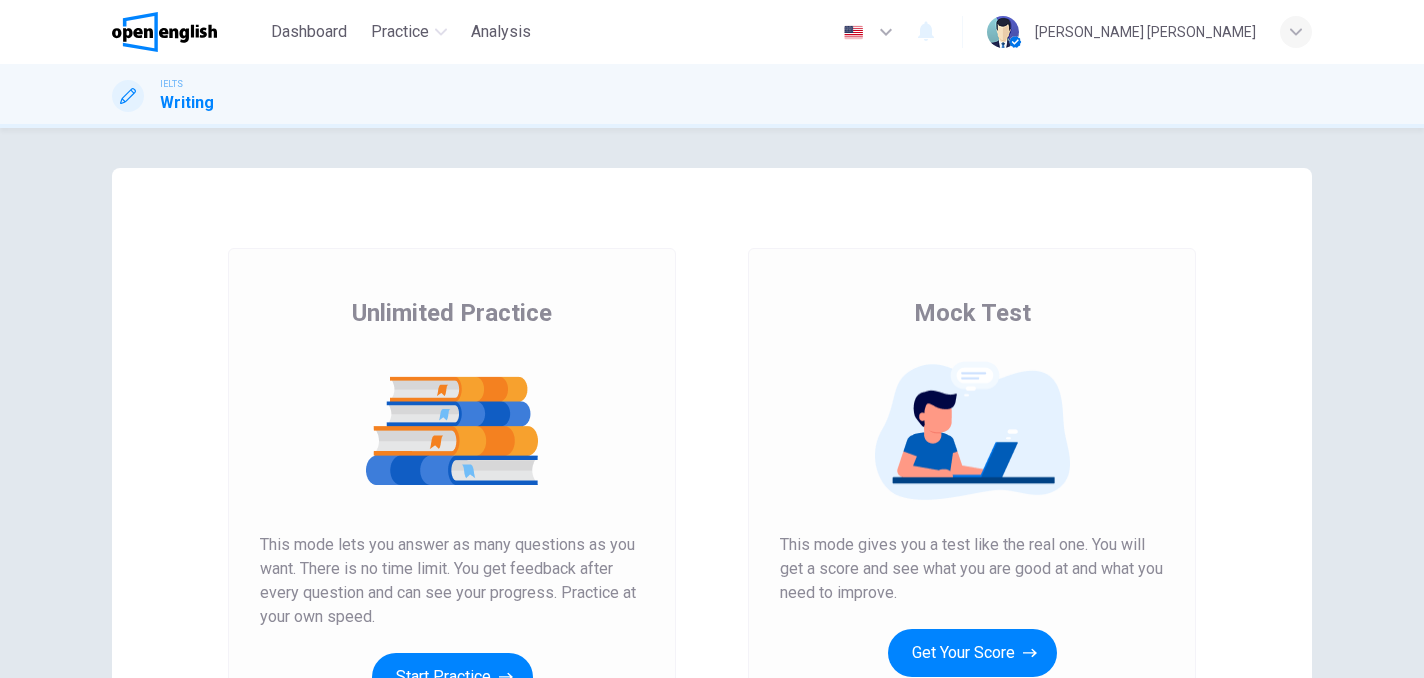scroll, scrollTop: 0, scrollLeft: 0, axis: both 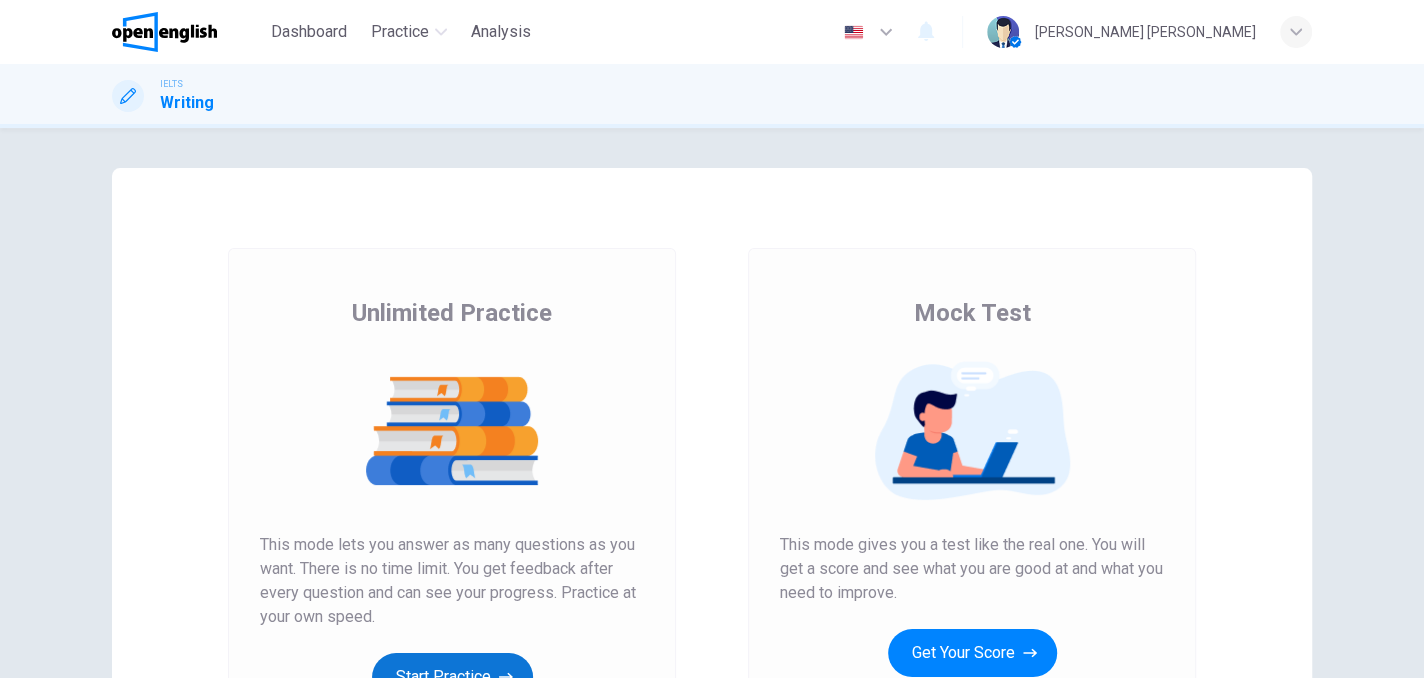 click on "Start Practice" at bounding box center [452, 677] 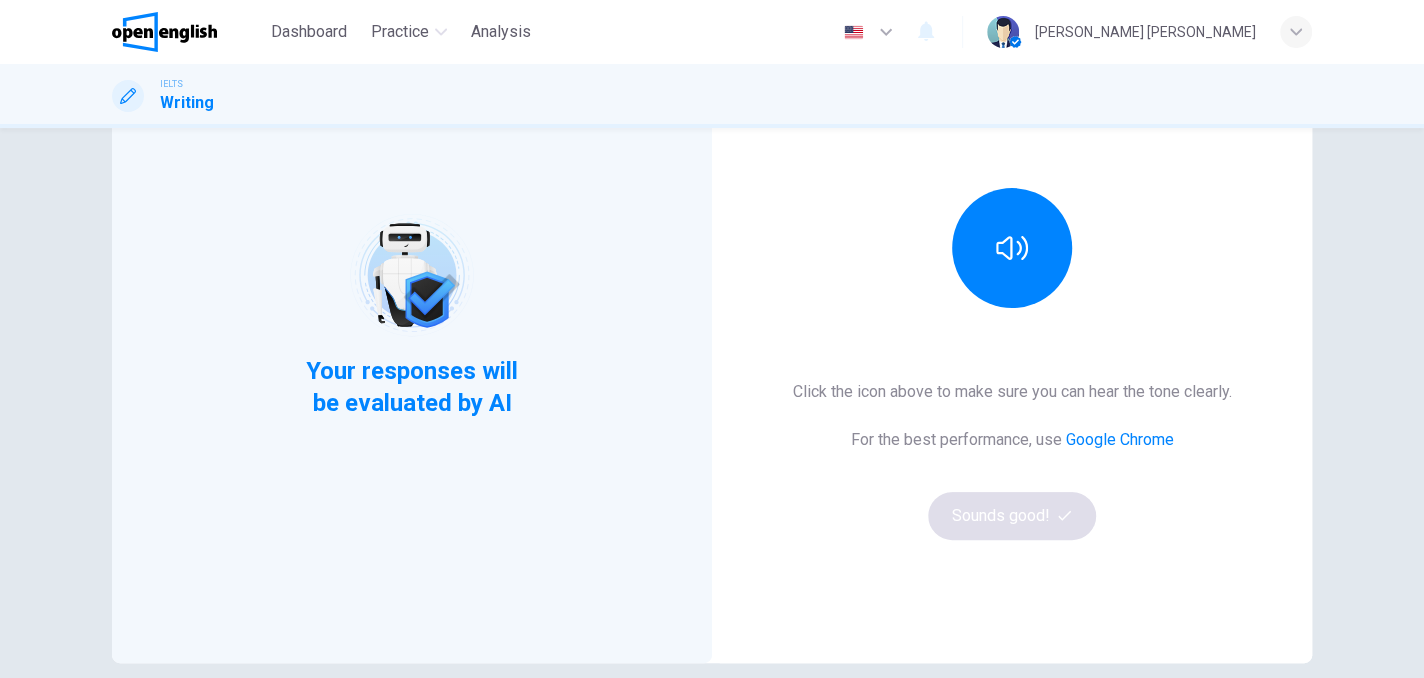 scroll, scrollTop: 100, scrollLeft: 0, axis: vertical 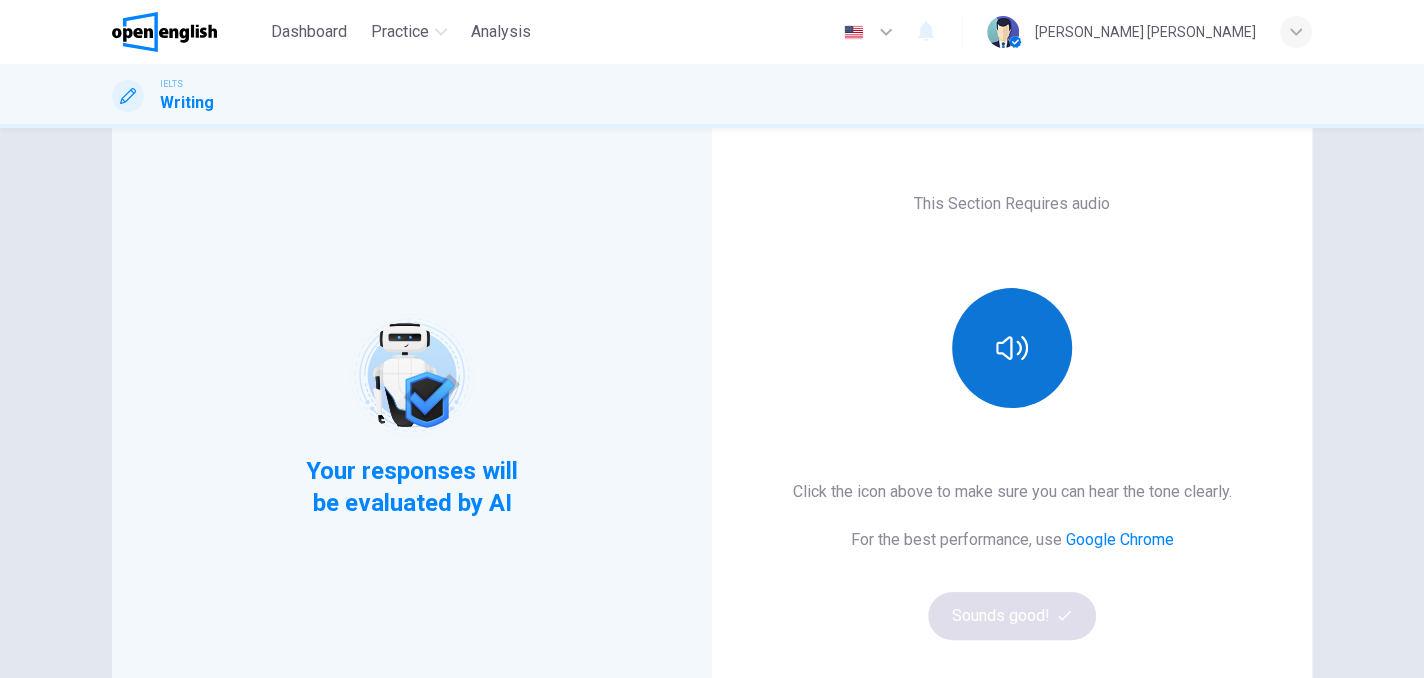 click 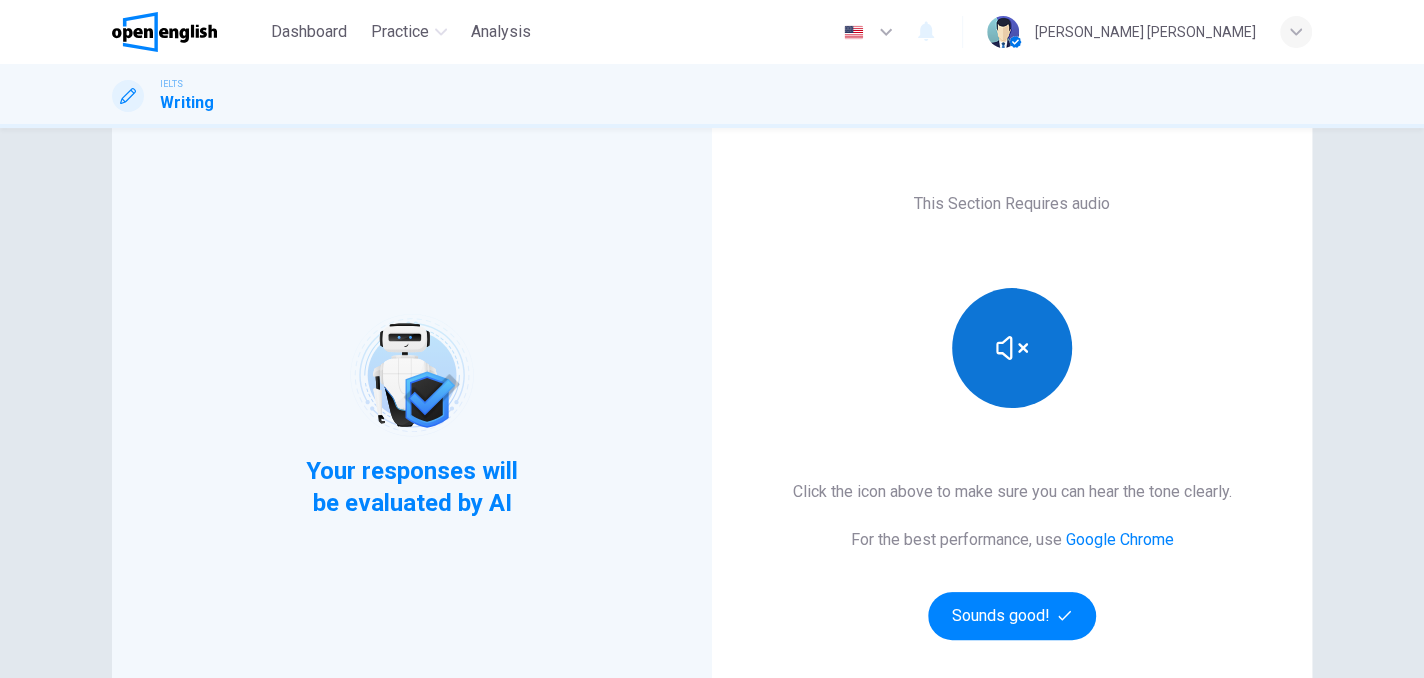 click 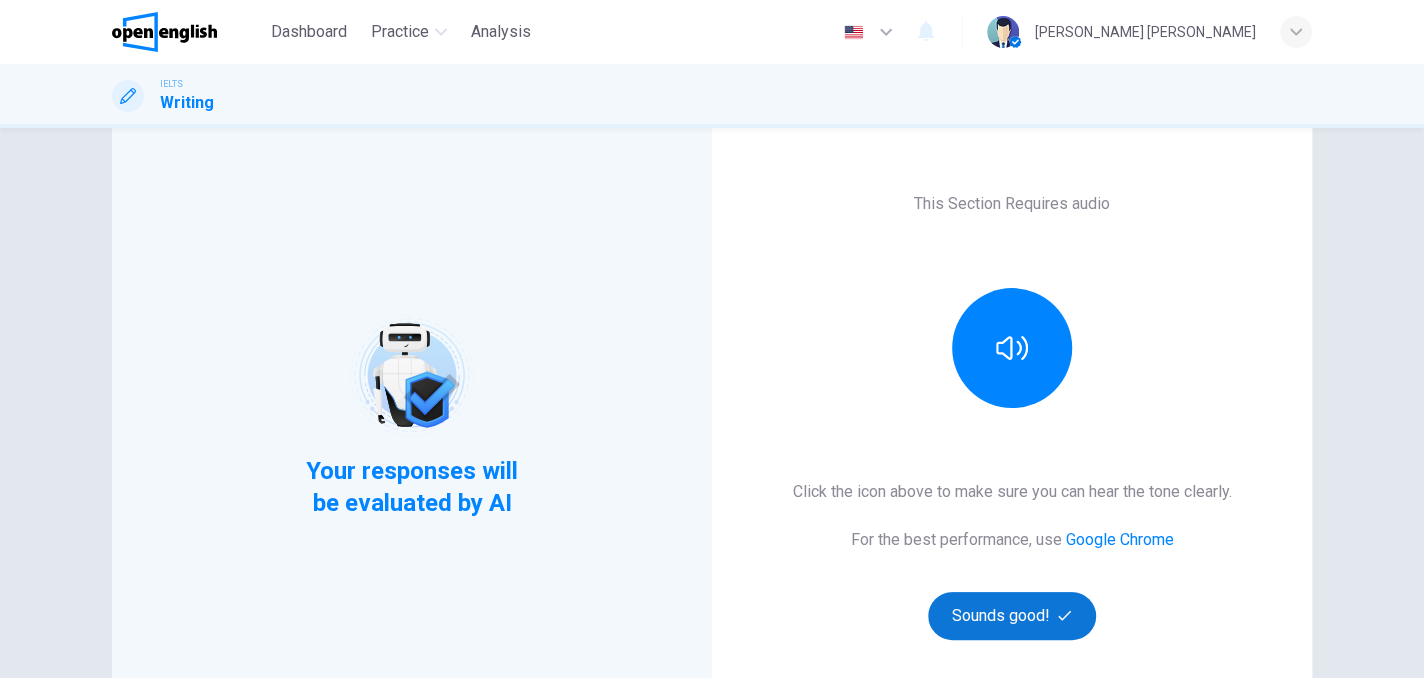 click on "Sounds good!" at bounding box center [1012, 616] 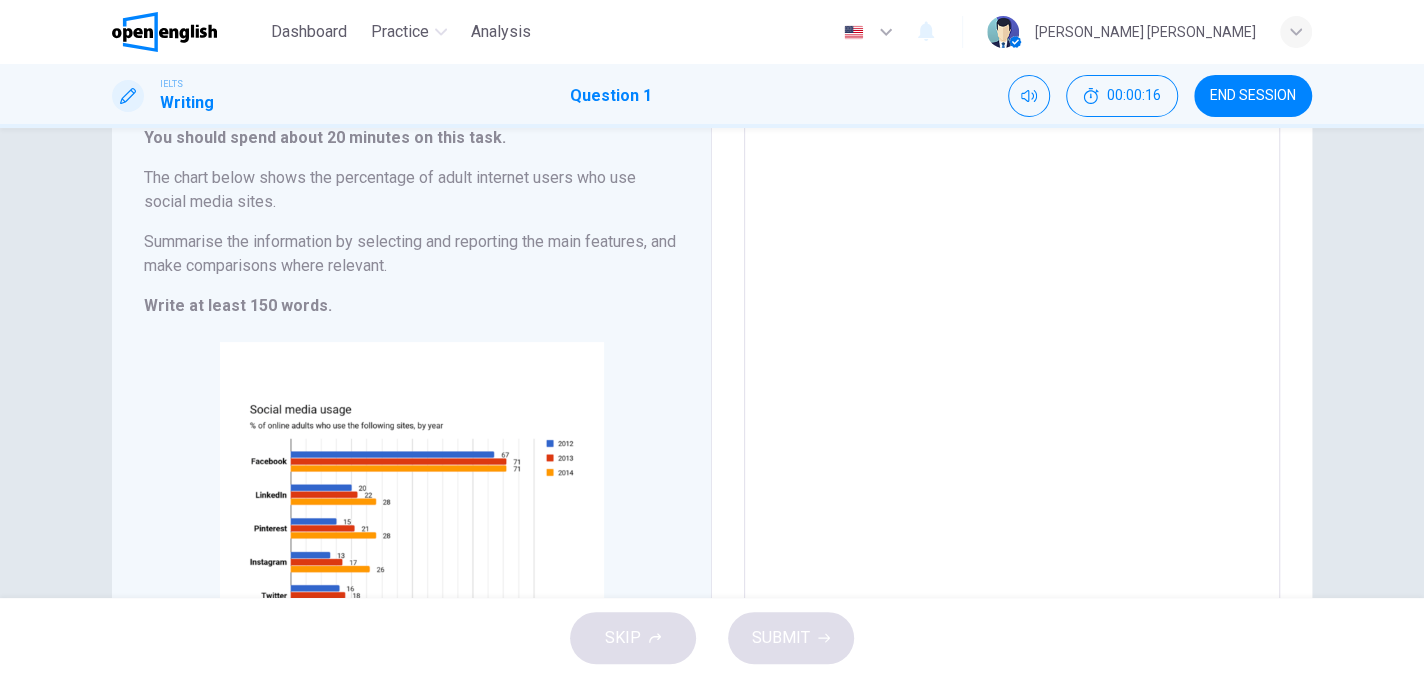 scroll, scrollTop: 42, scrollLeft: 0, axis: vertical 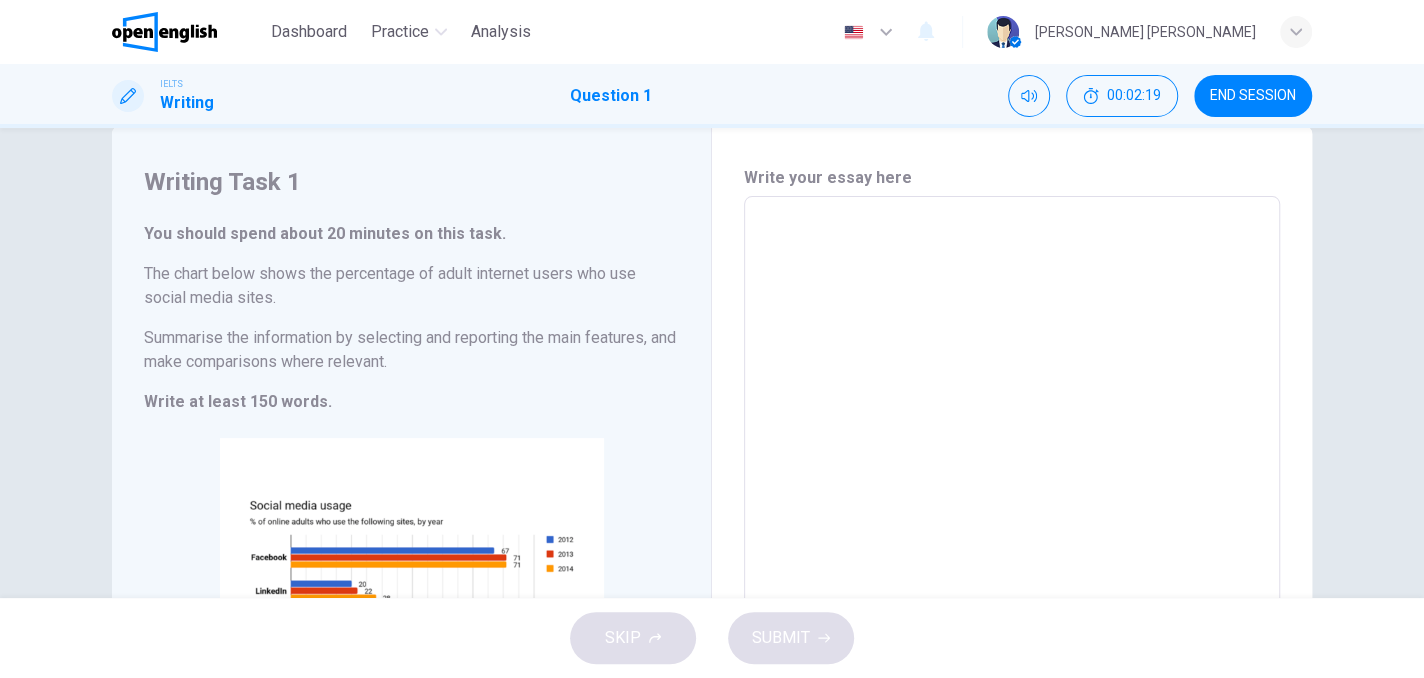 click at bounding box center (1012, 492) 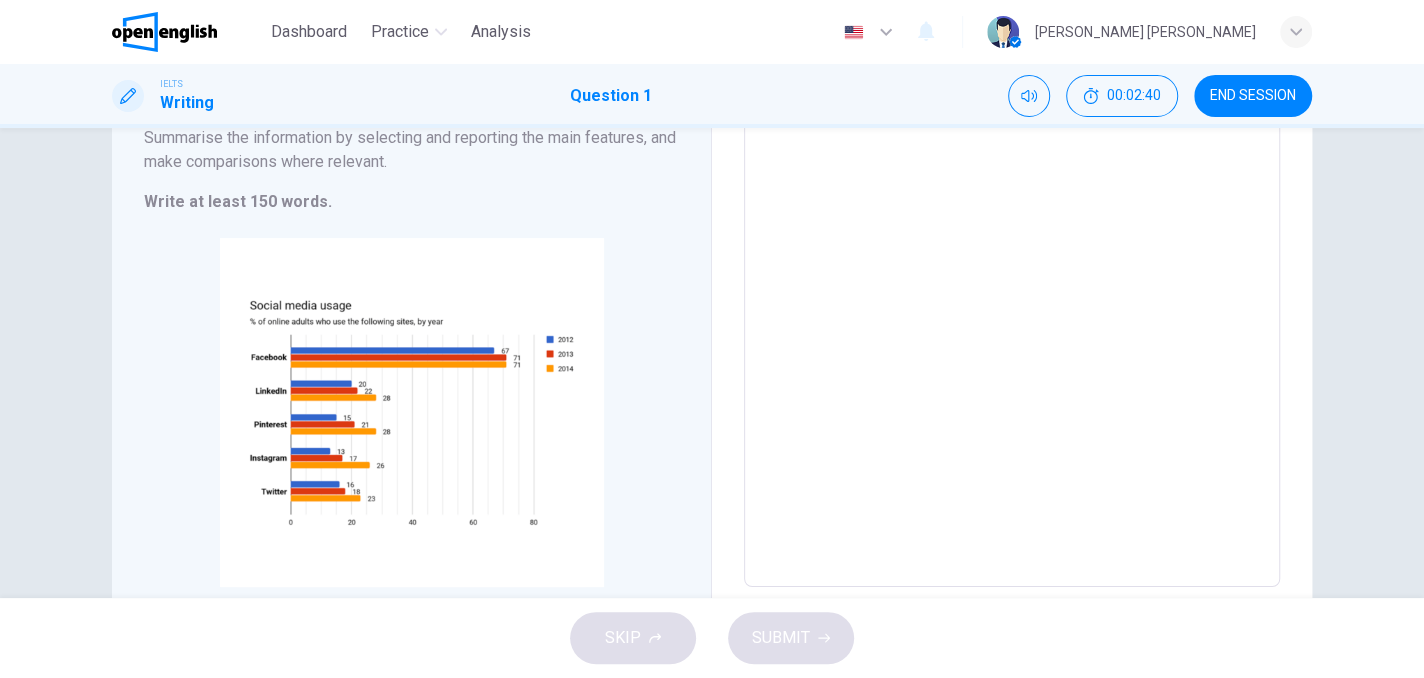 scroll, scrollTop: 42, scrollLeft: 0, axis: vertical 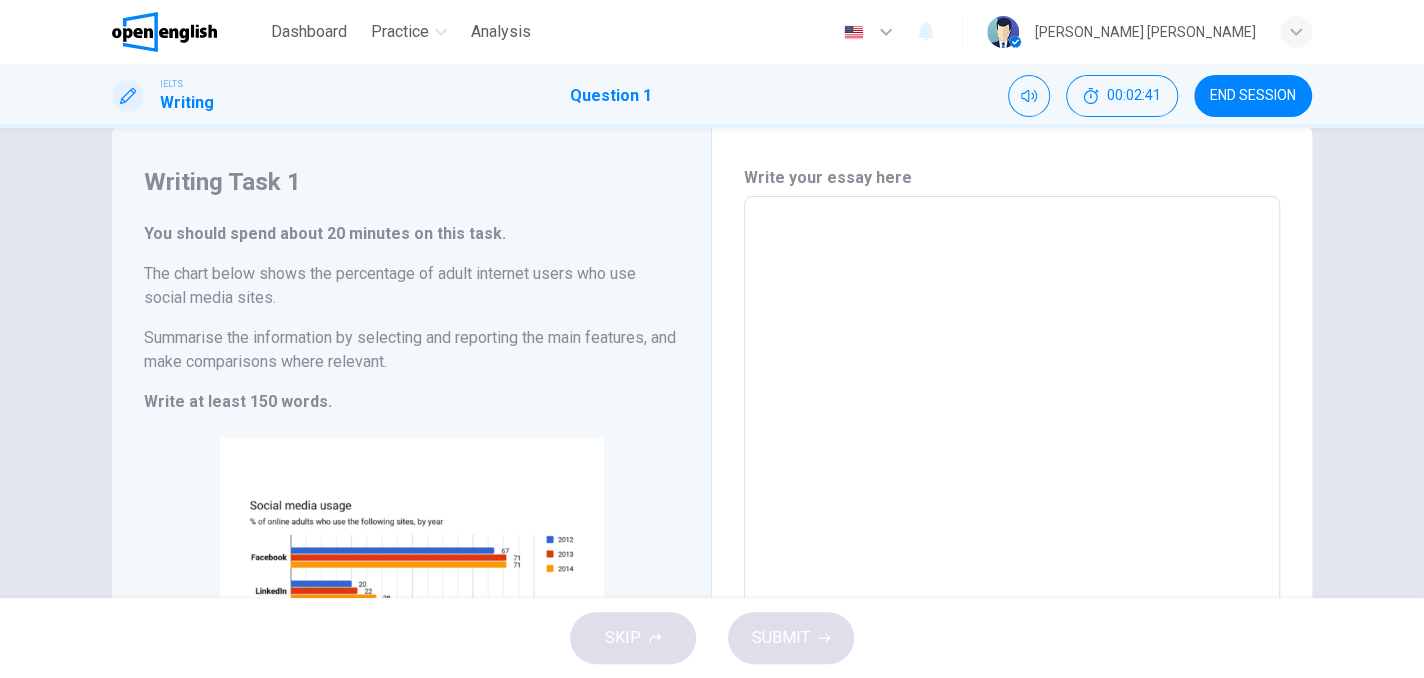 click at bounding box center (1012, 492) 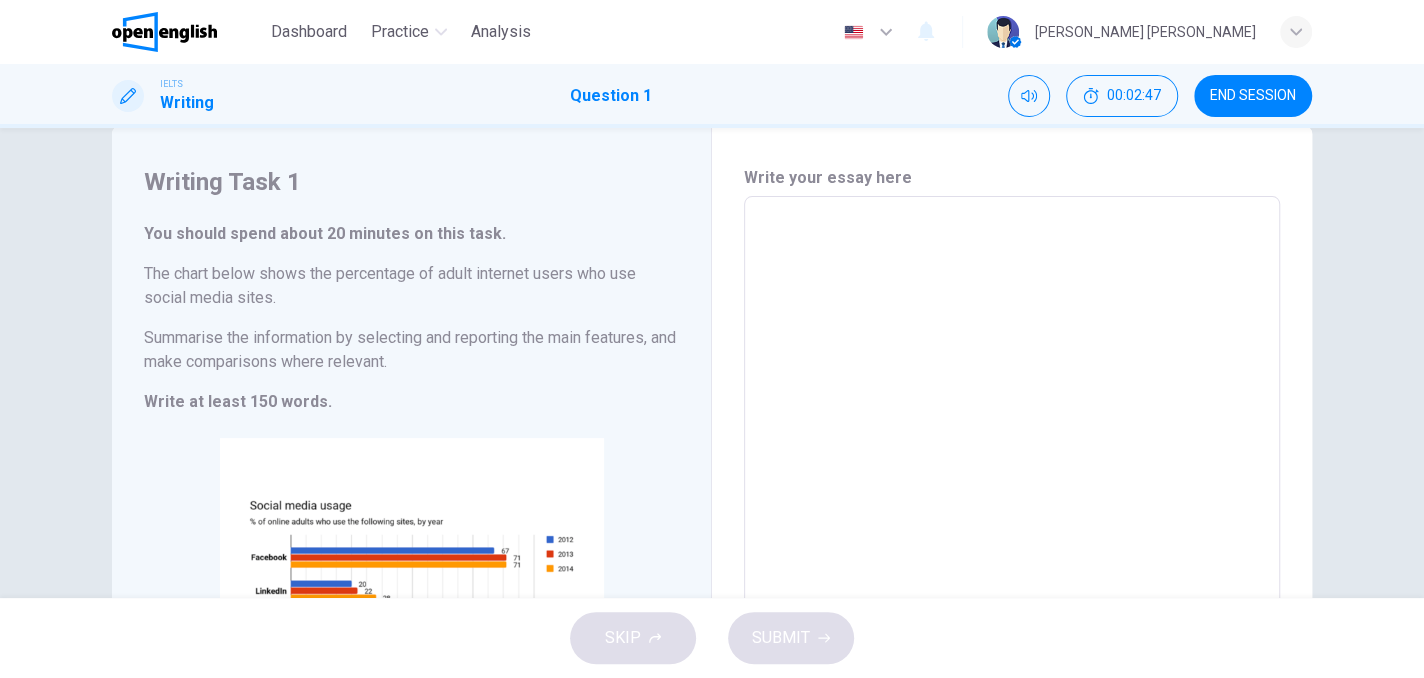 type on "*" 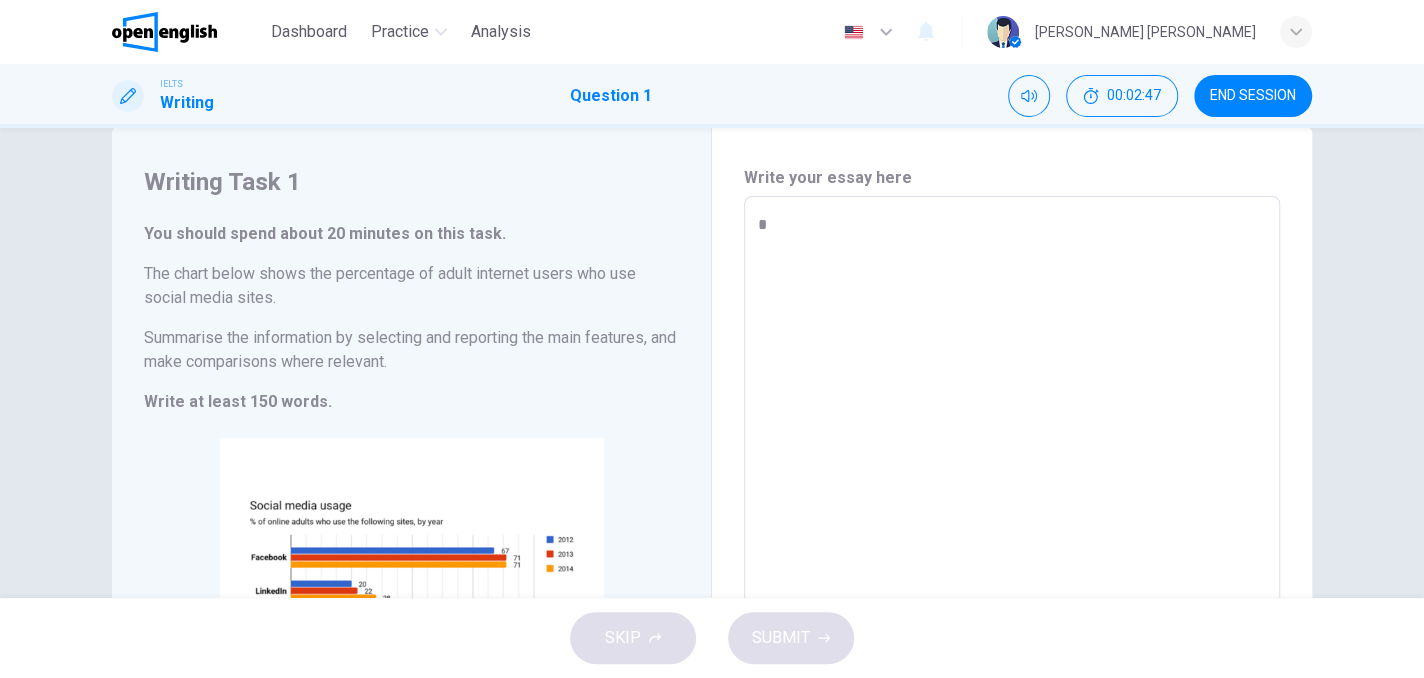 type on "*" 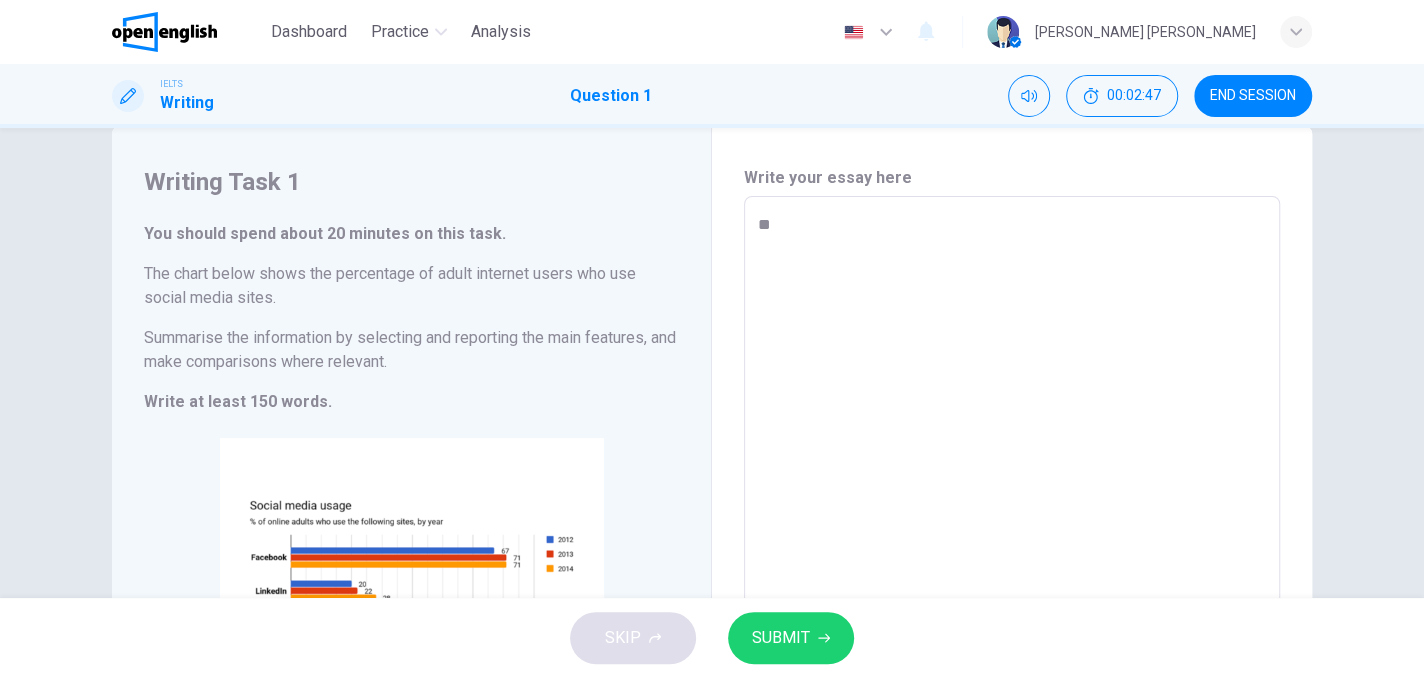 type on "*" 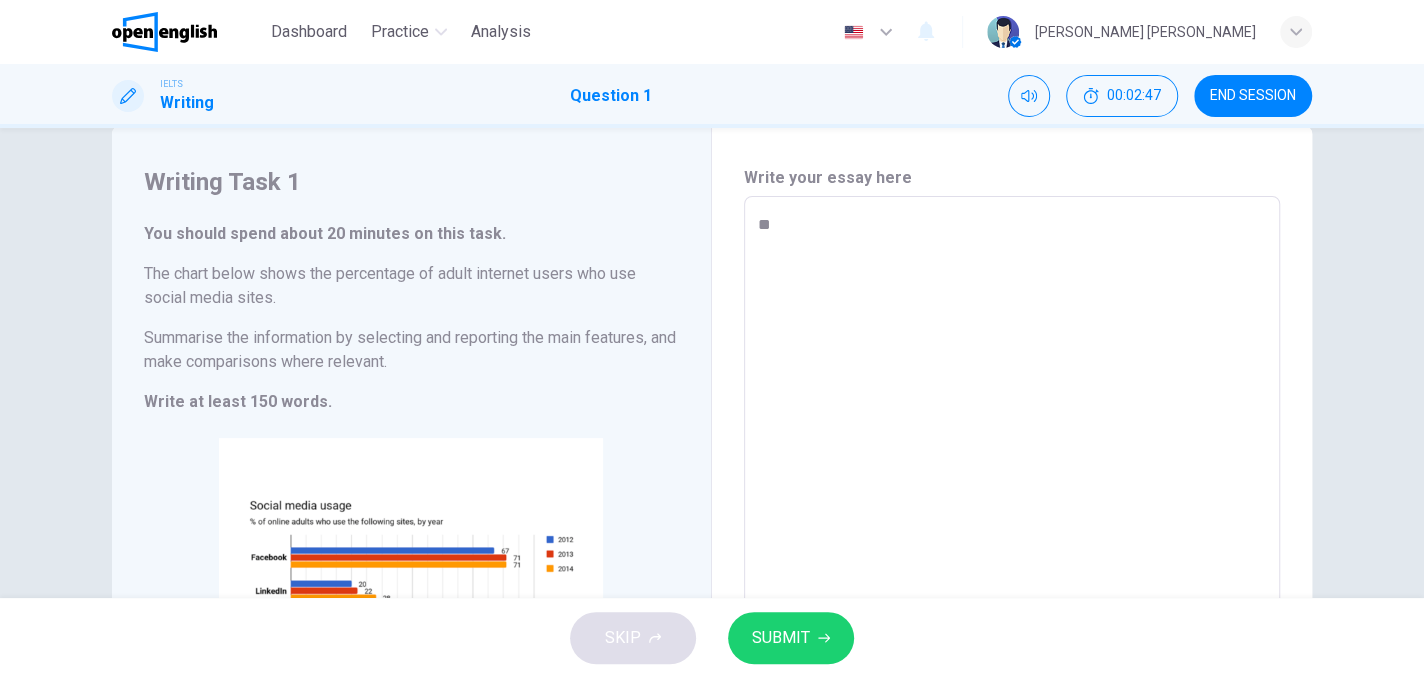 type on "***" 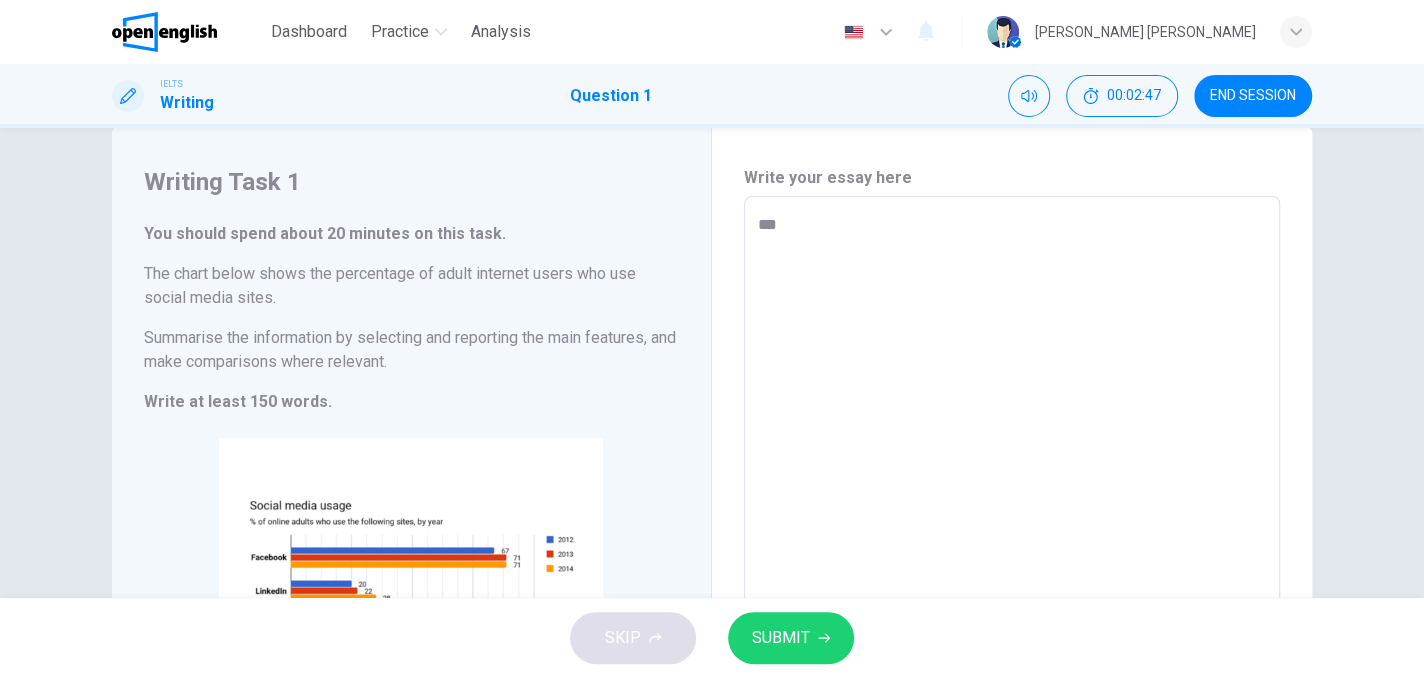 type on "*" 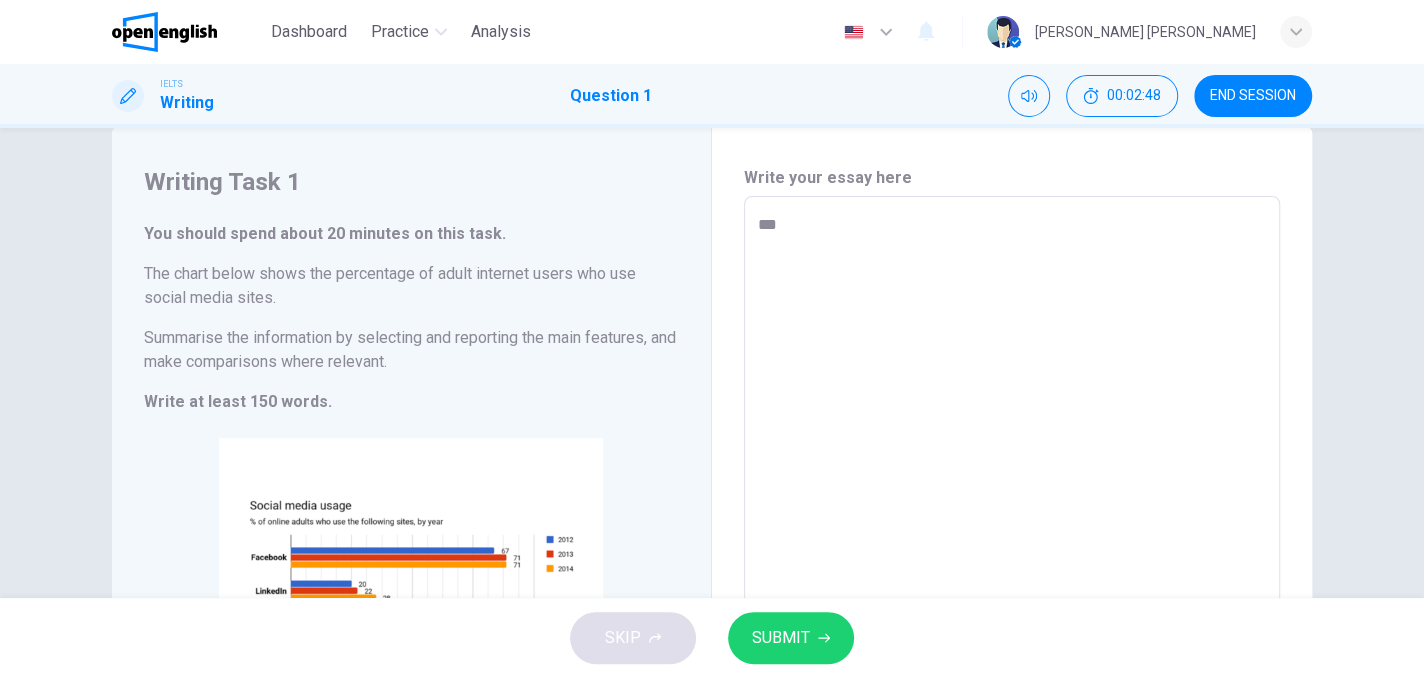 type on "****" 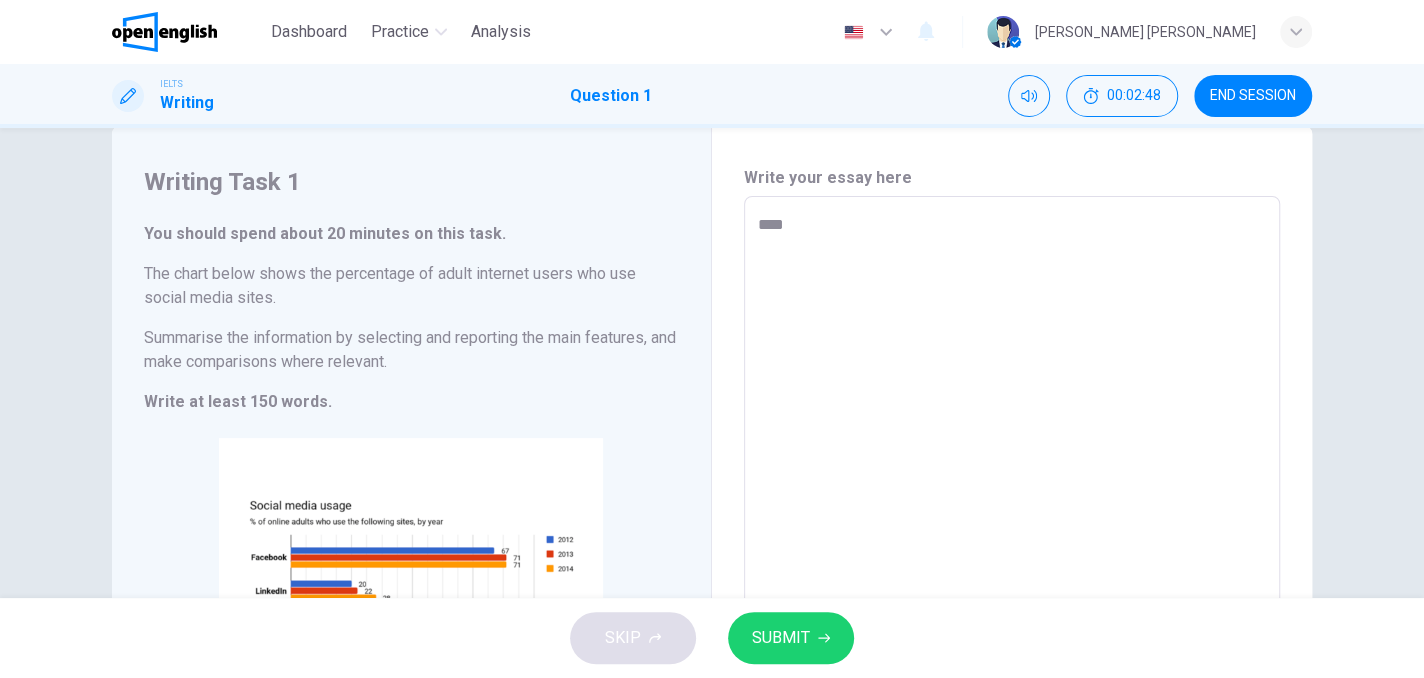 type on "*****" 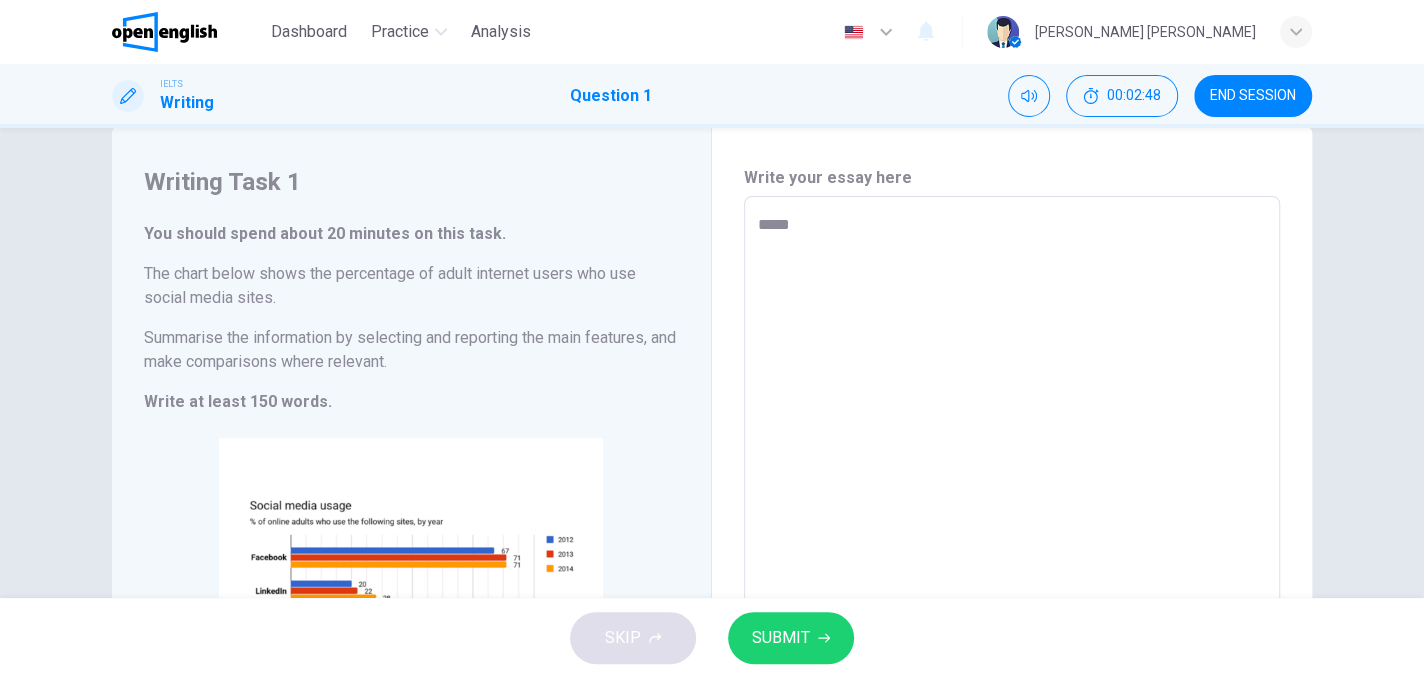 type on "*" 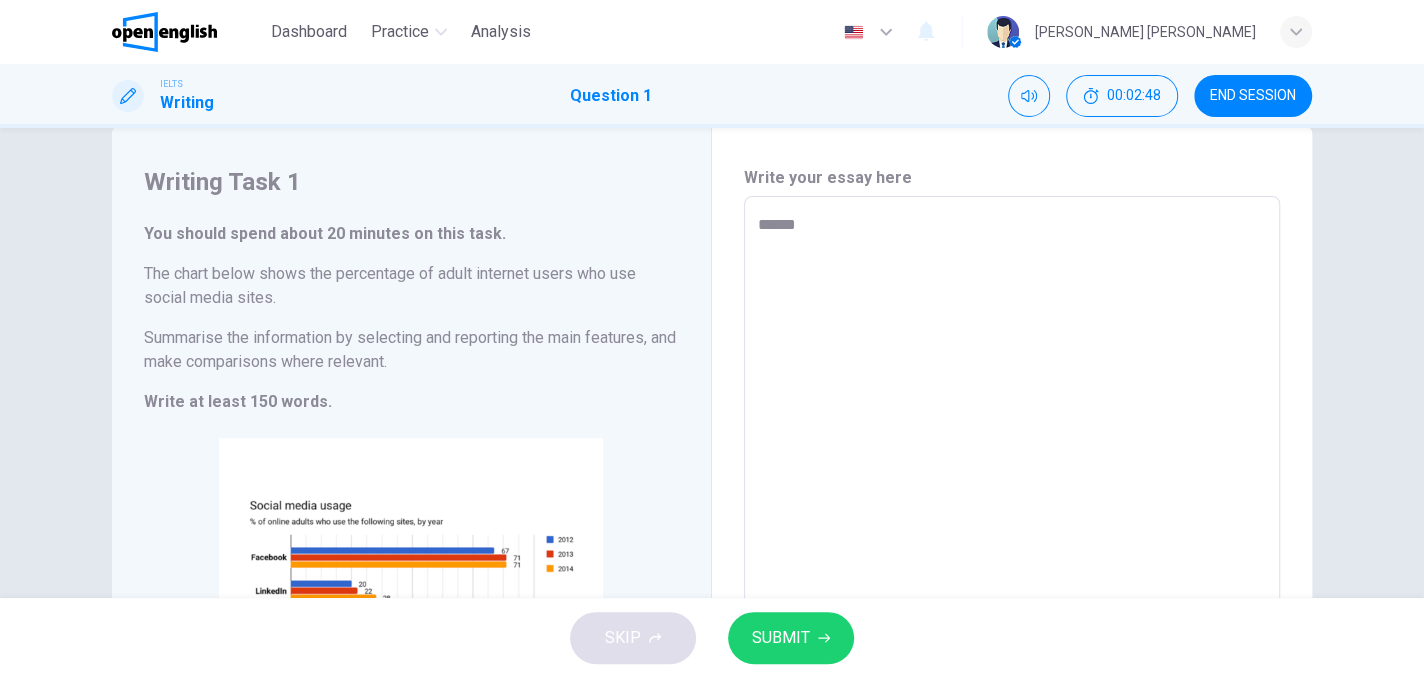 type on "*" 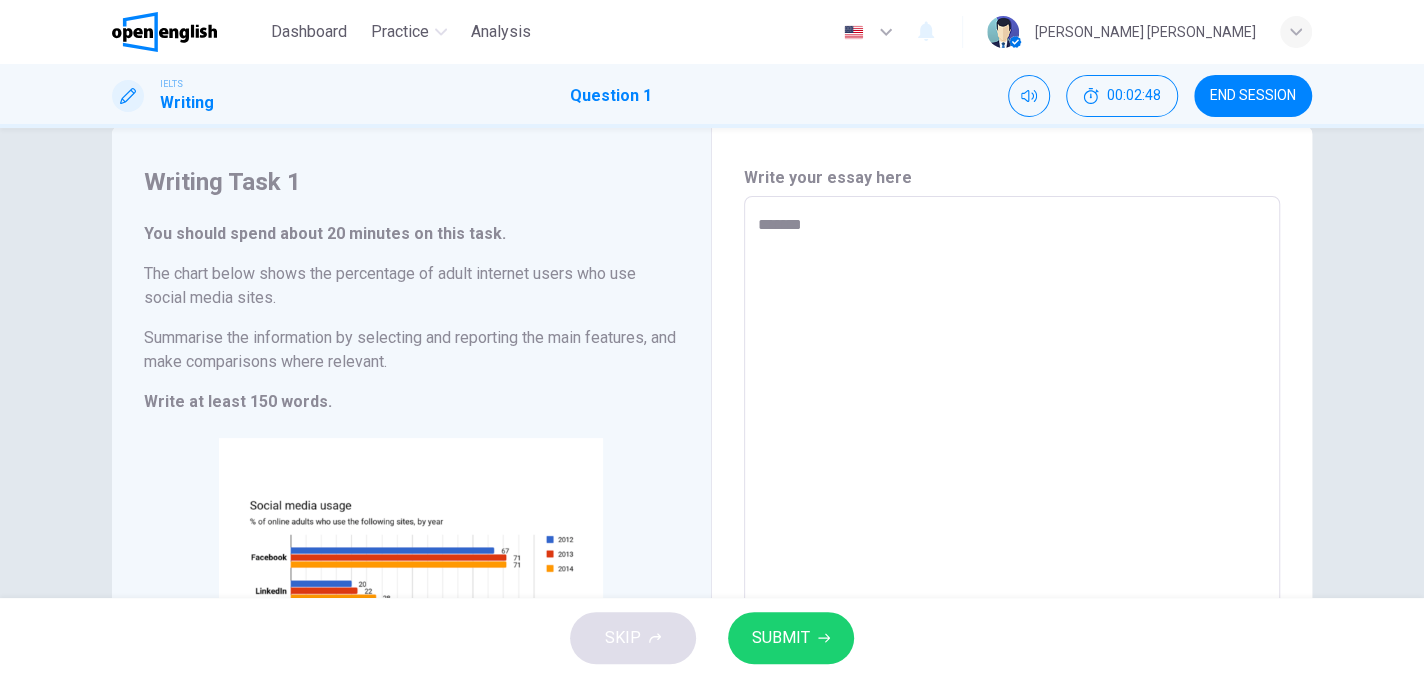 type on "*" 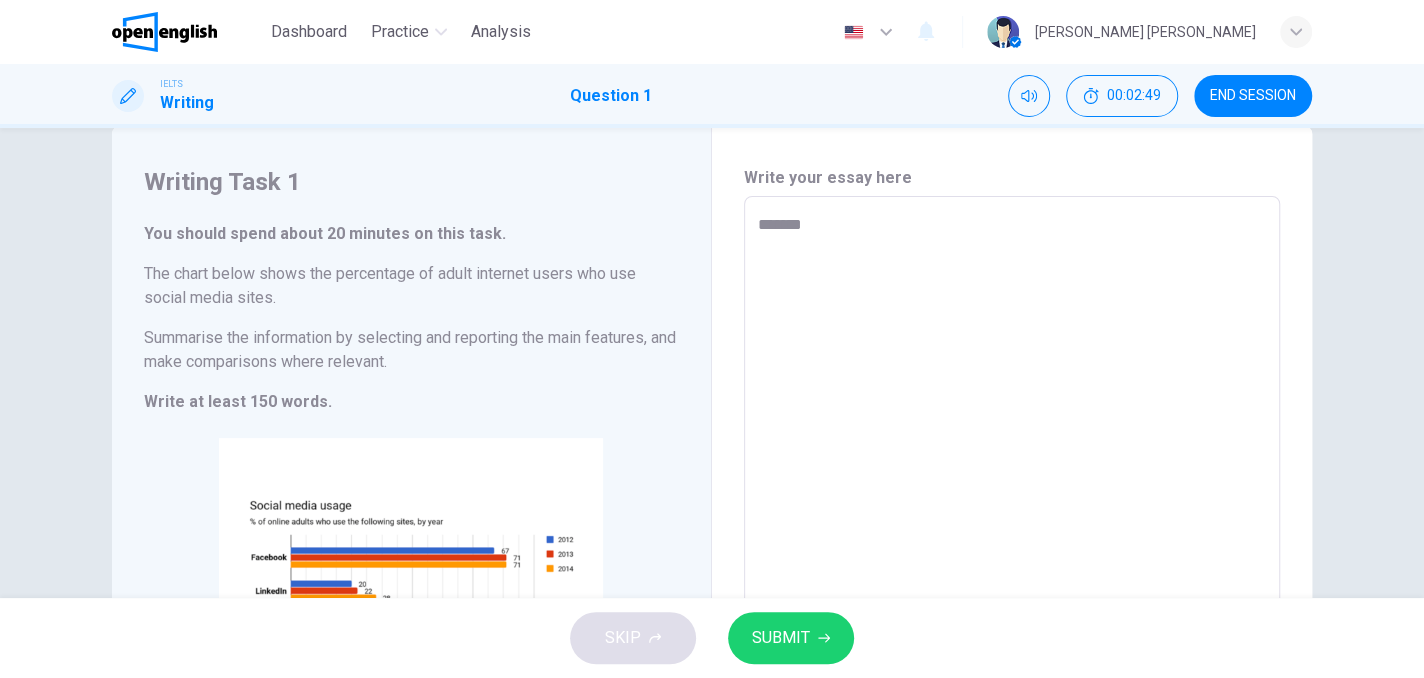 type on "********" 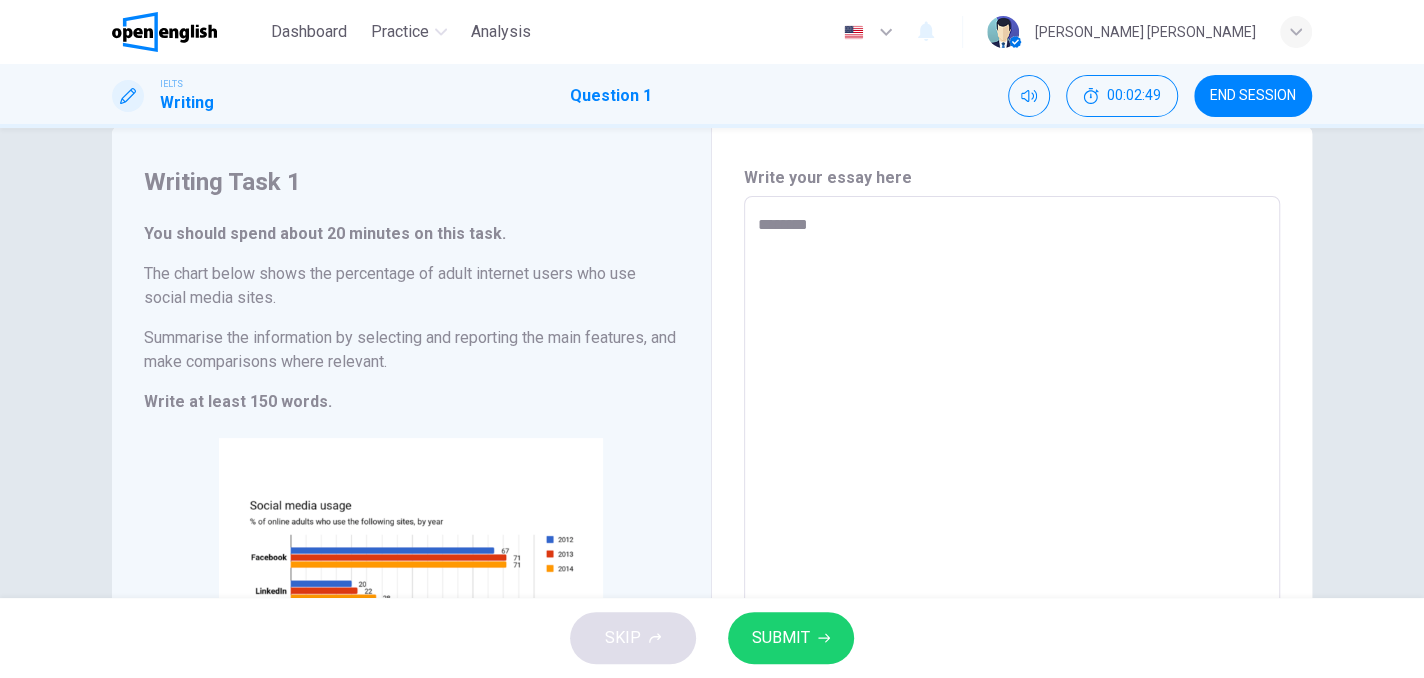 type on "*********" 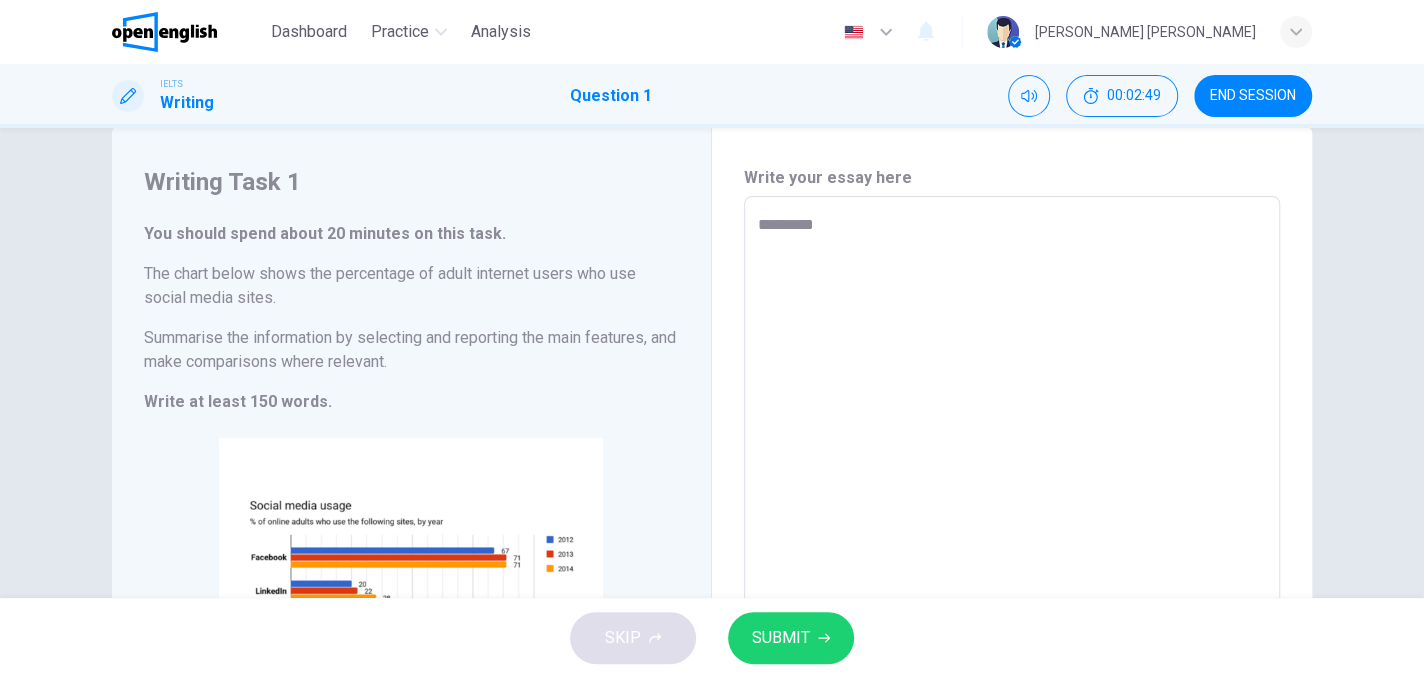 type on "*" 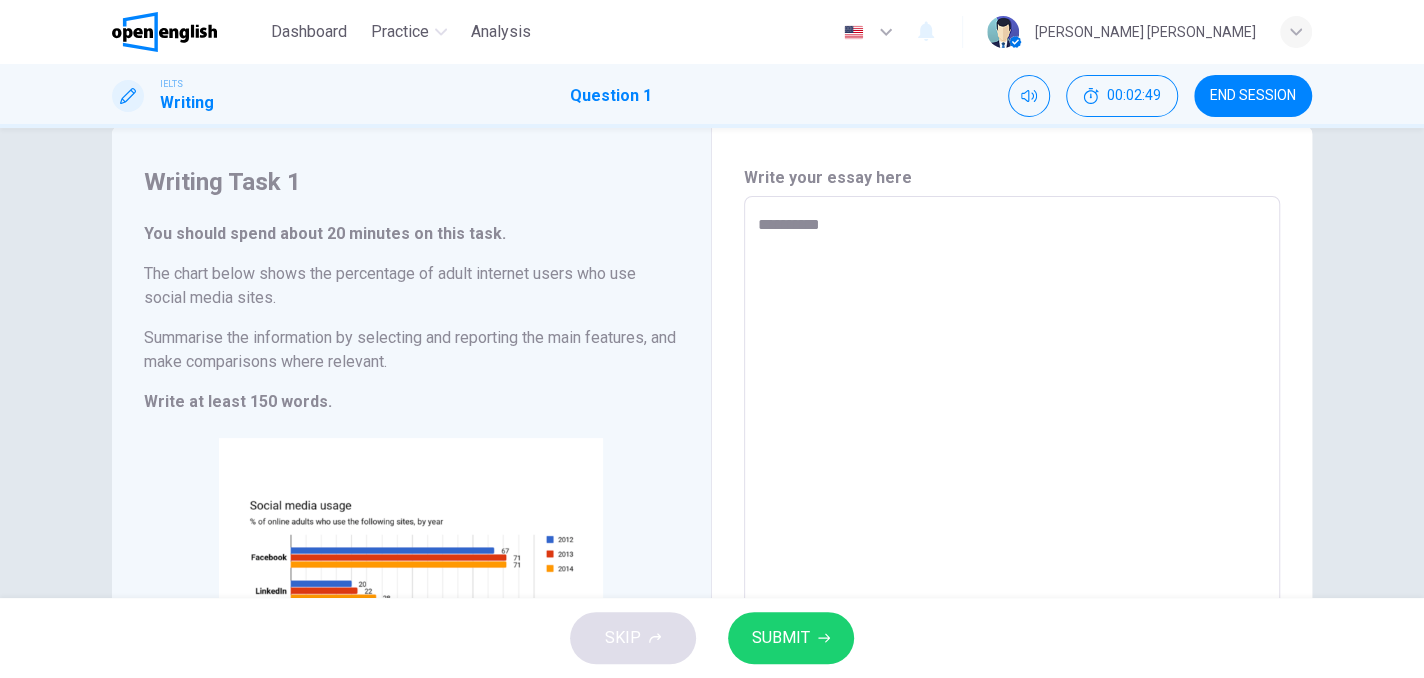 type on "*" 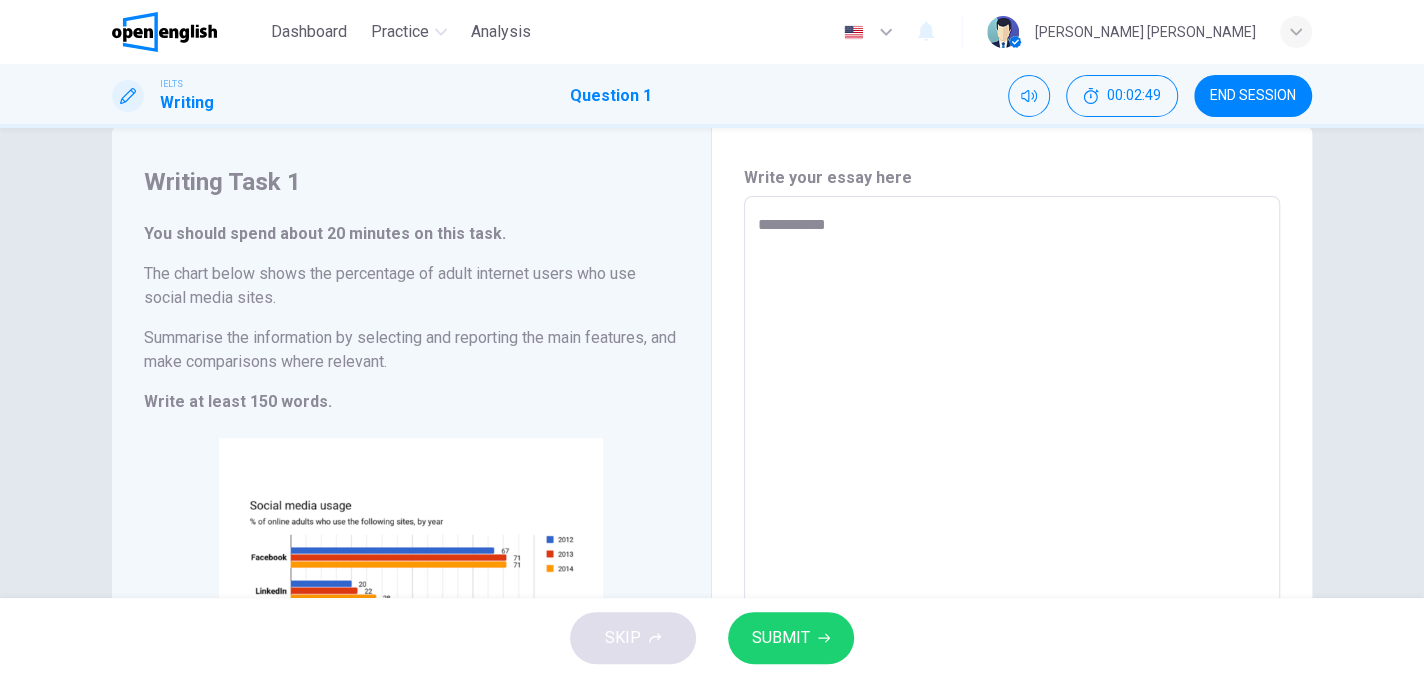 type on "*" 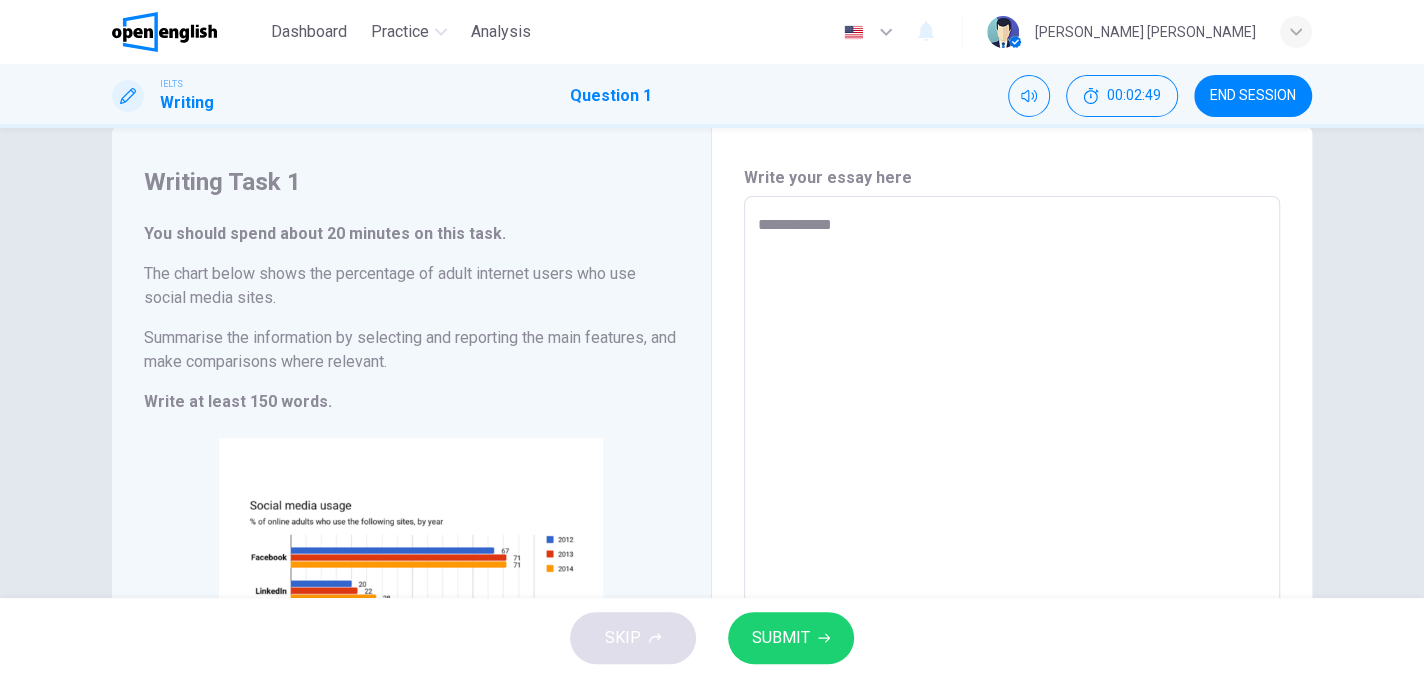 type on "*" 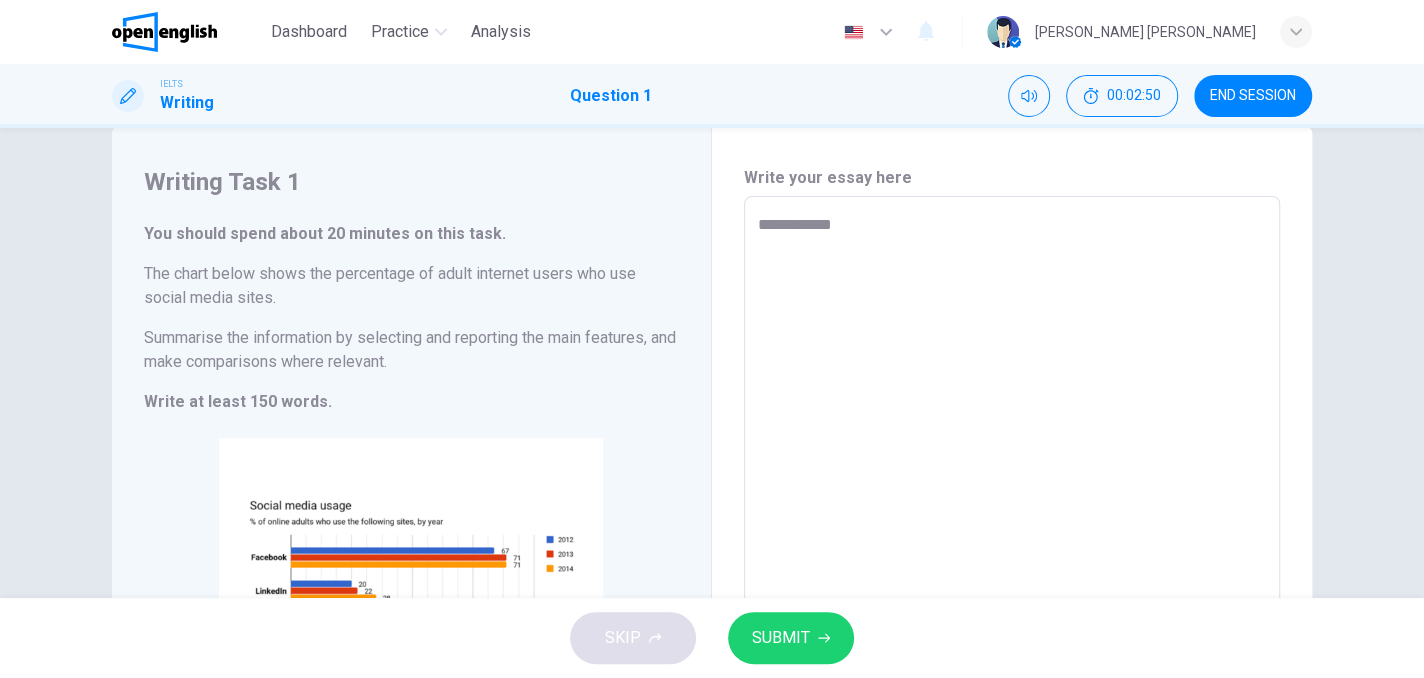 type on "**********" 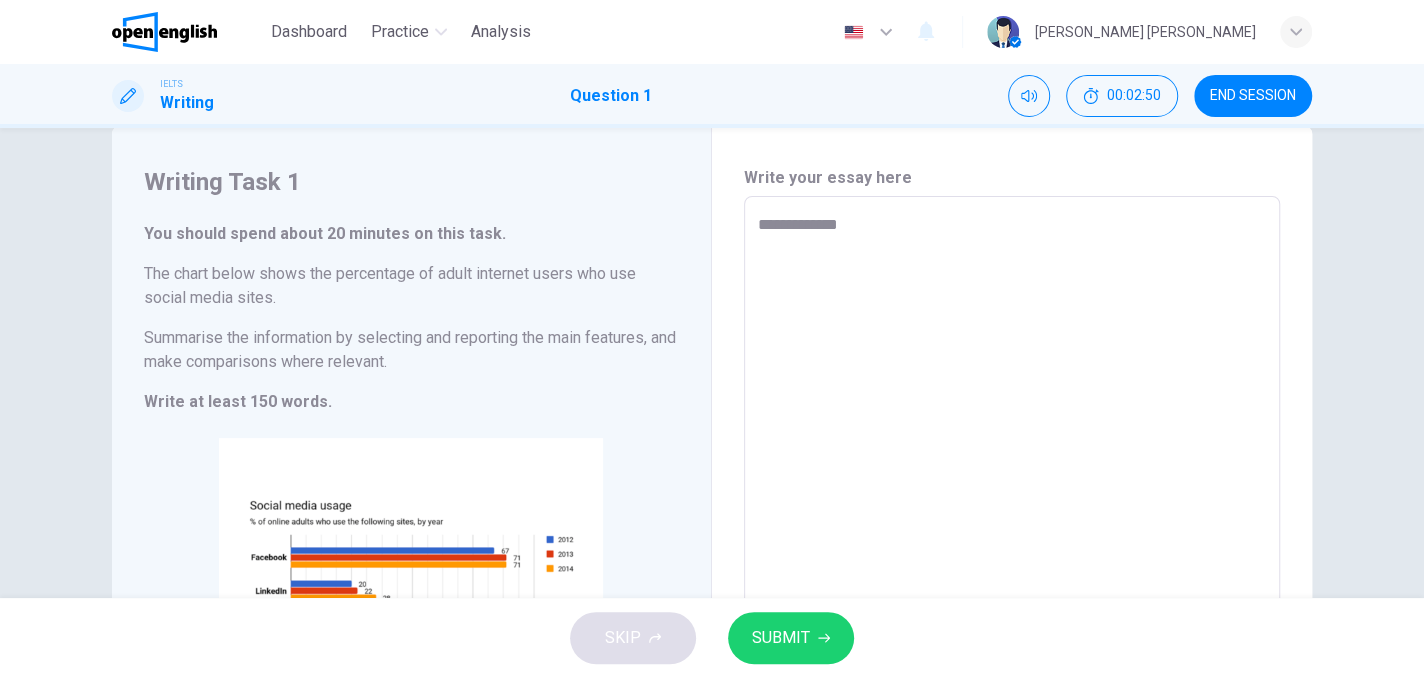 type on "**********" 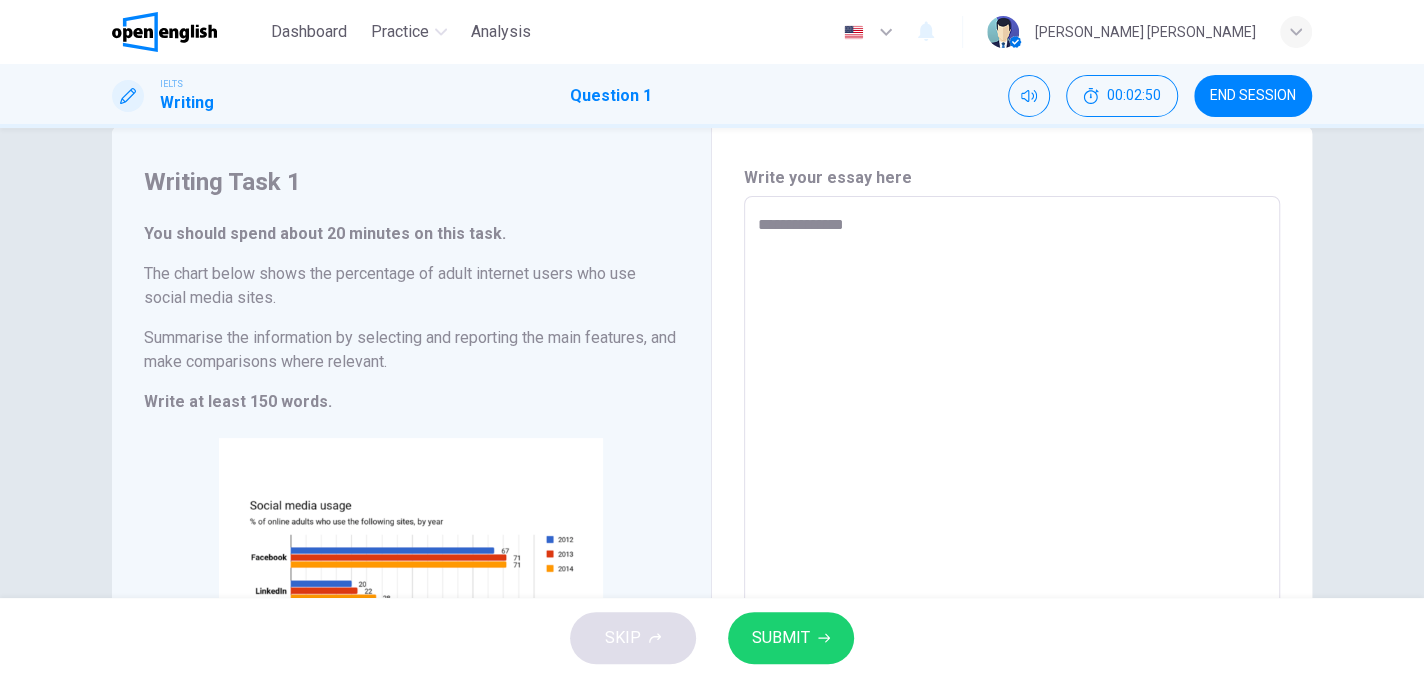type on "*" 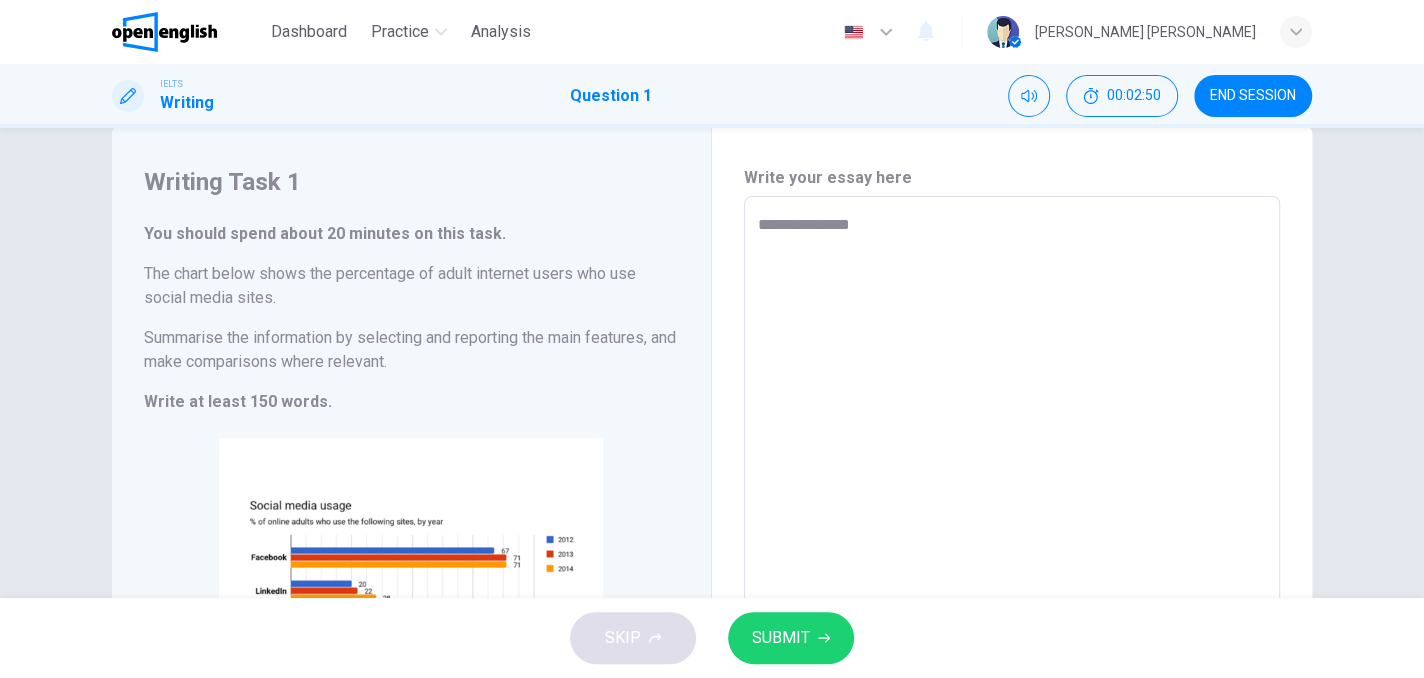type on "*" 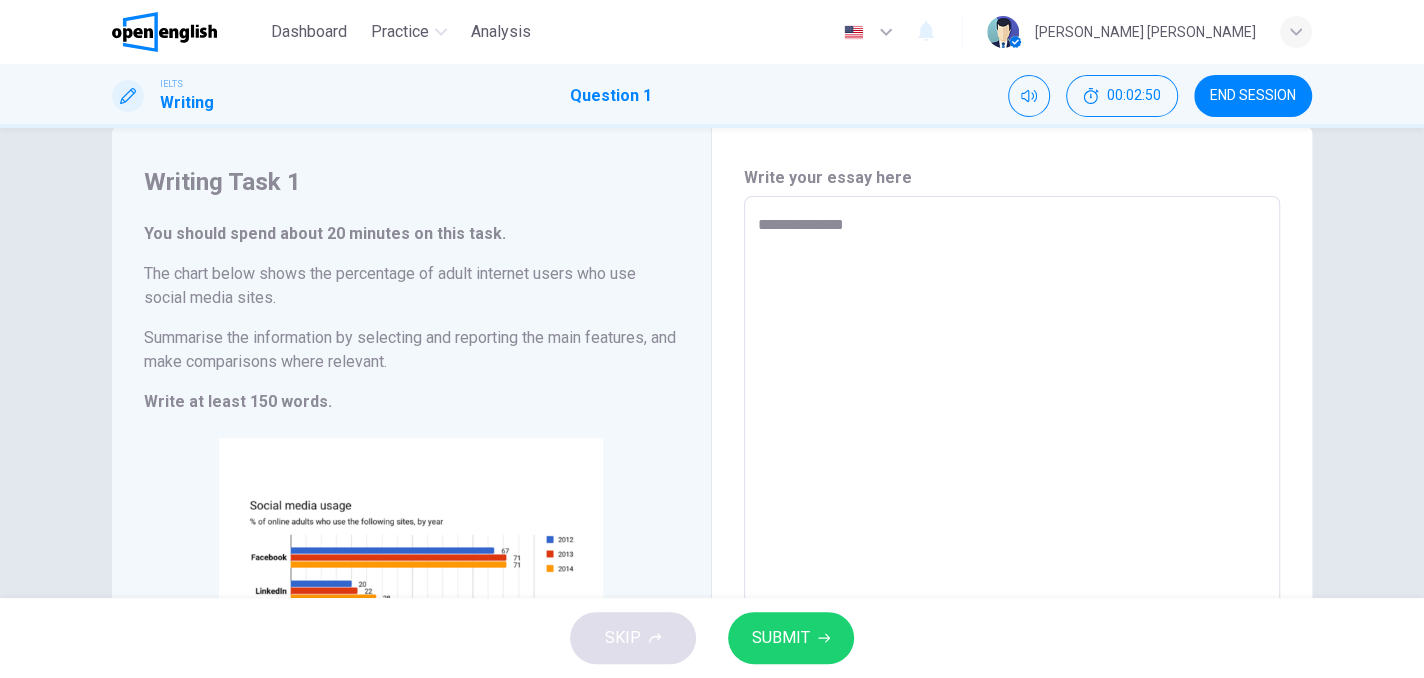type on "*" 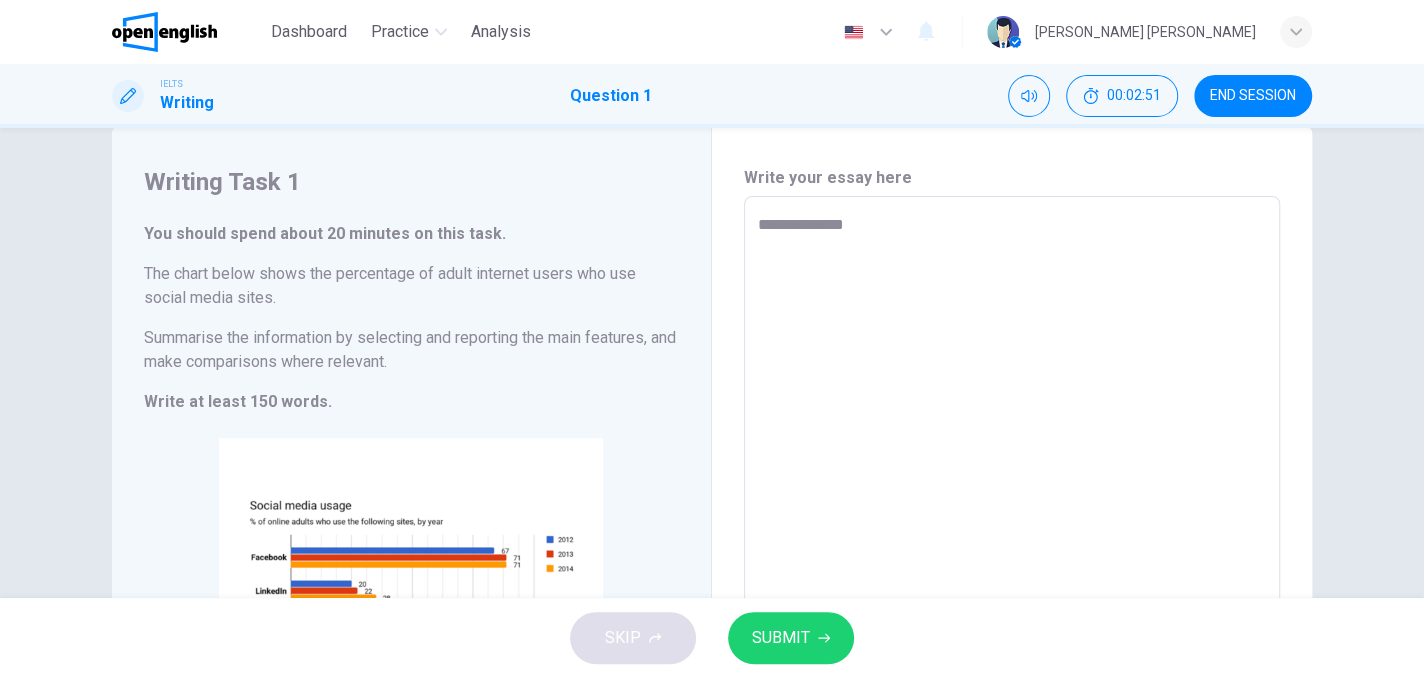 type on "**********" 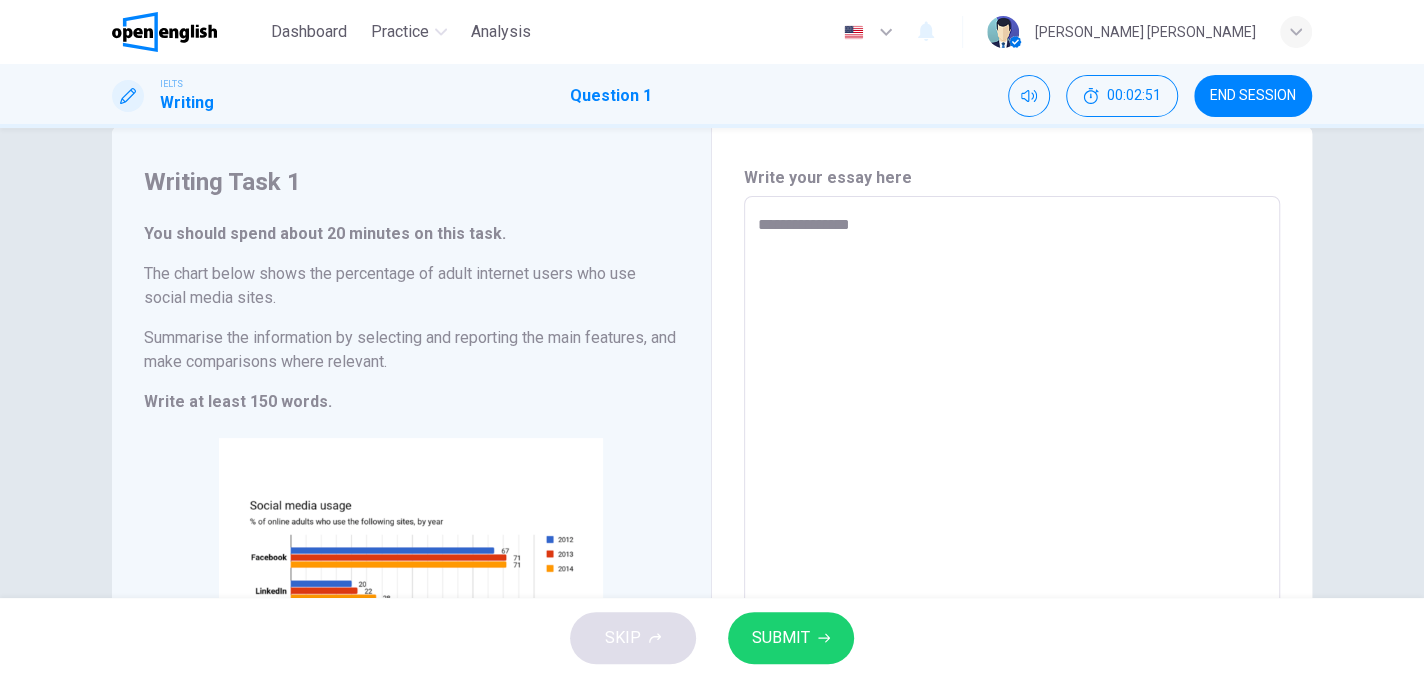 type on "**********" 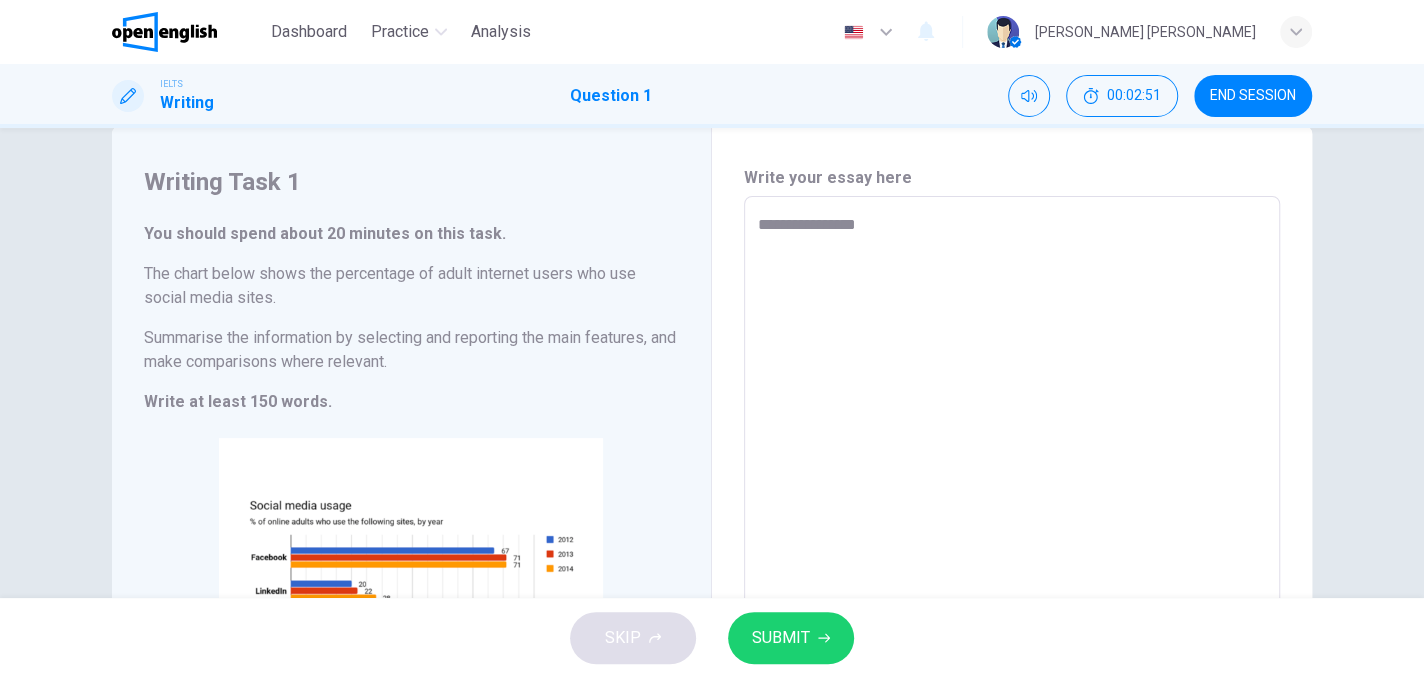 type on "*" 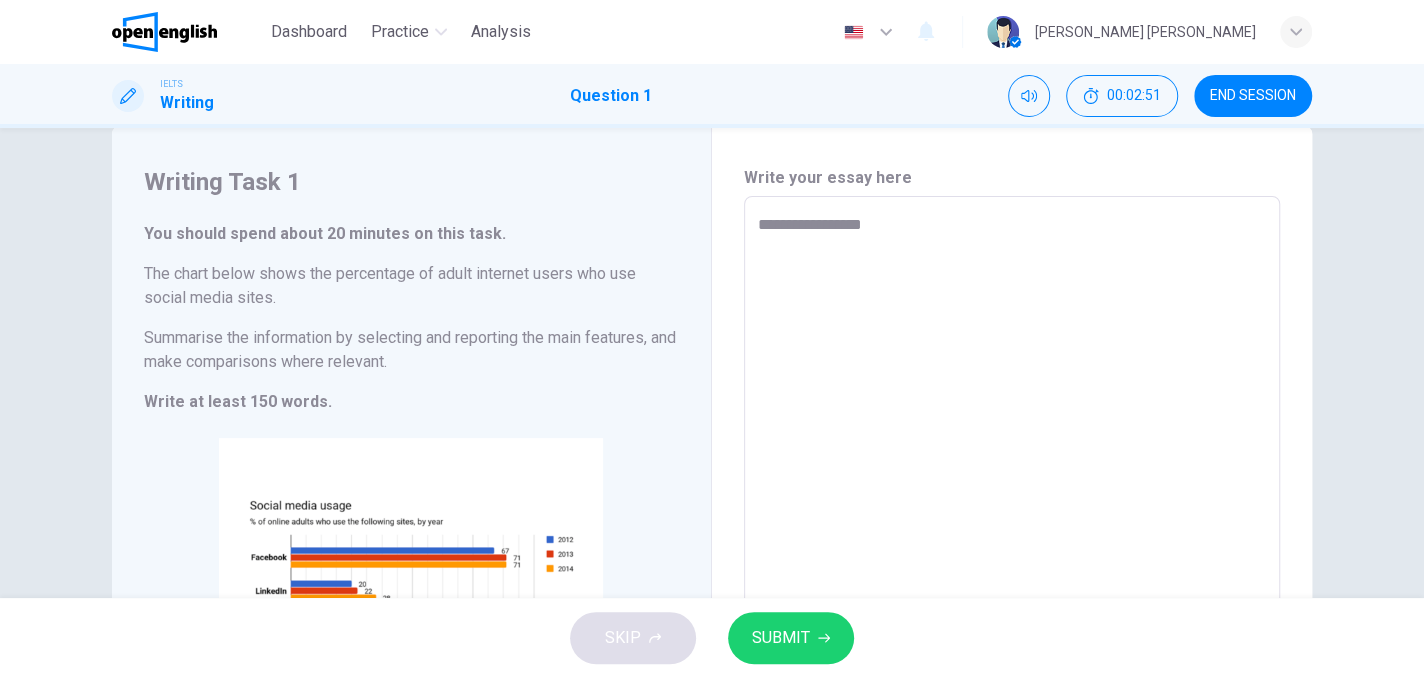 type on "*" 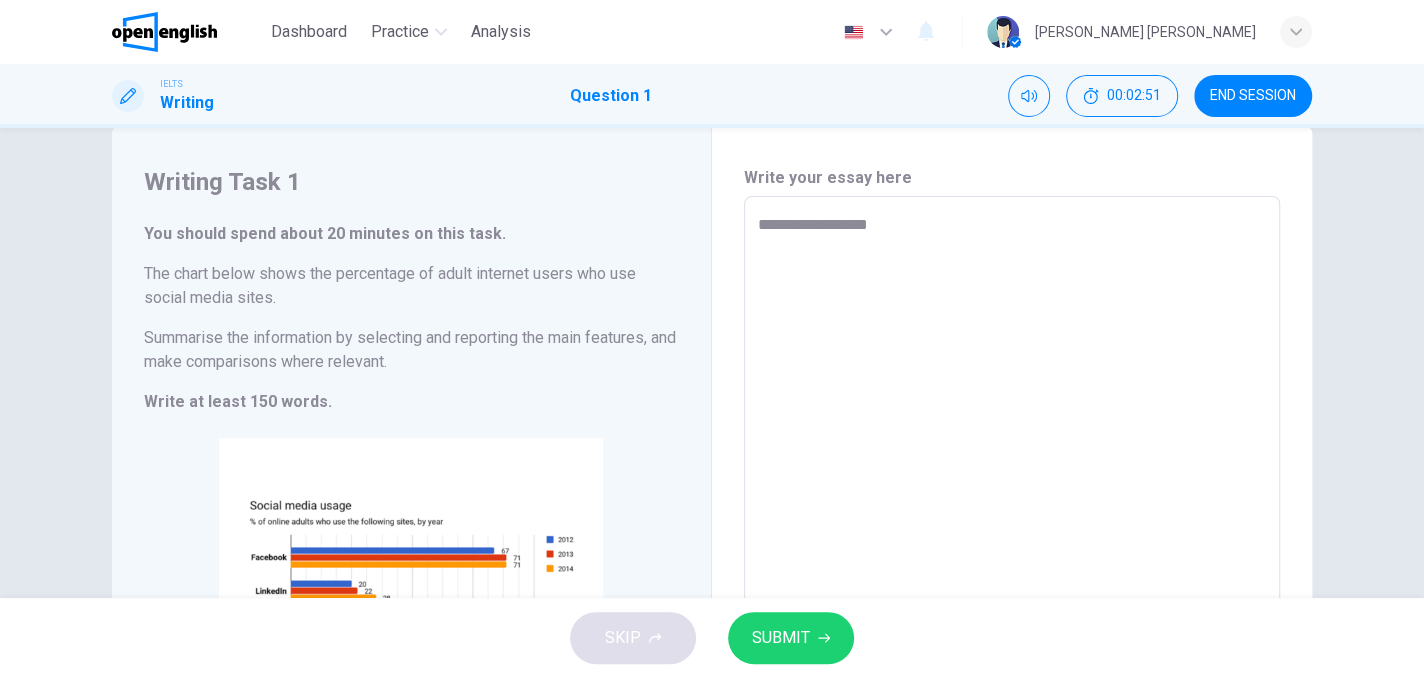 type on "*" 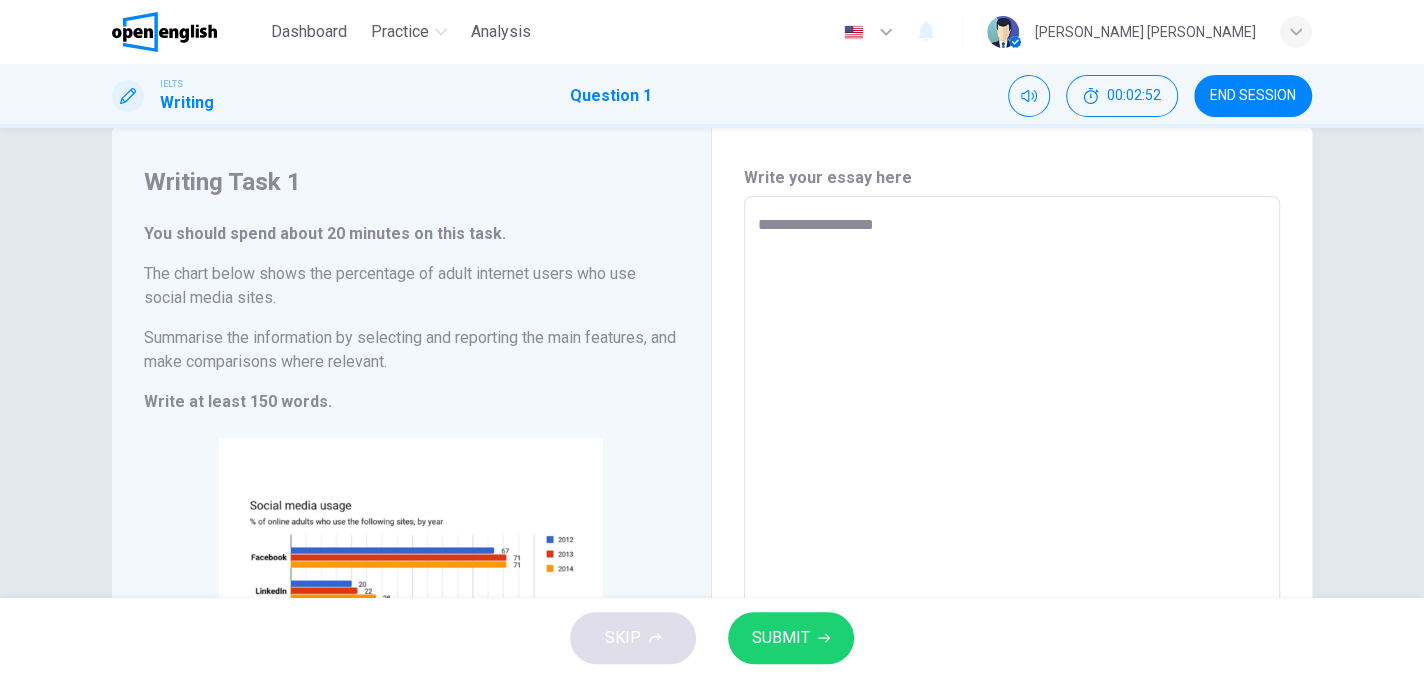 type on "**********" 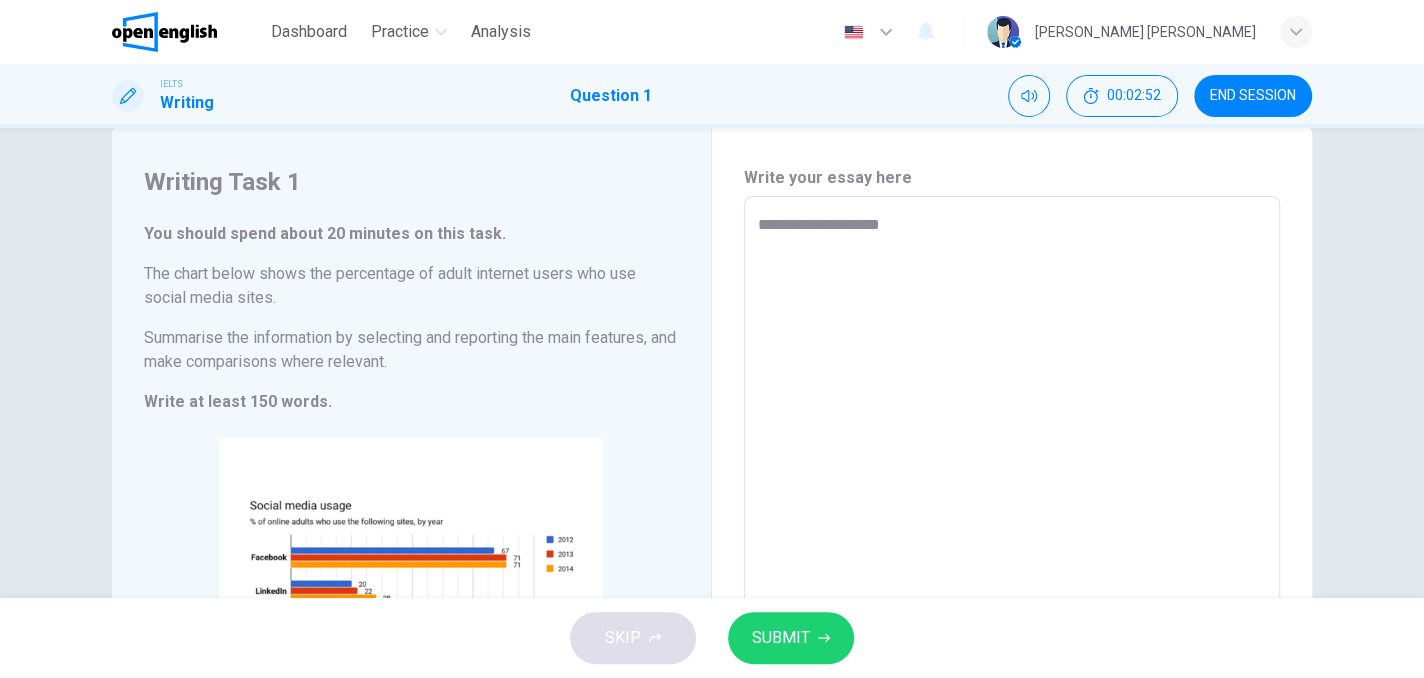 type on "*" 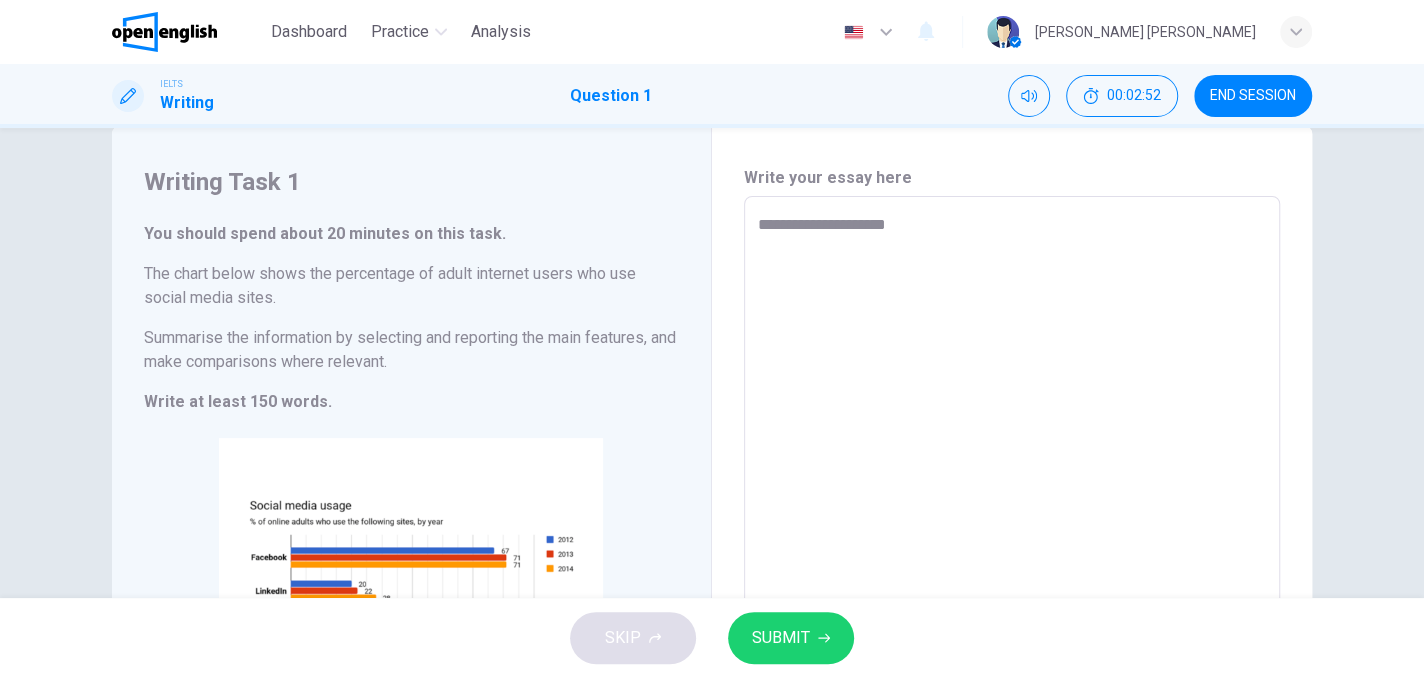 type on "*" 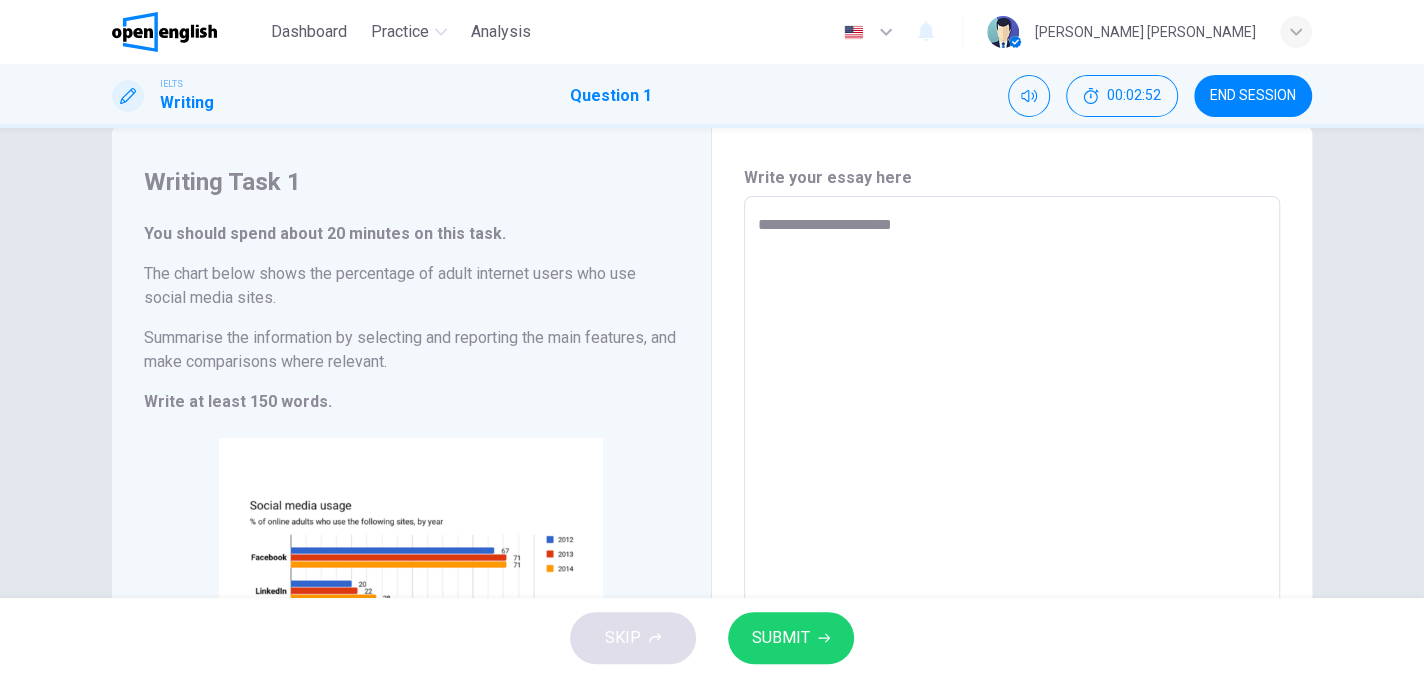 type on "*" 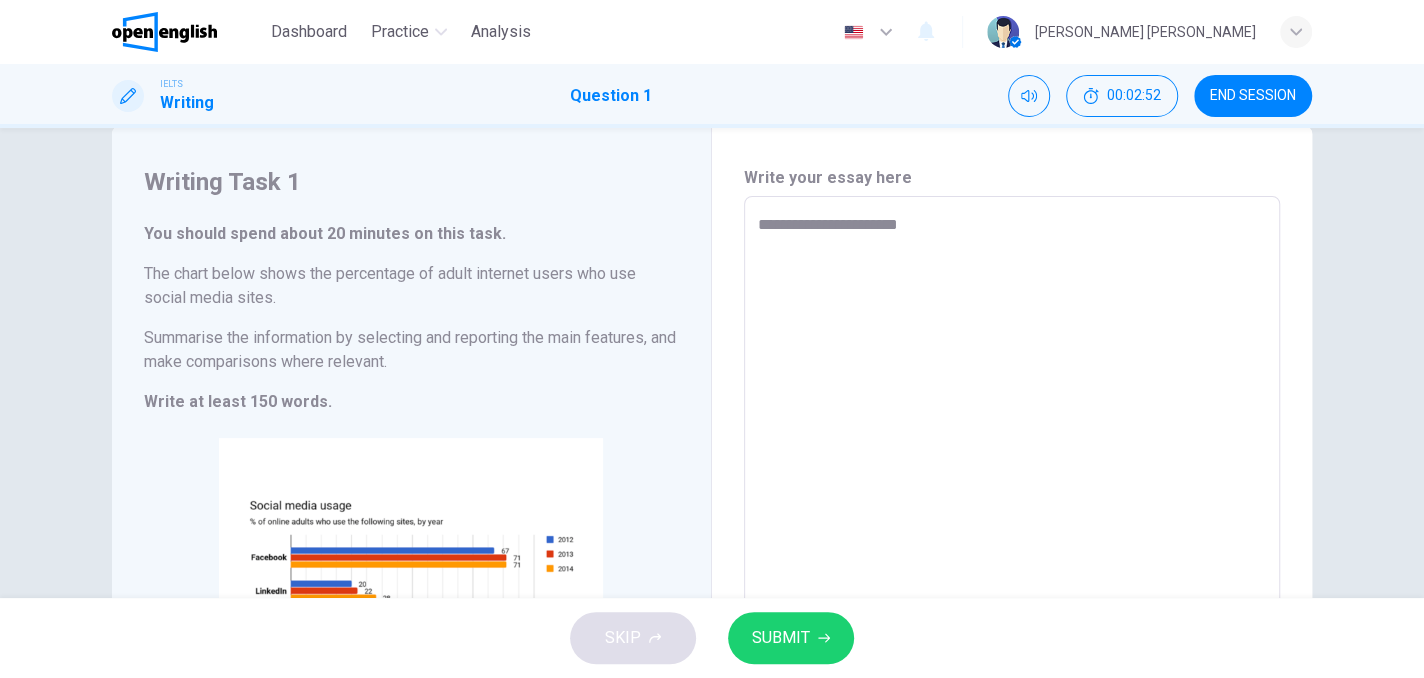 type on "*" 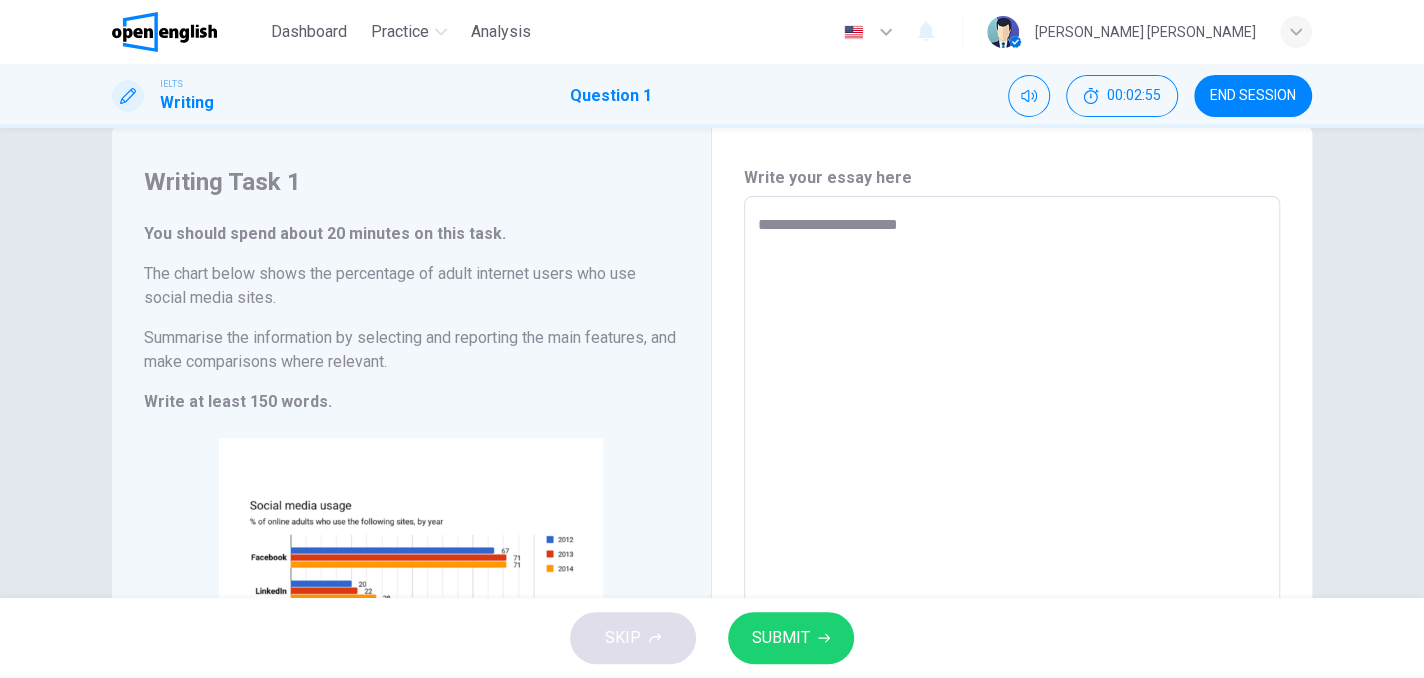 type on "**********" 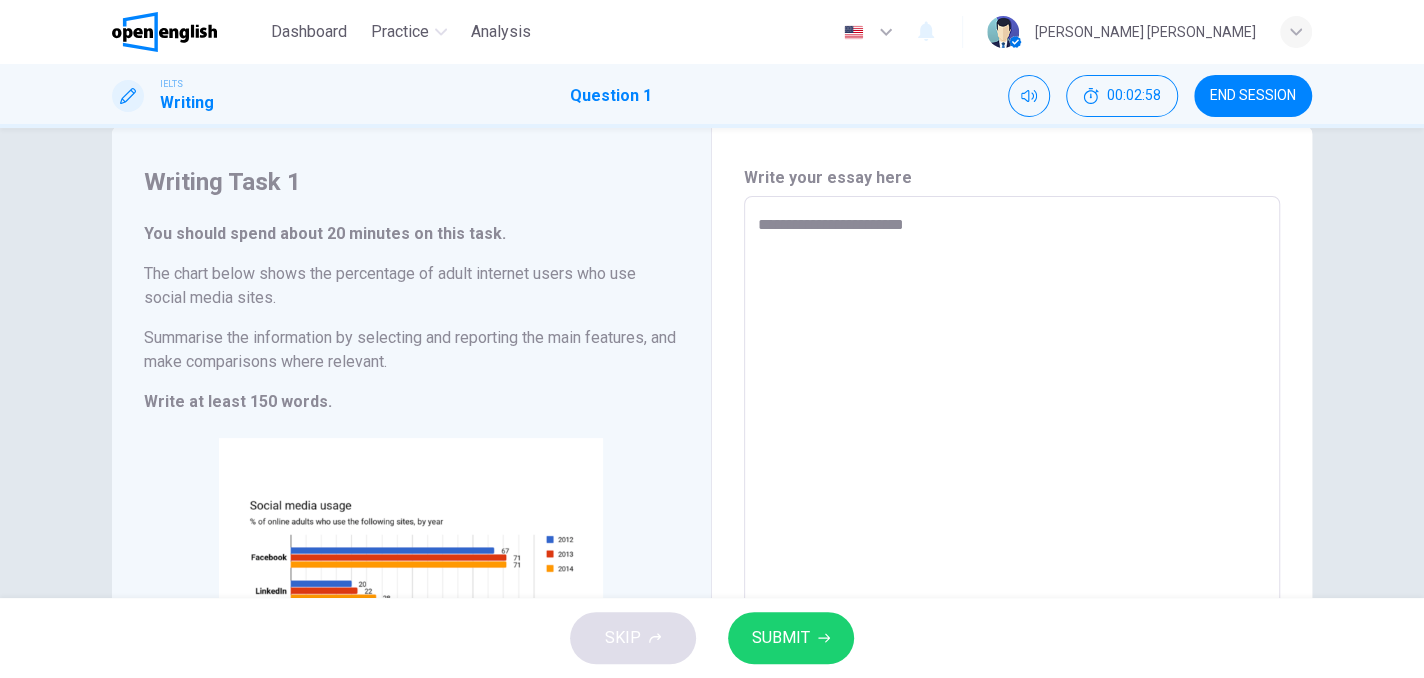 type on "**********" 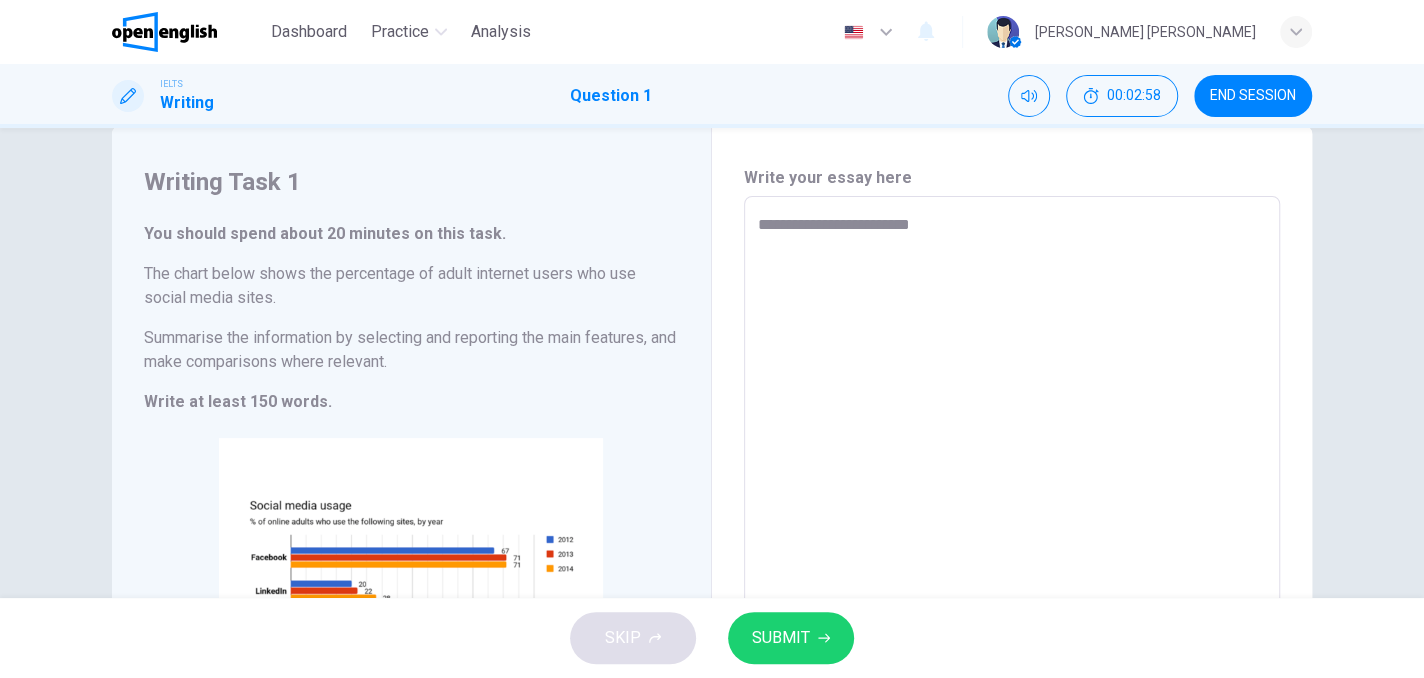 type on "*" 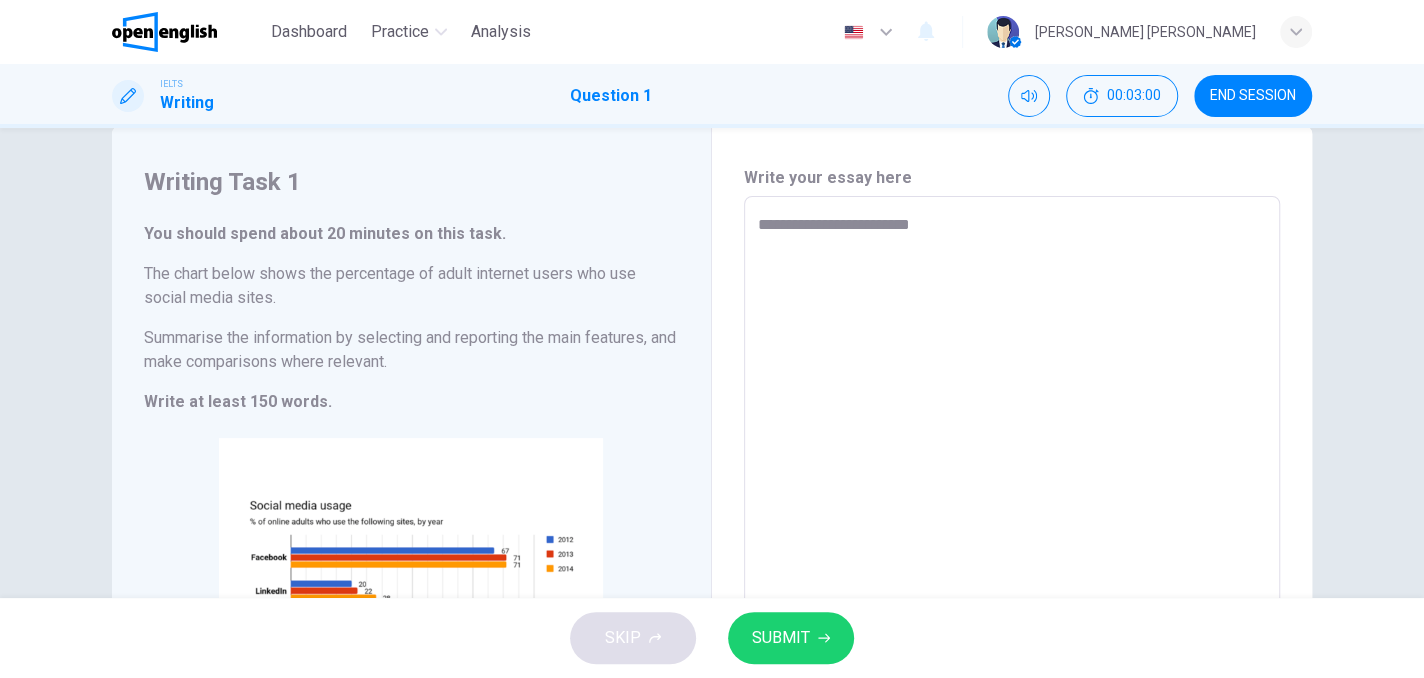 type on "**********" 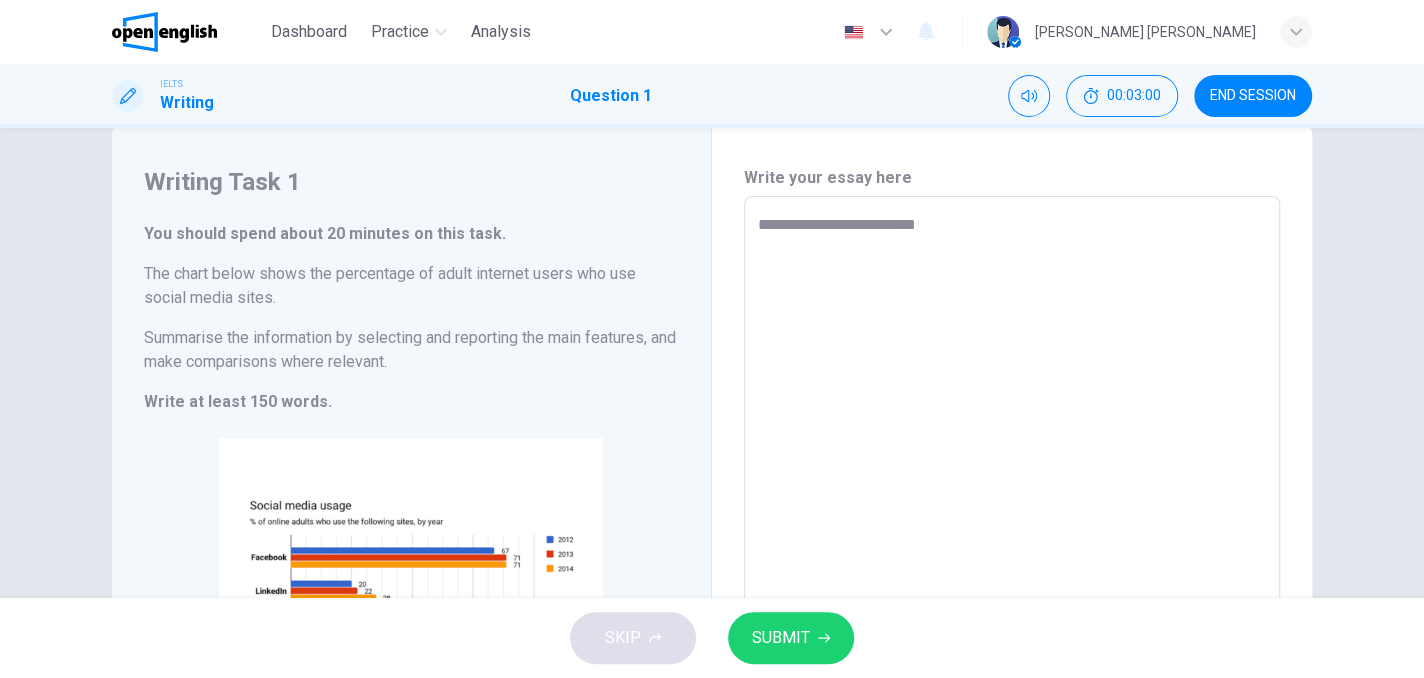 type on "**********" 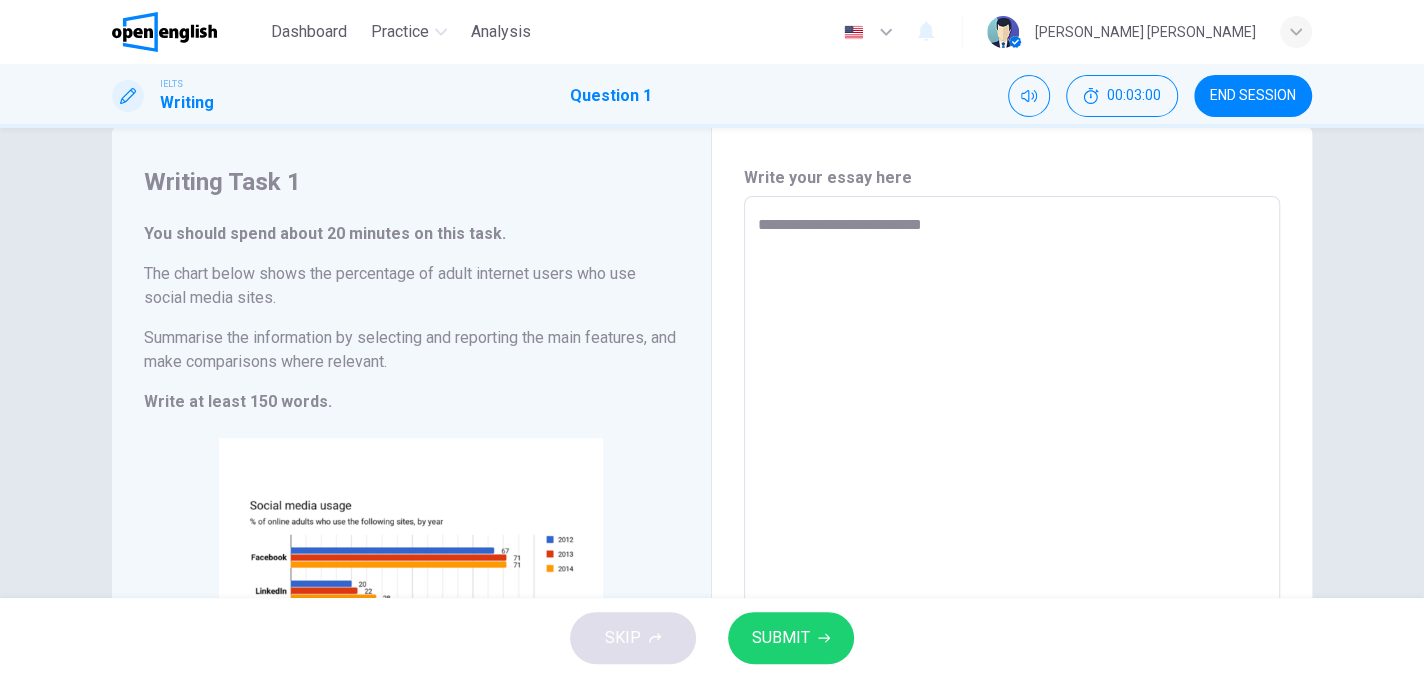 type on "*" 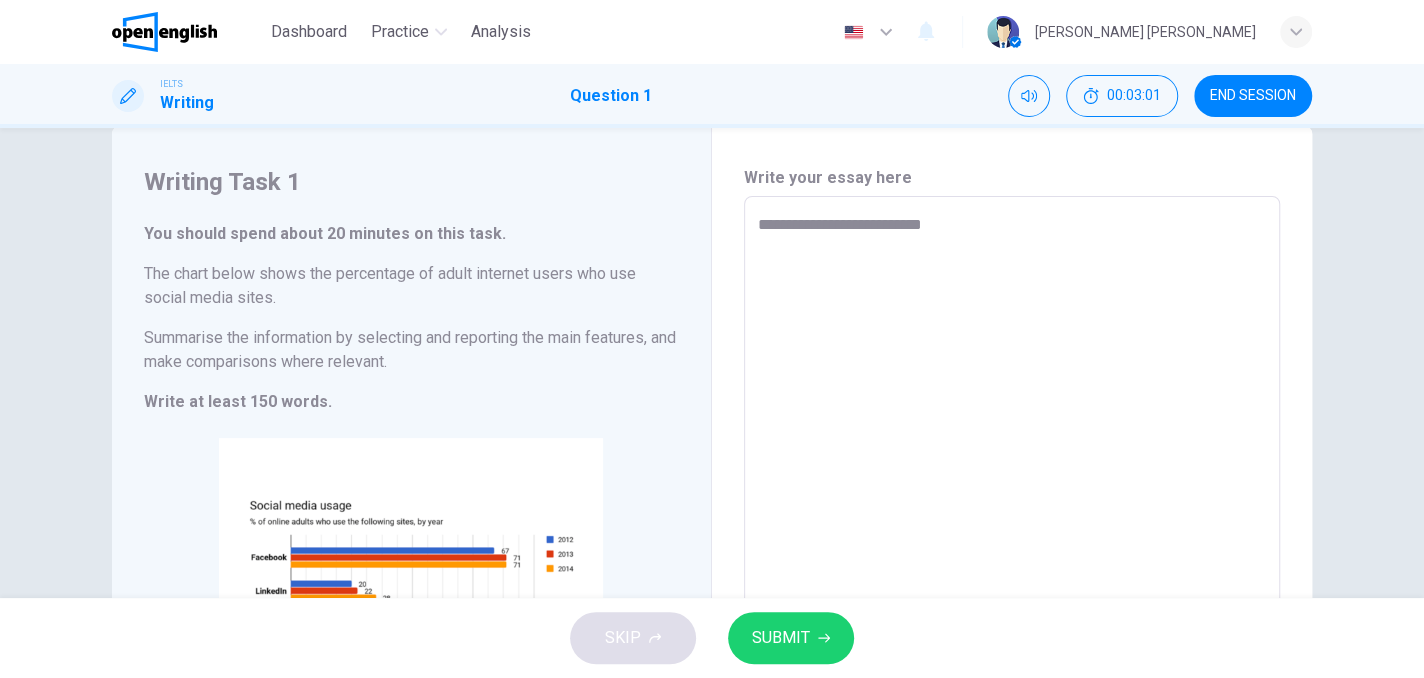 type on "**********" 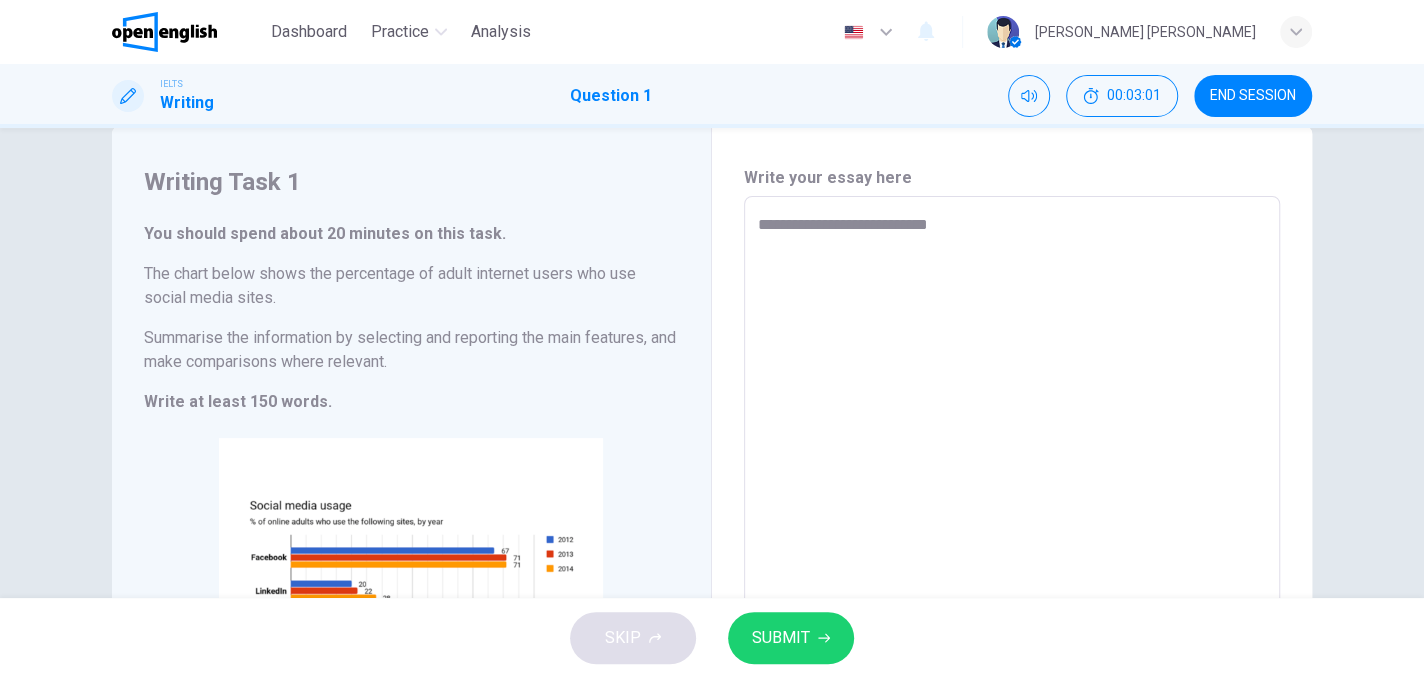 type on "**********" 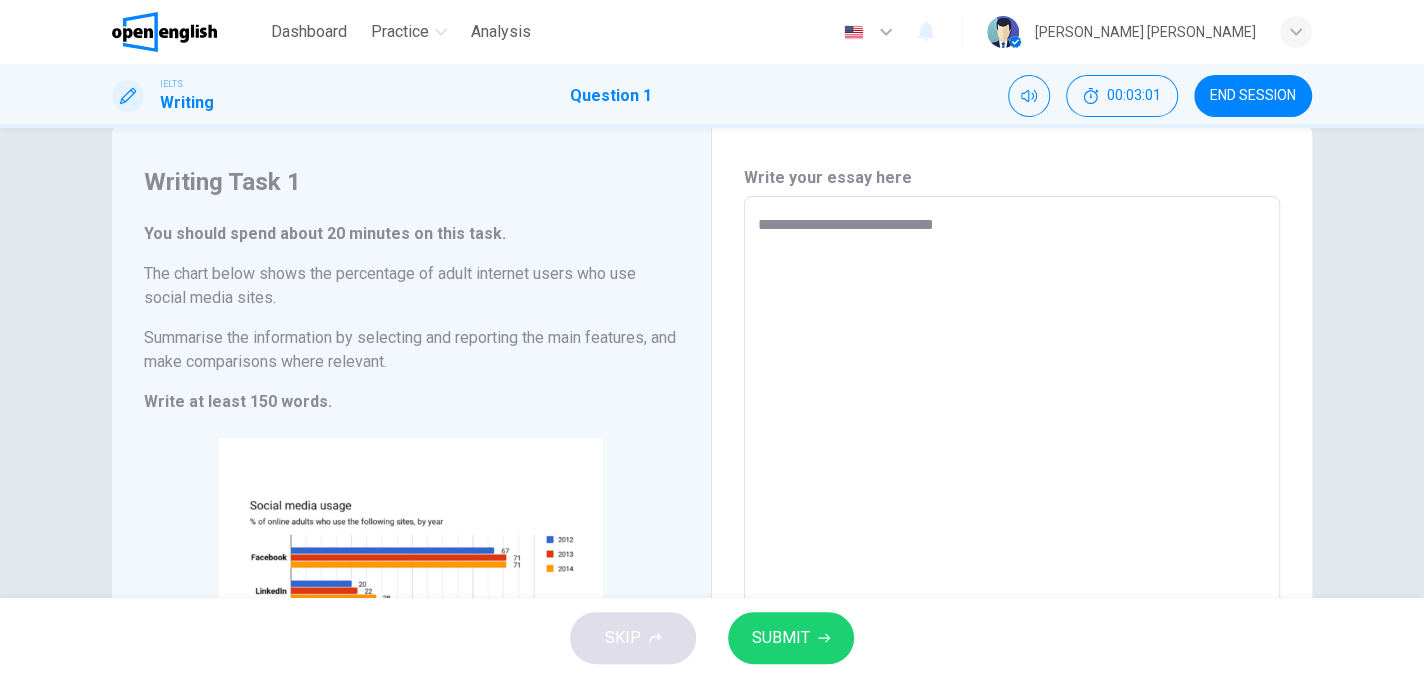 type on "*" 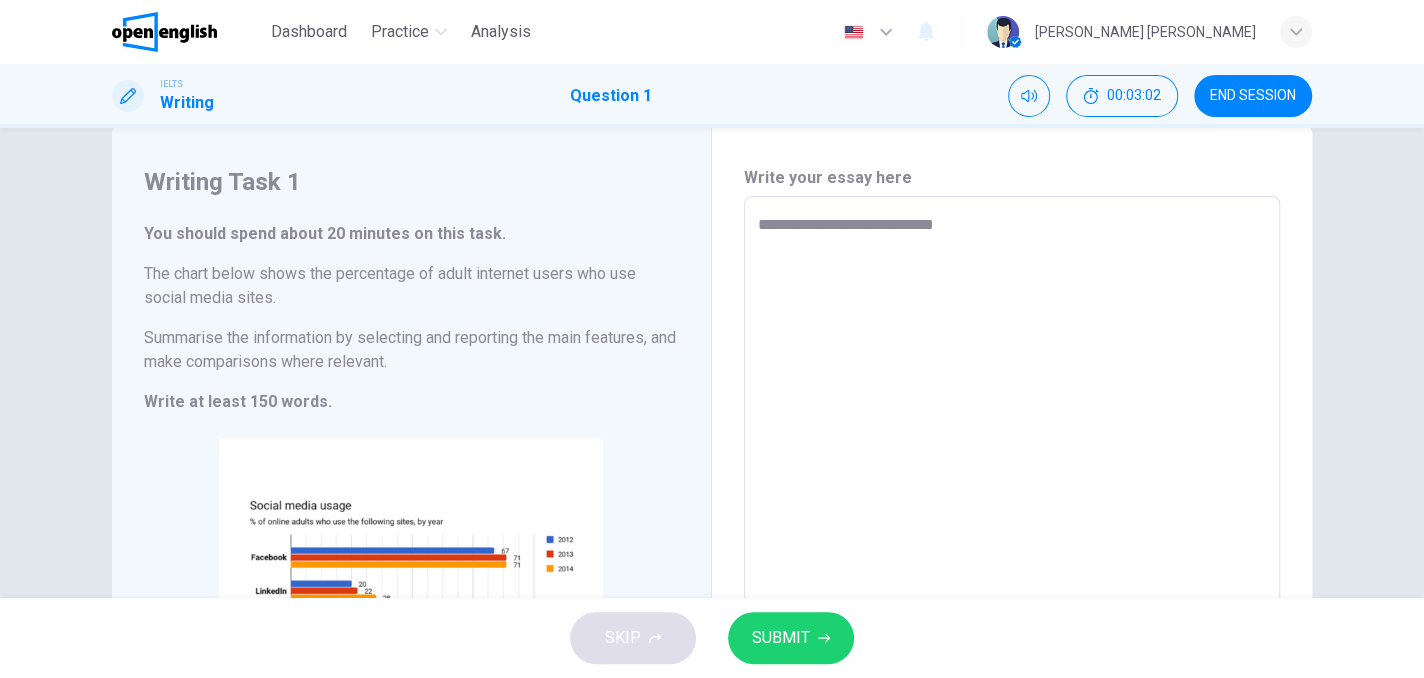 type on "**********" 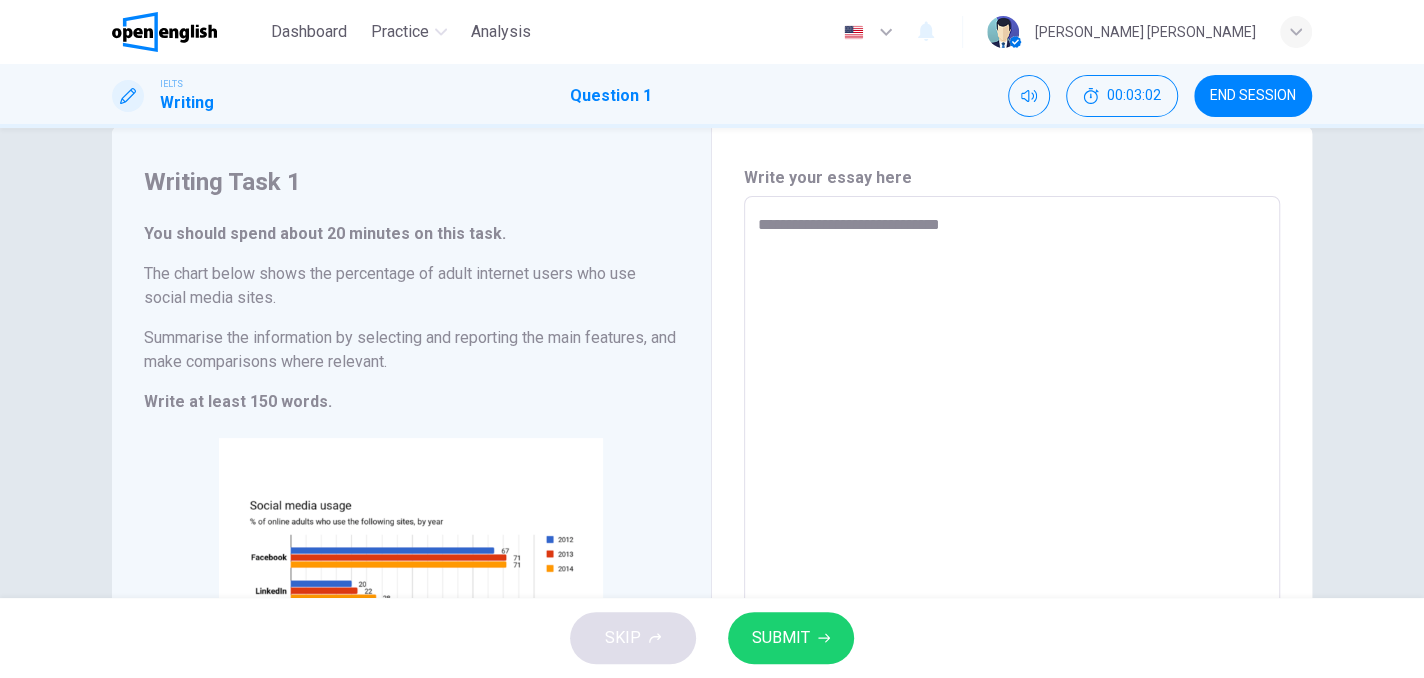 type on "*" 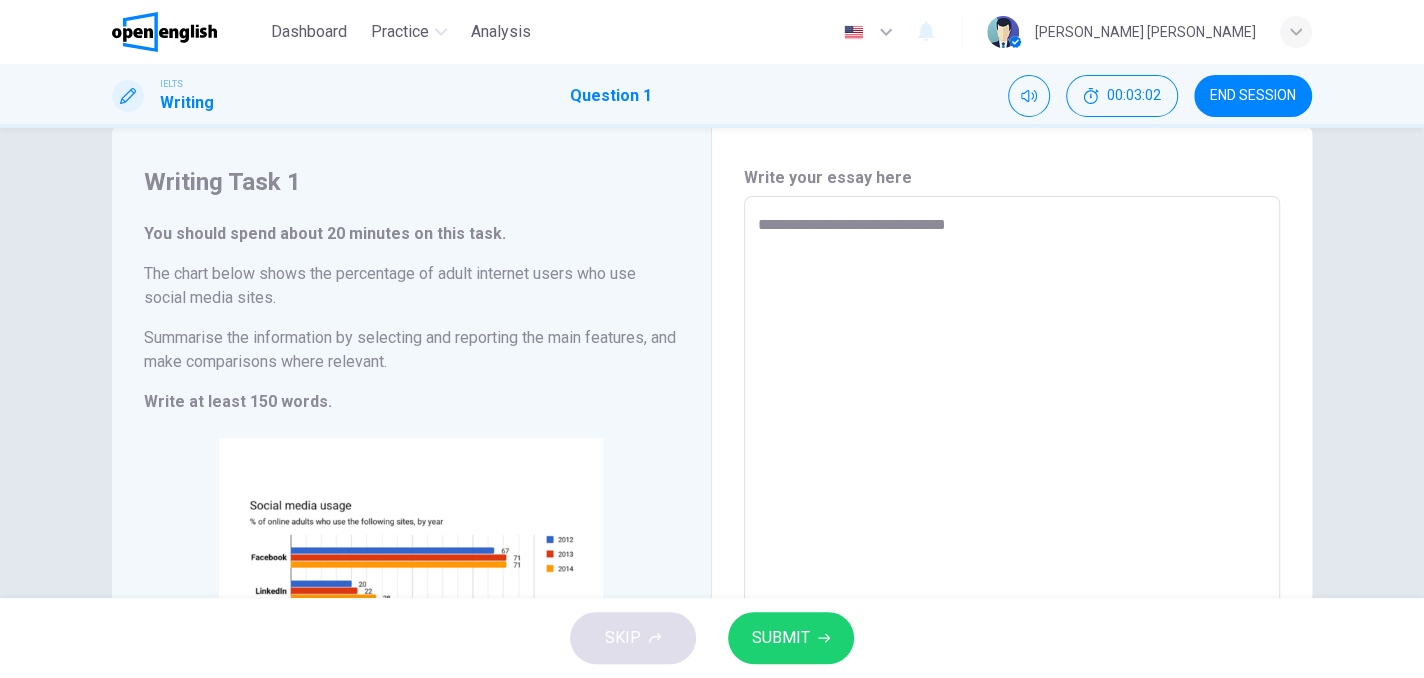 type on "*" 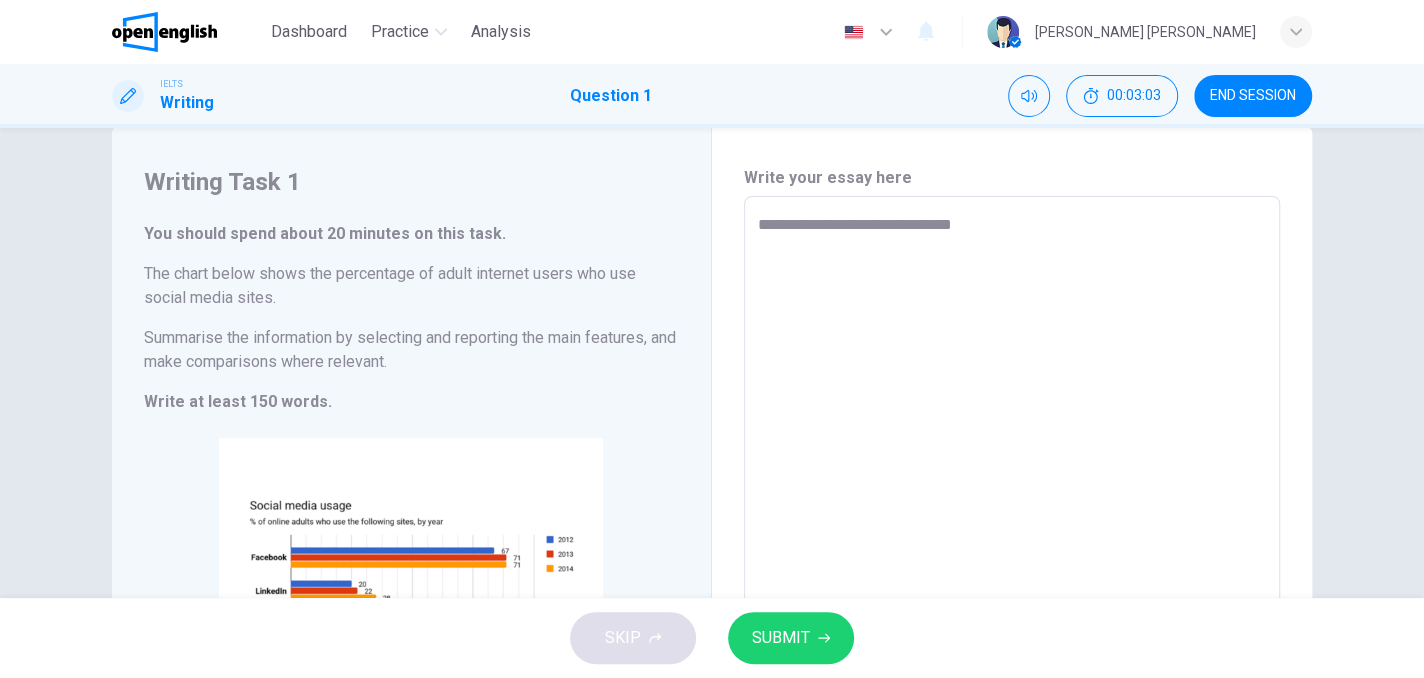 type on "**********" 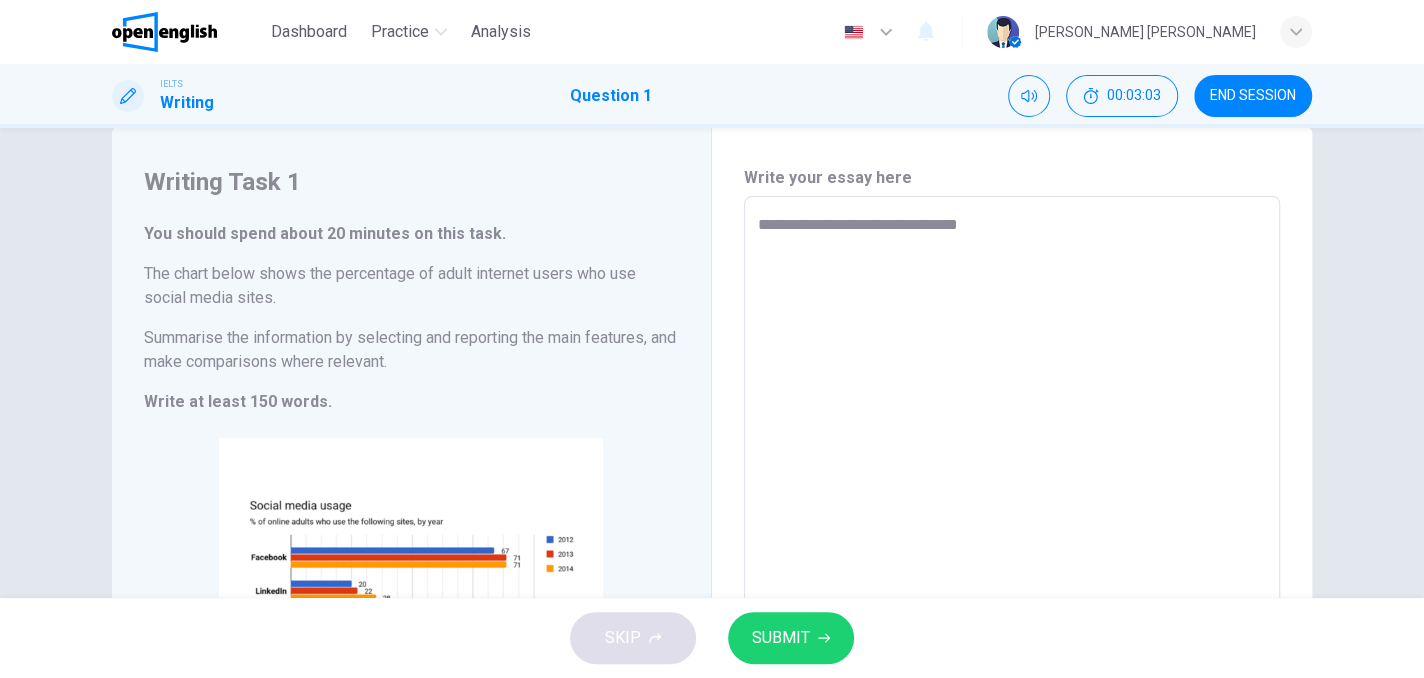 type on "*" 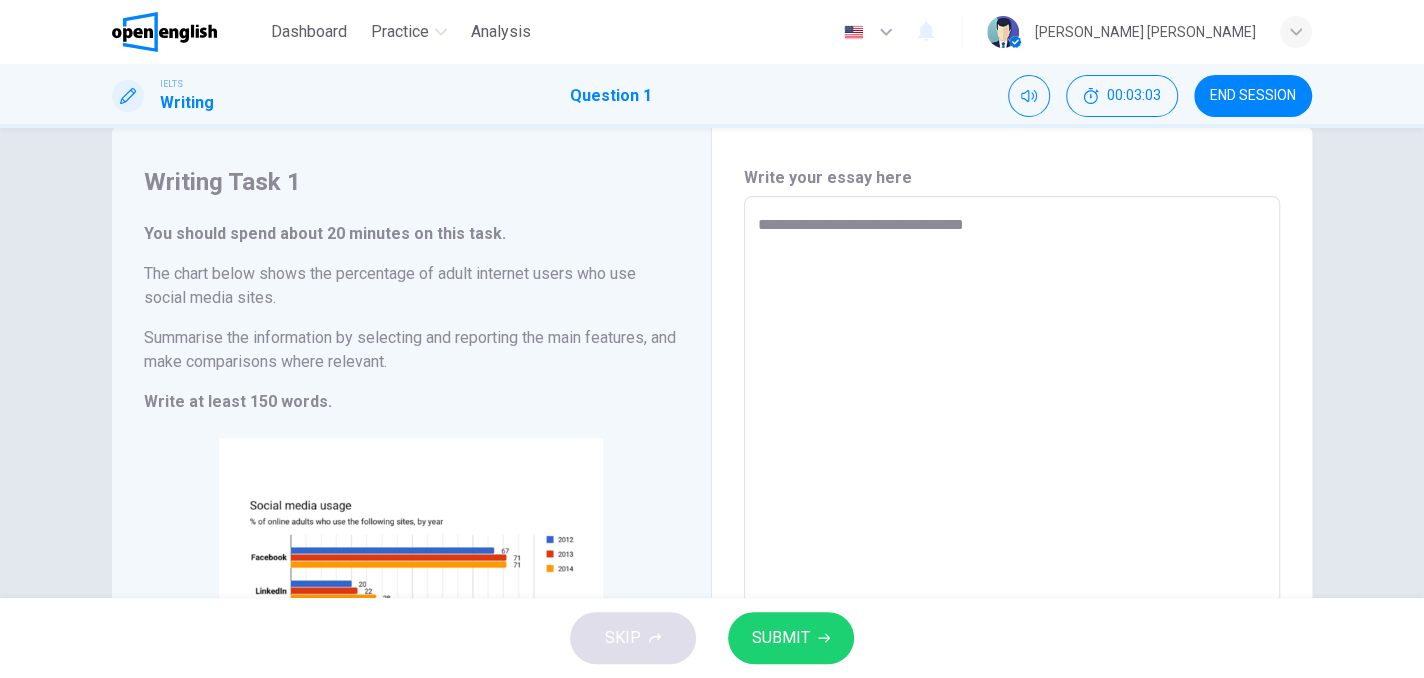 type on "*" 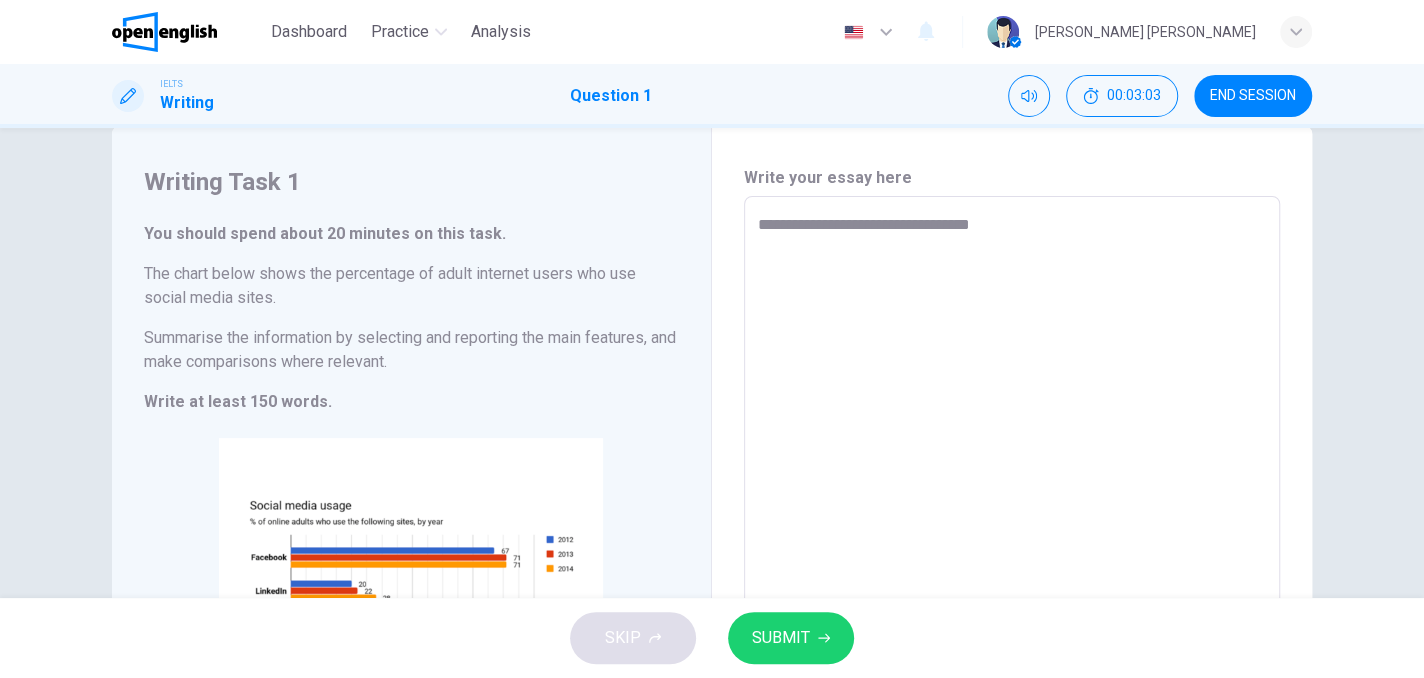 type on "*" 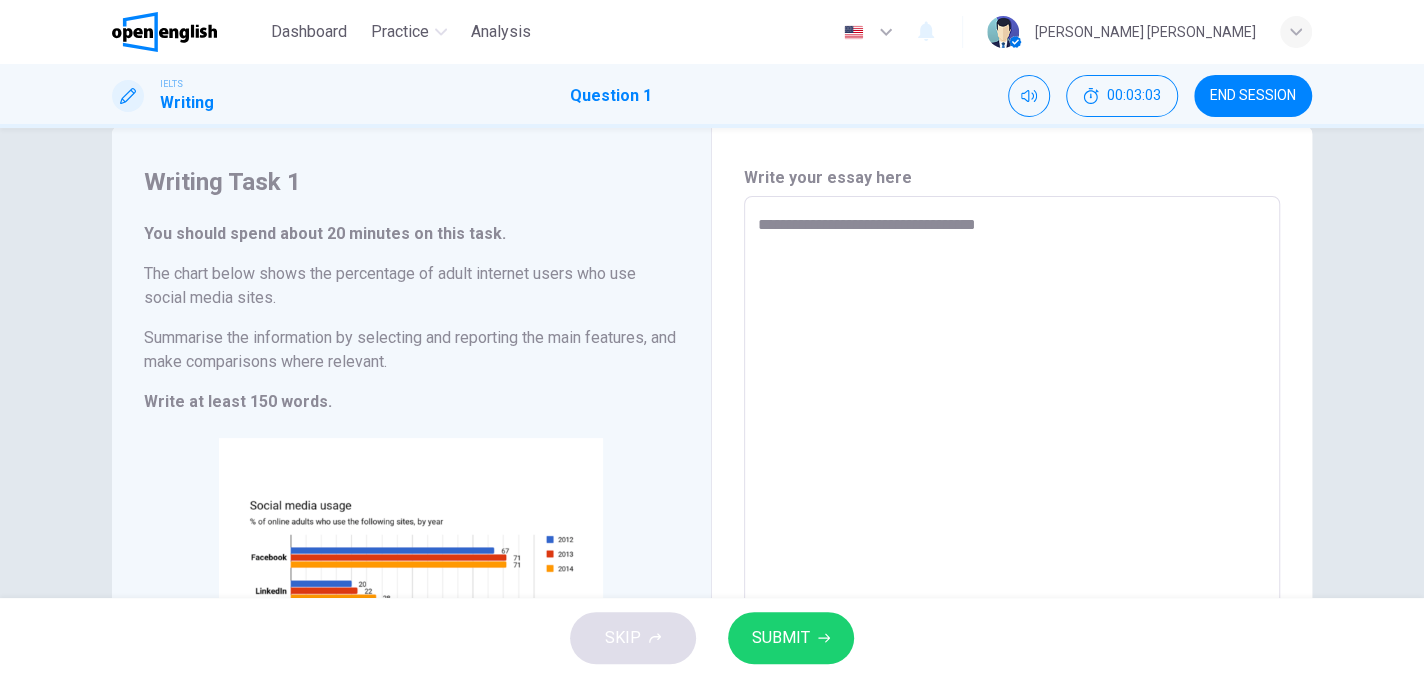 type on "*" 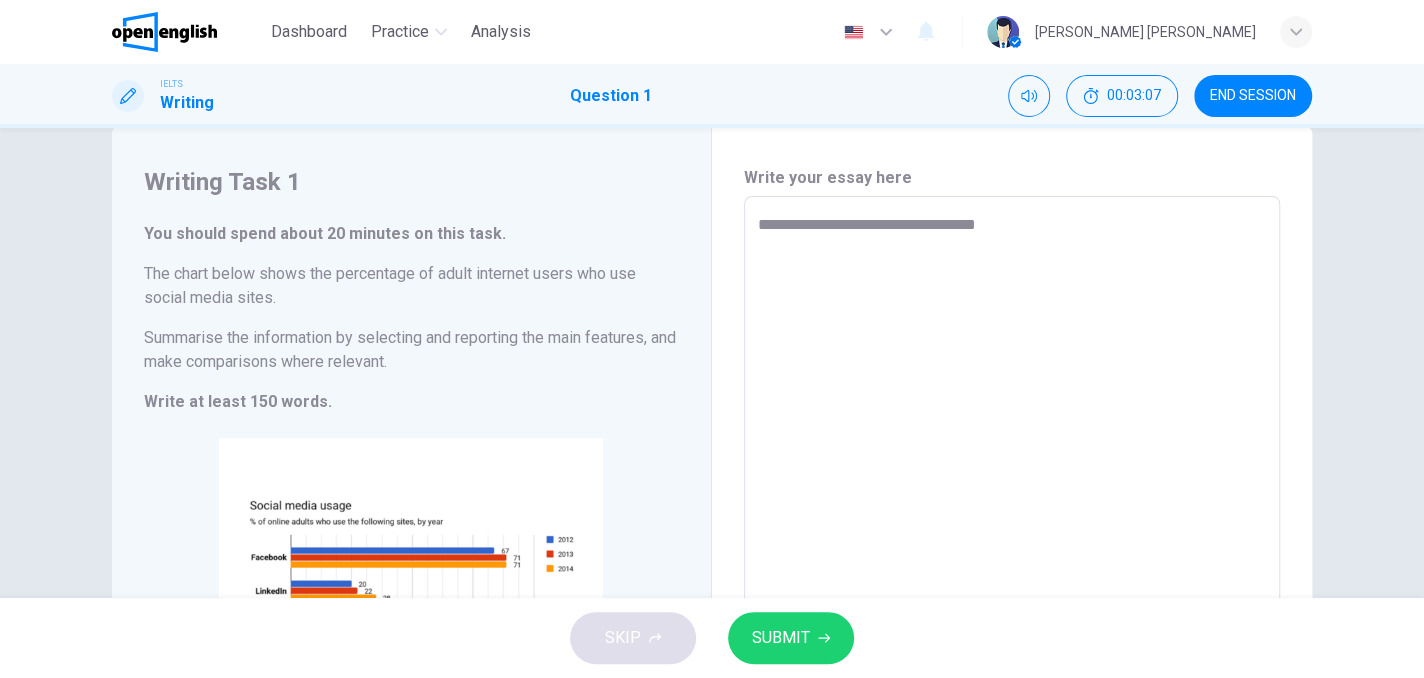 type on "**********" 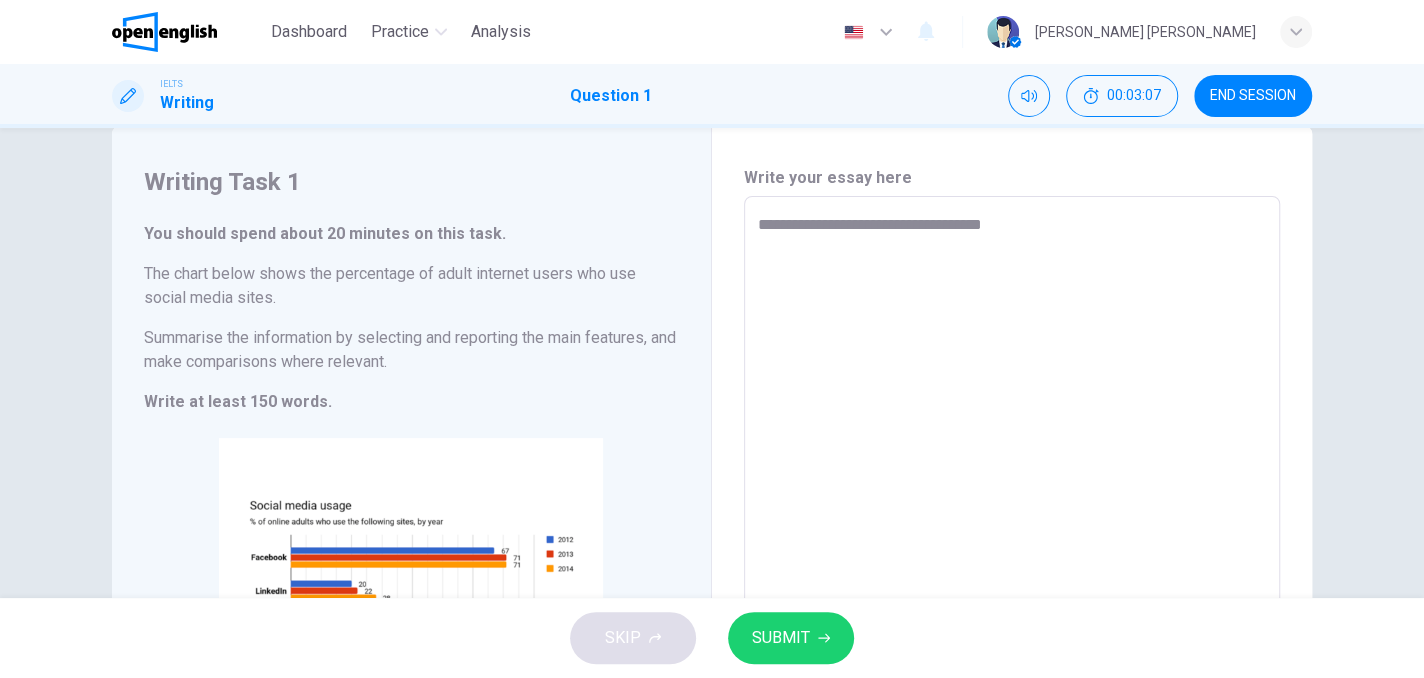 type on "**********" 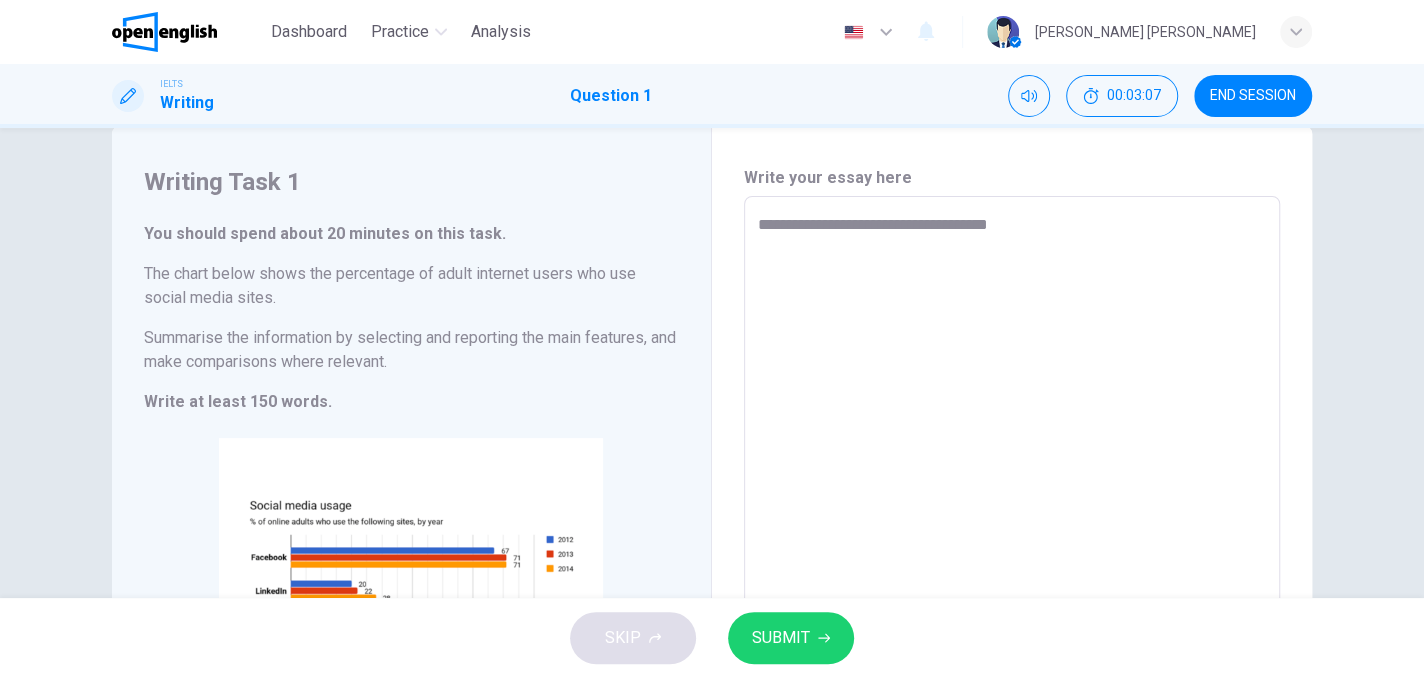 type on "*" 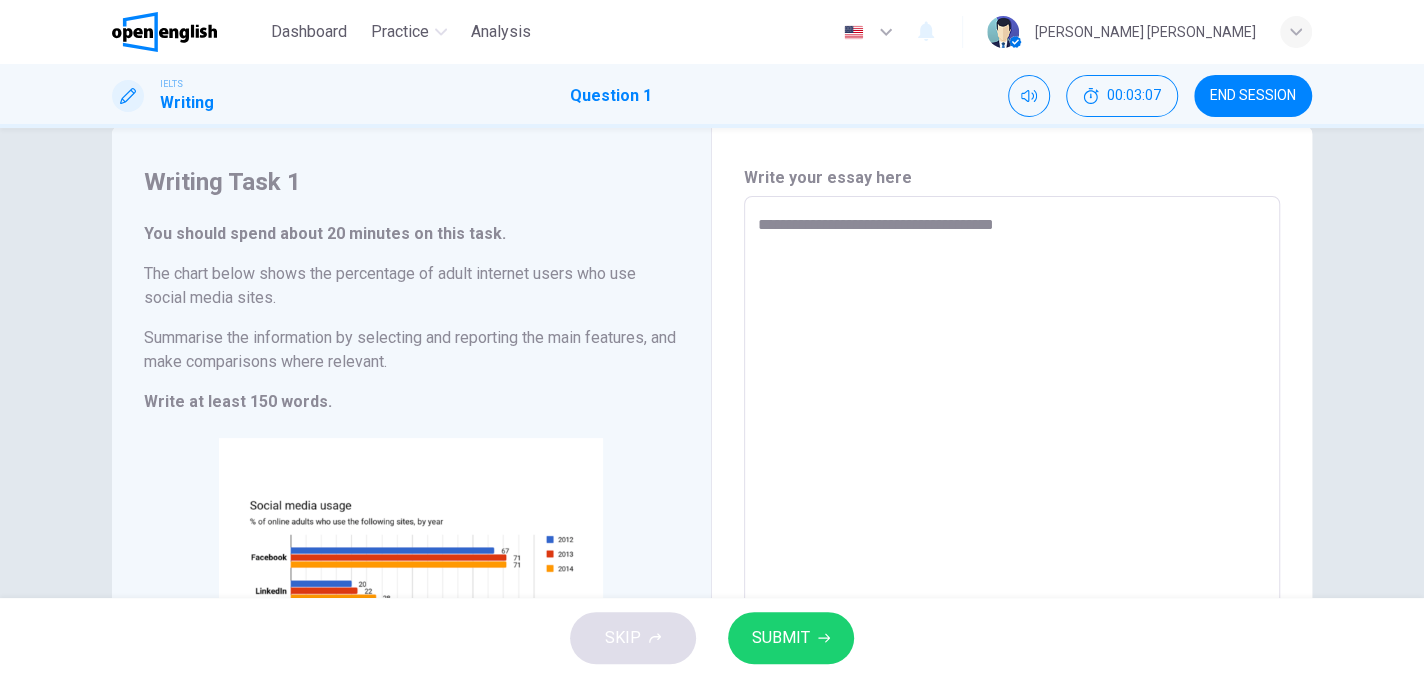 type on "*" 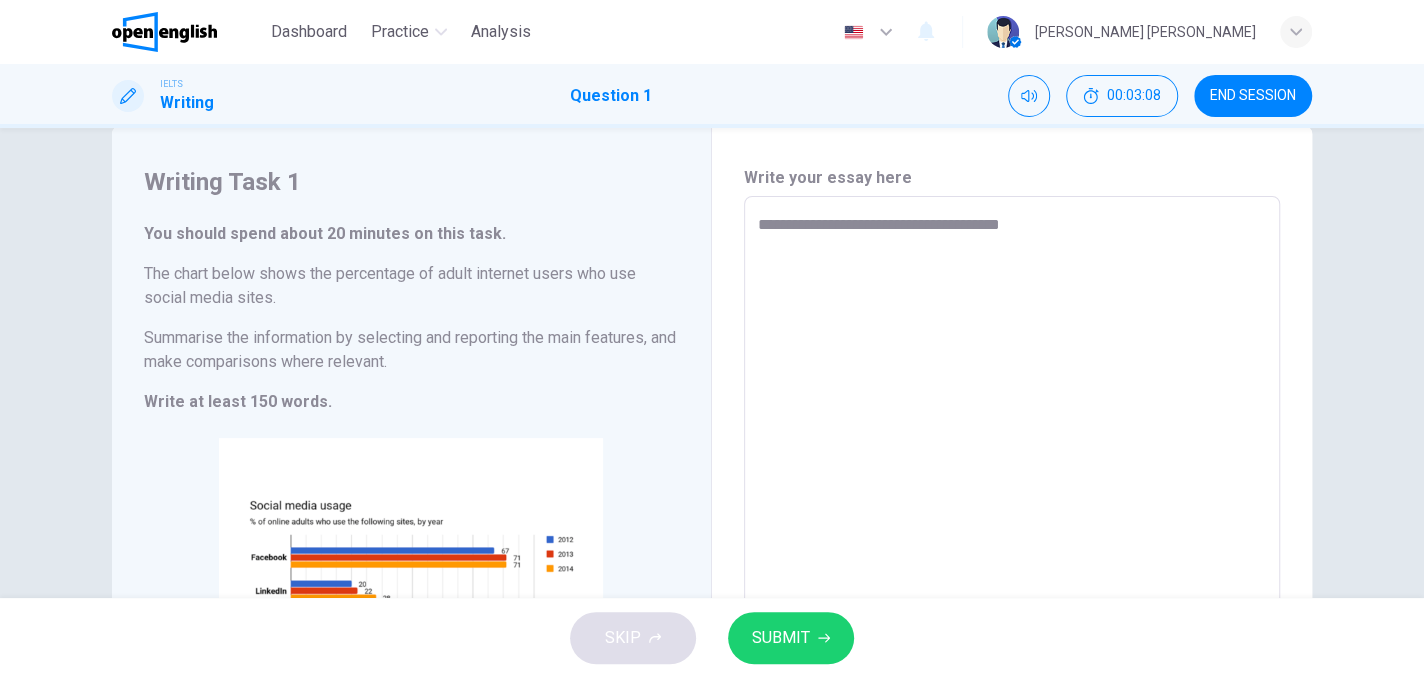 type on "**********" 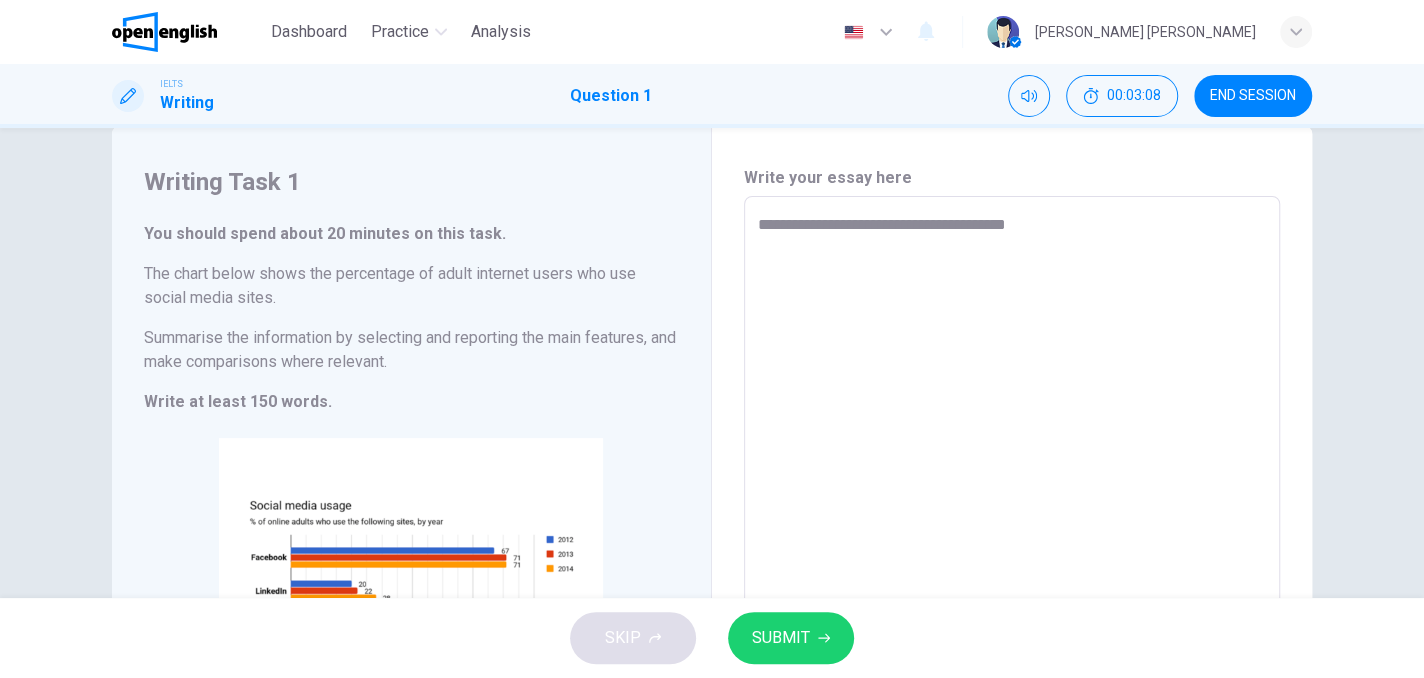 type on "*" 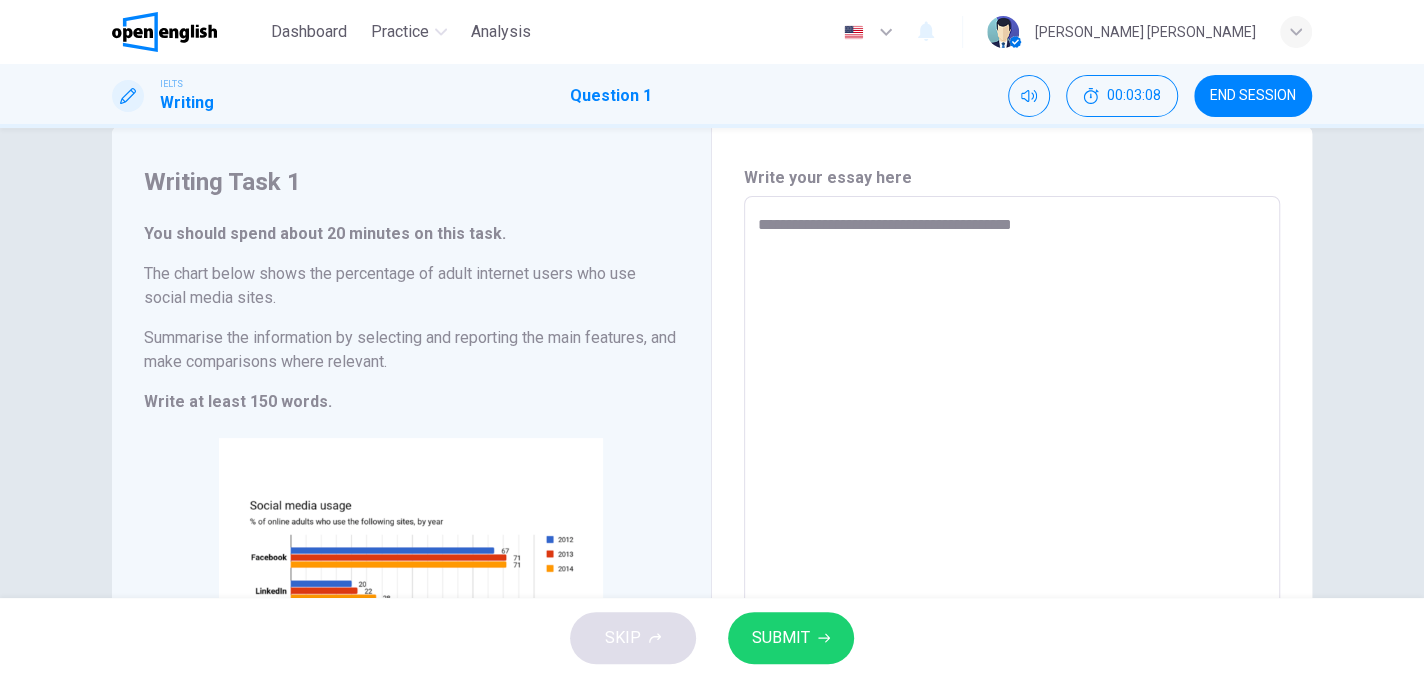 type on "*" 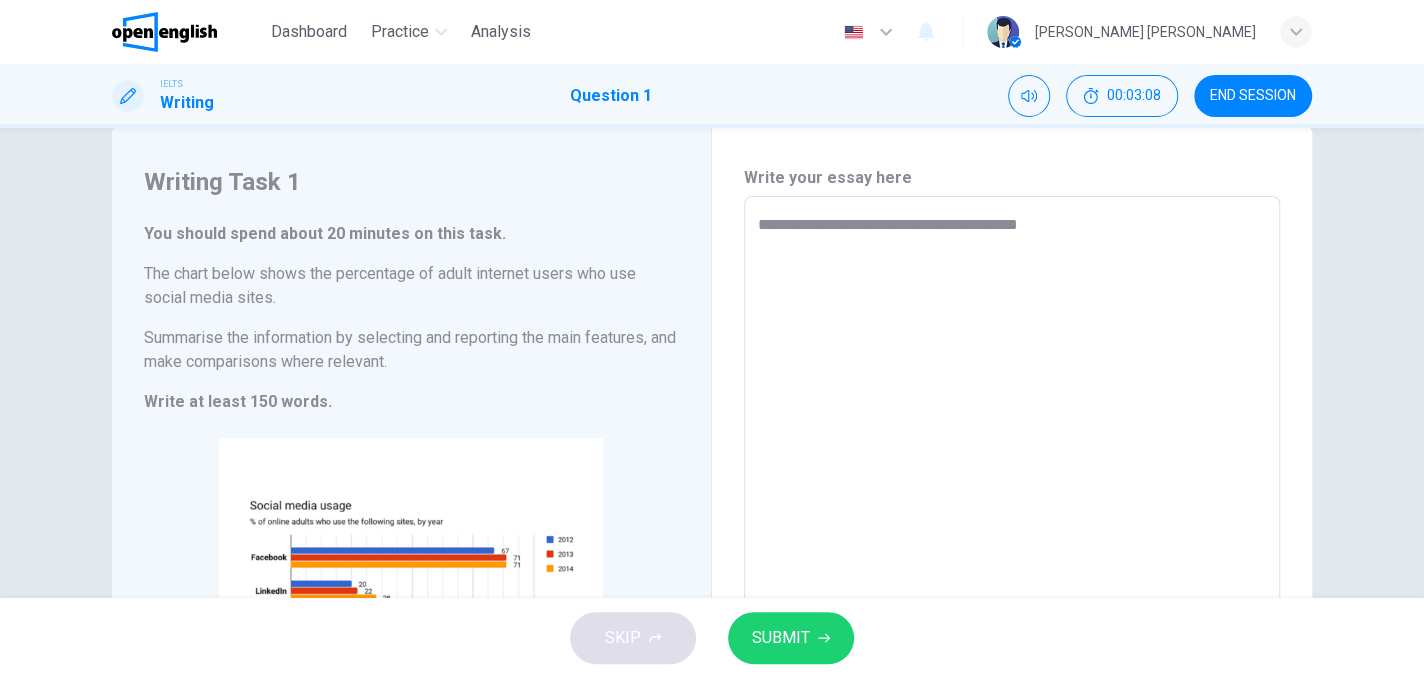 type on "*" 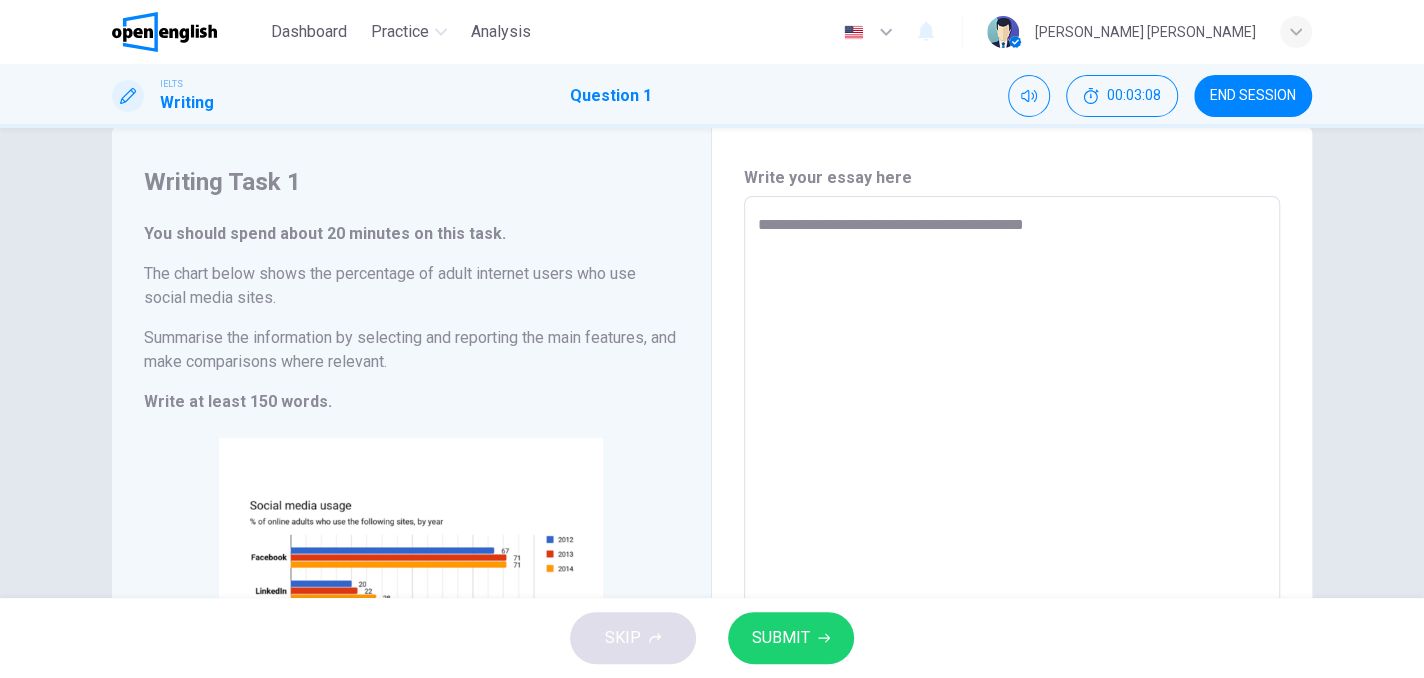 type on "*" 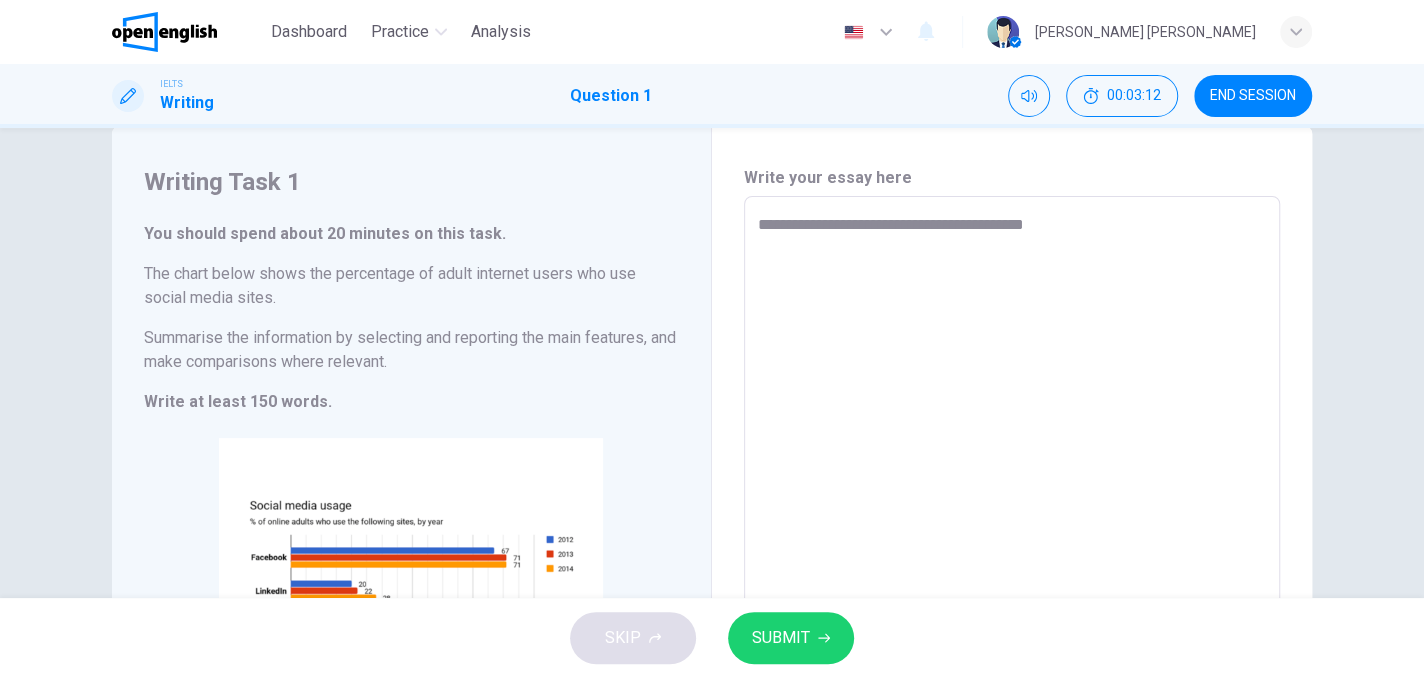 type on "**********" 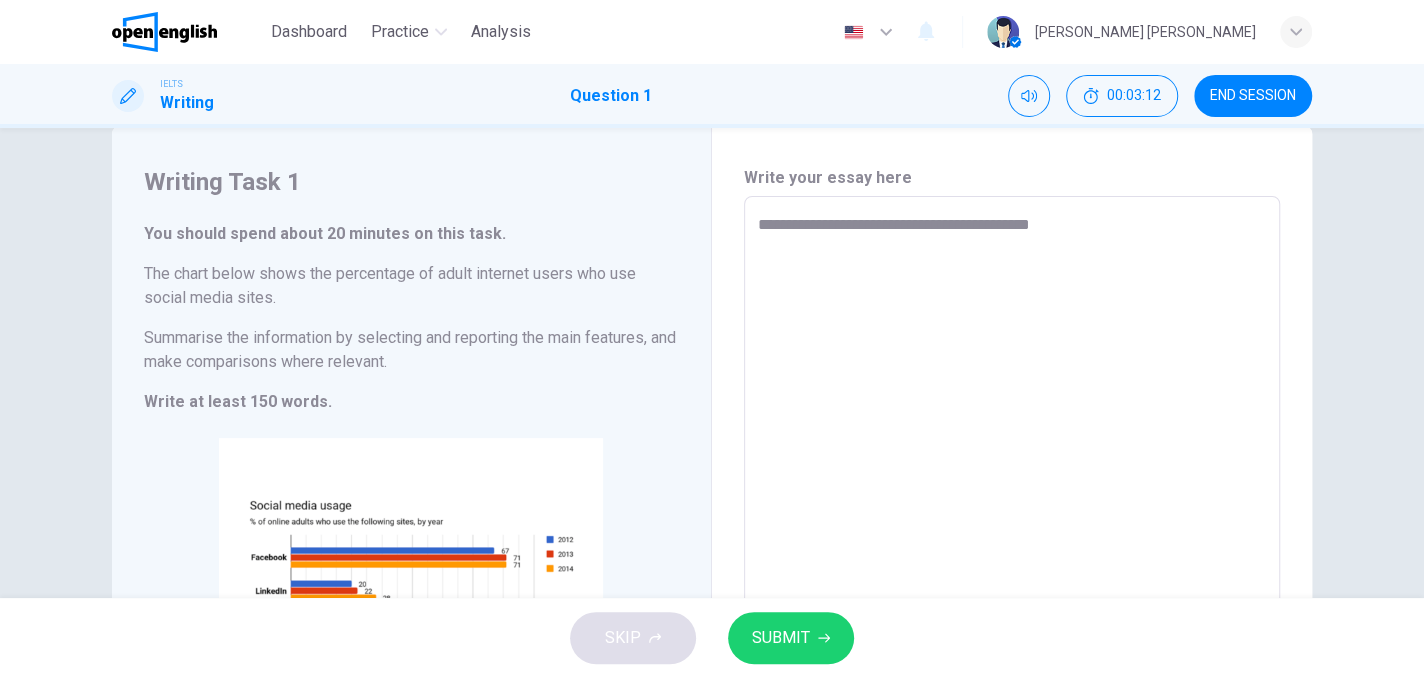 type on "**********" 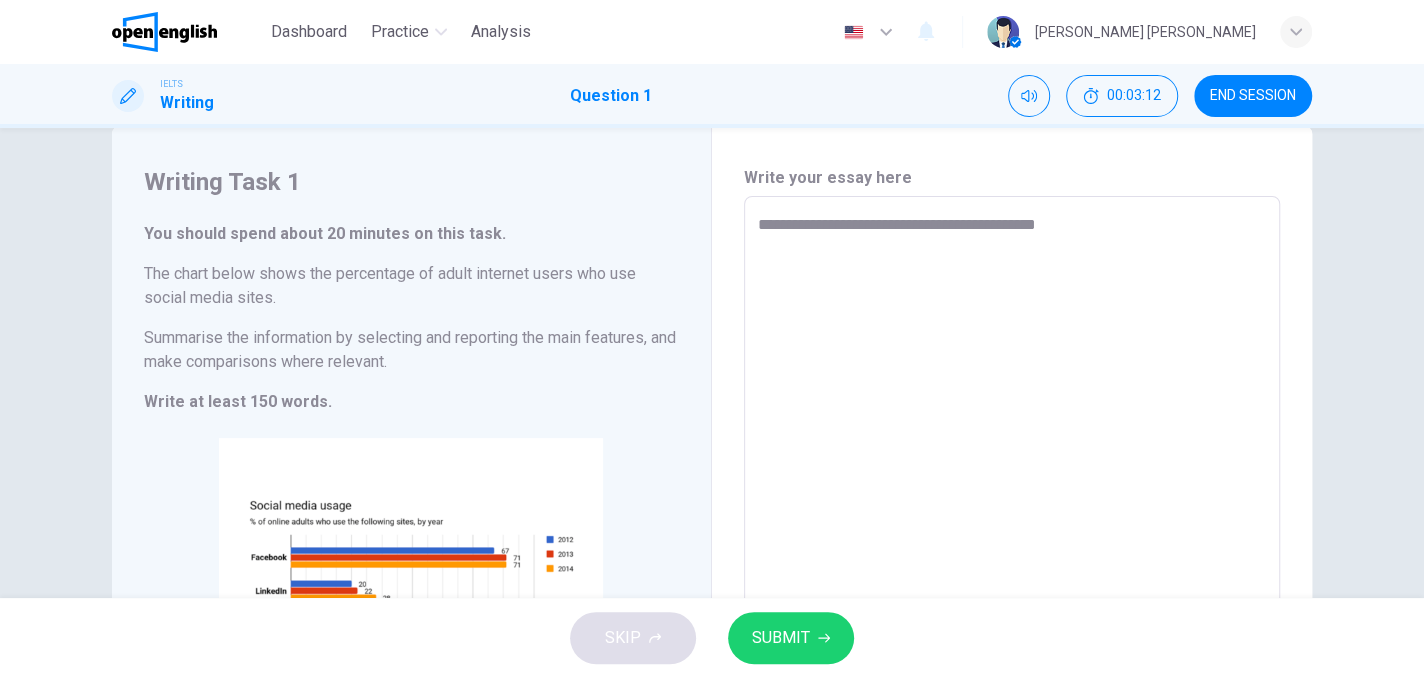 type on "*" 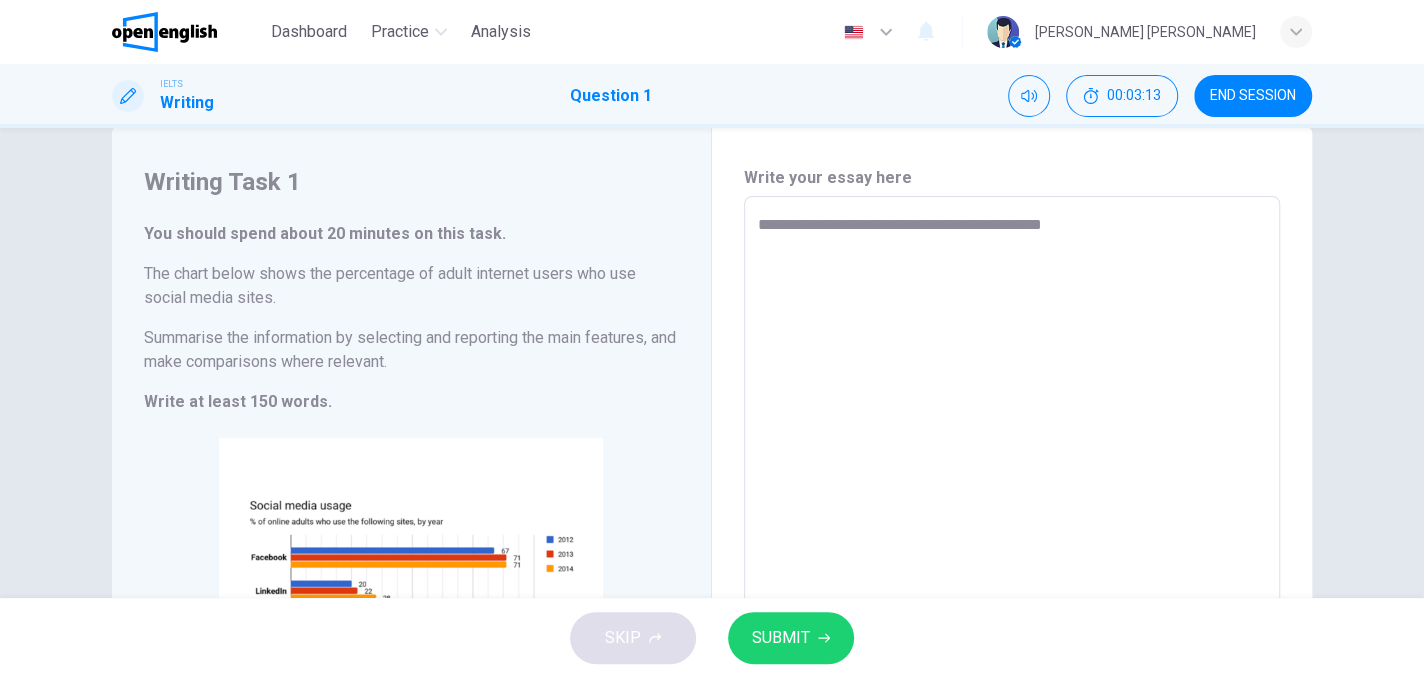 type on "**********" 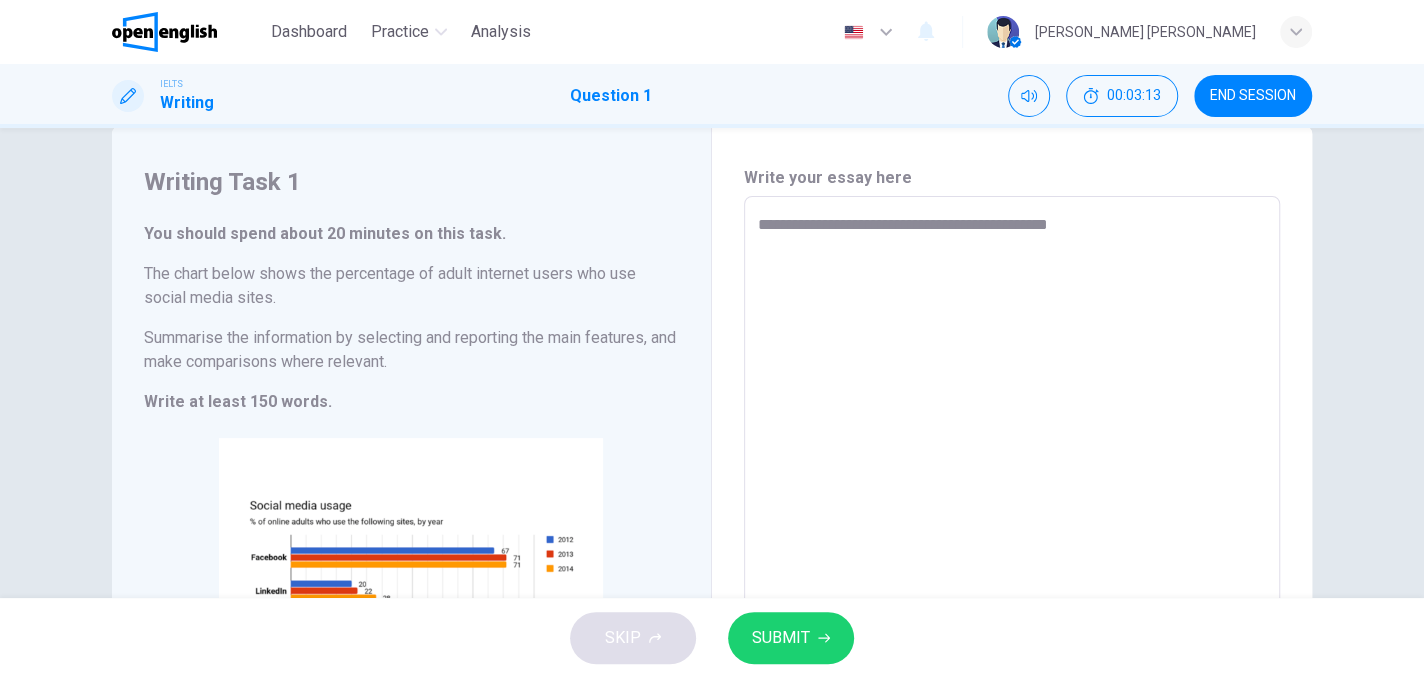 type on "**********" 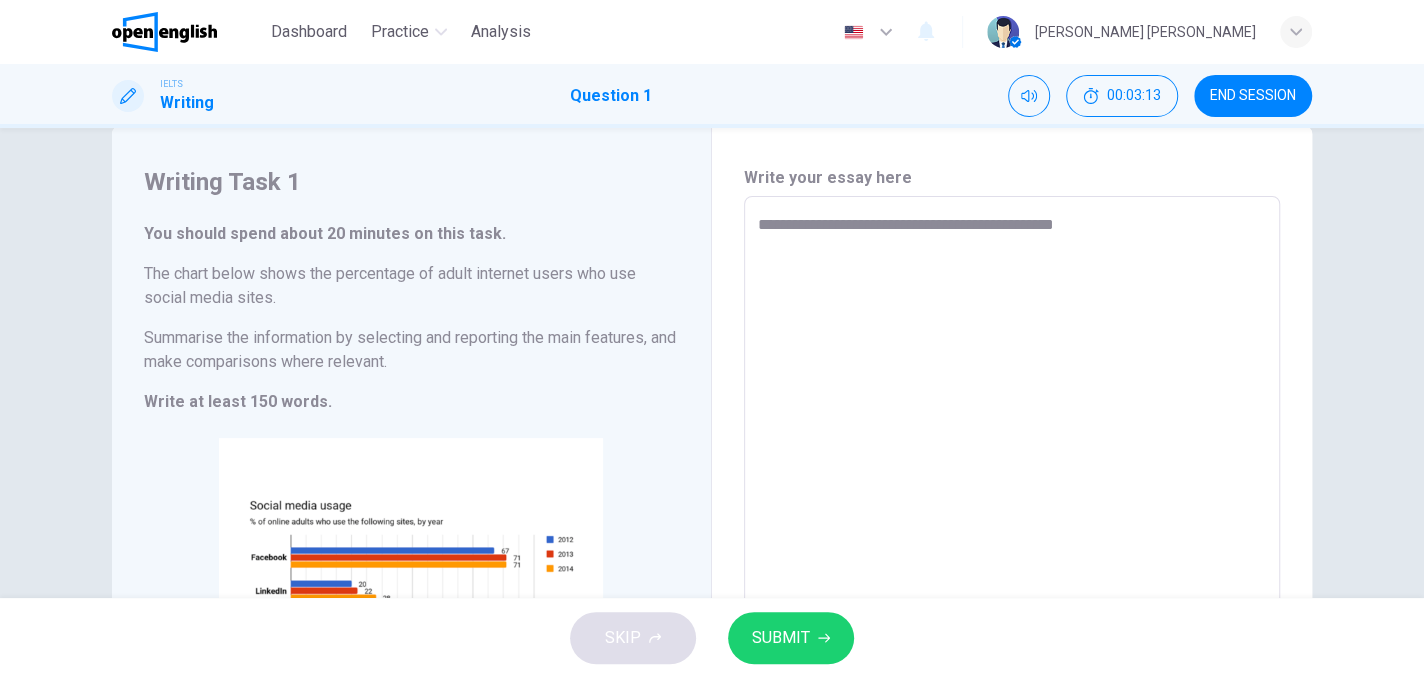 type on "*" 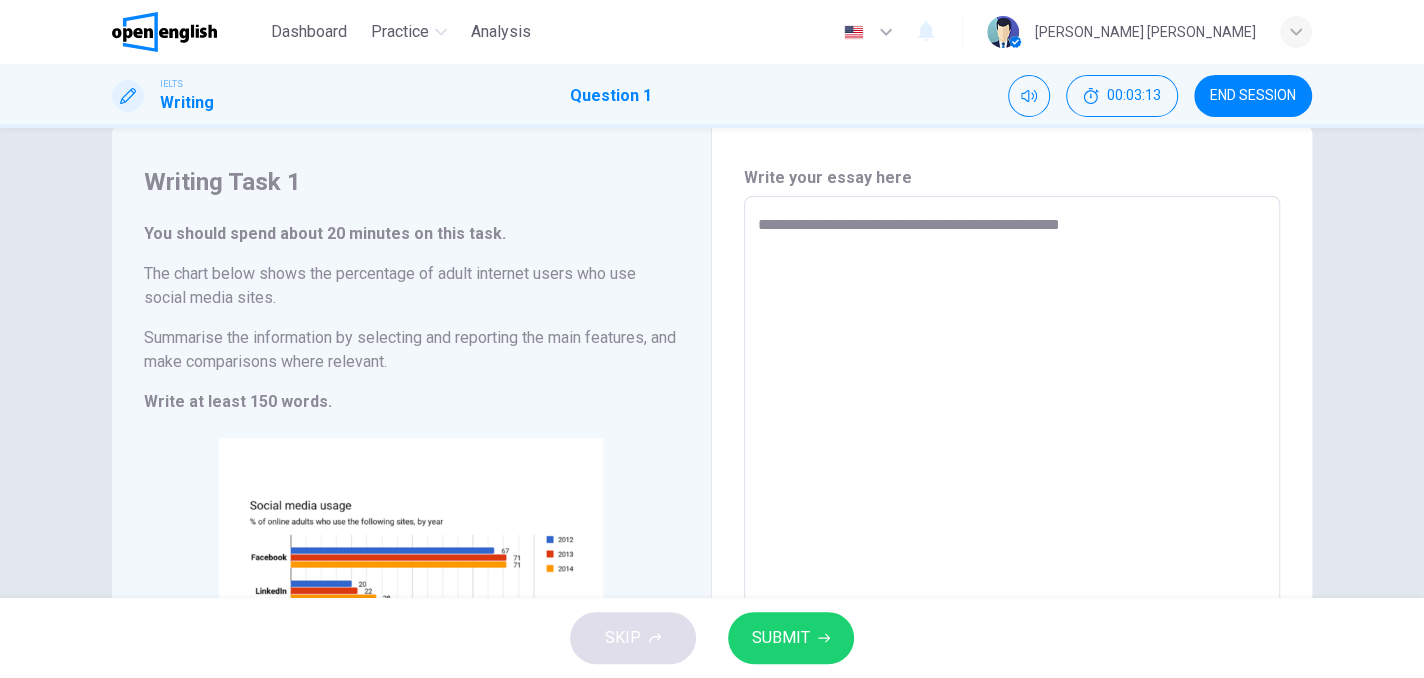 type on "*" 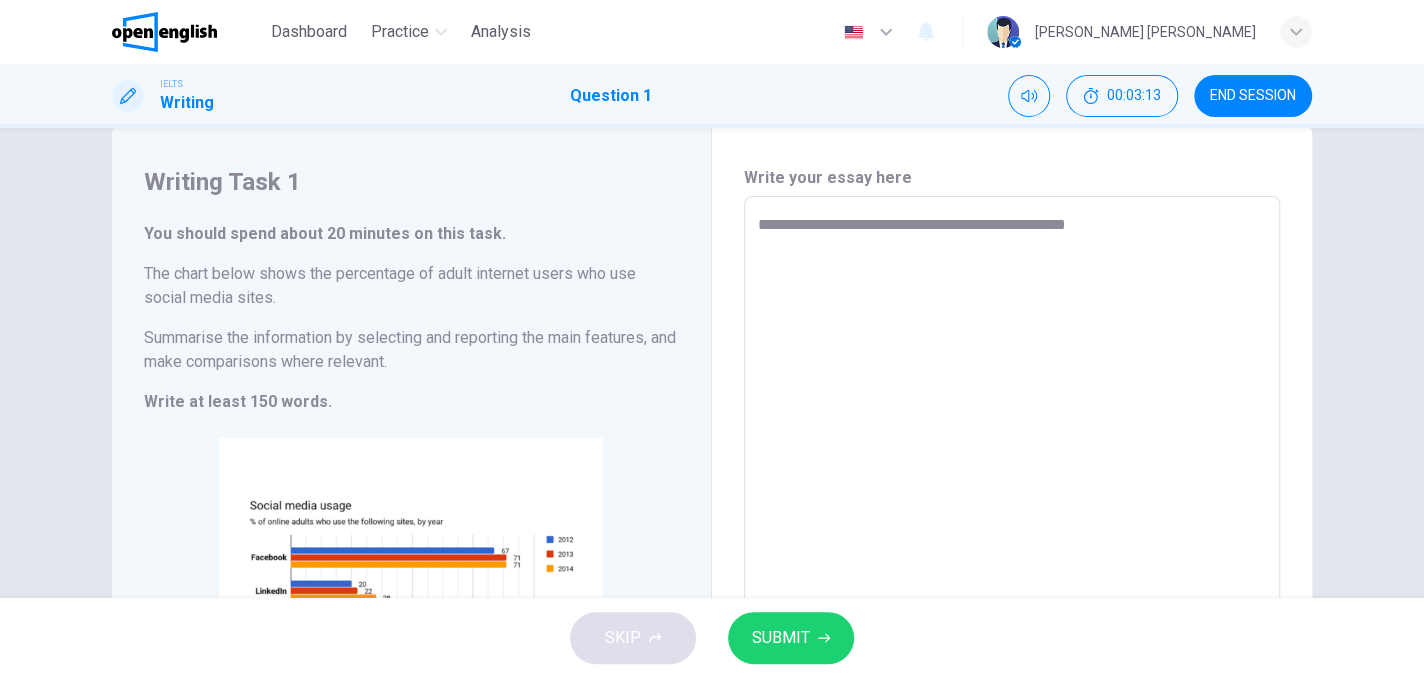 type on "*" 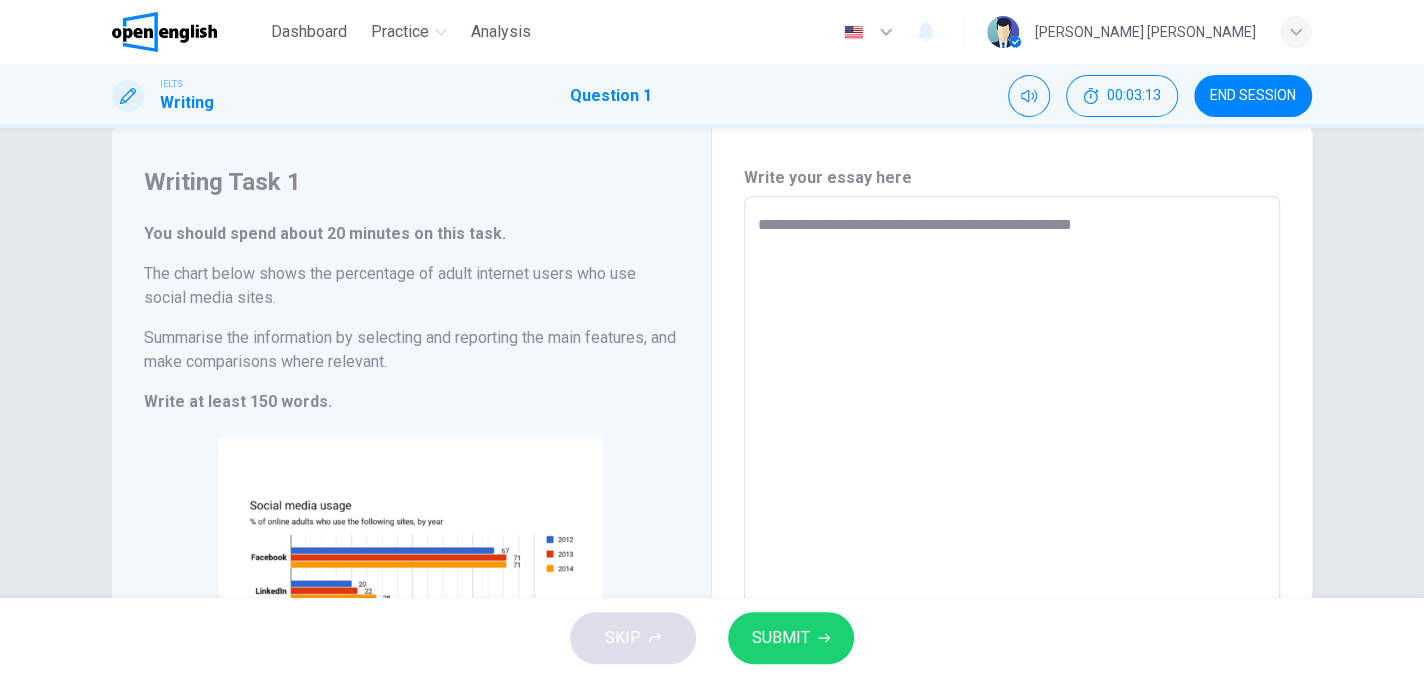 type on "*" 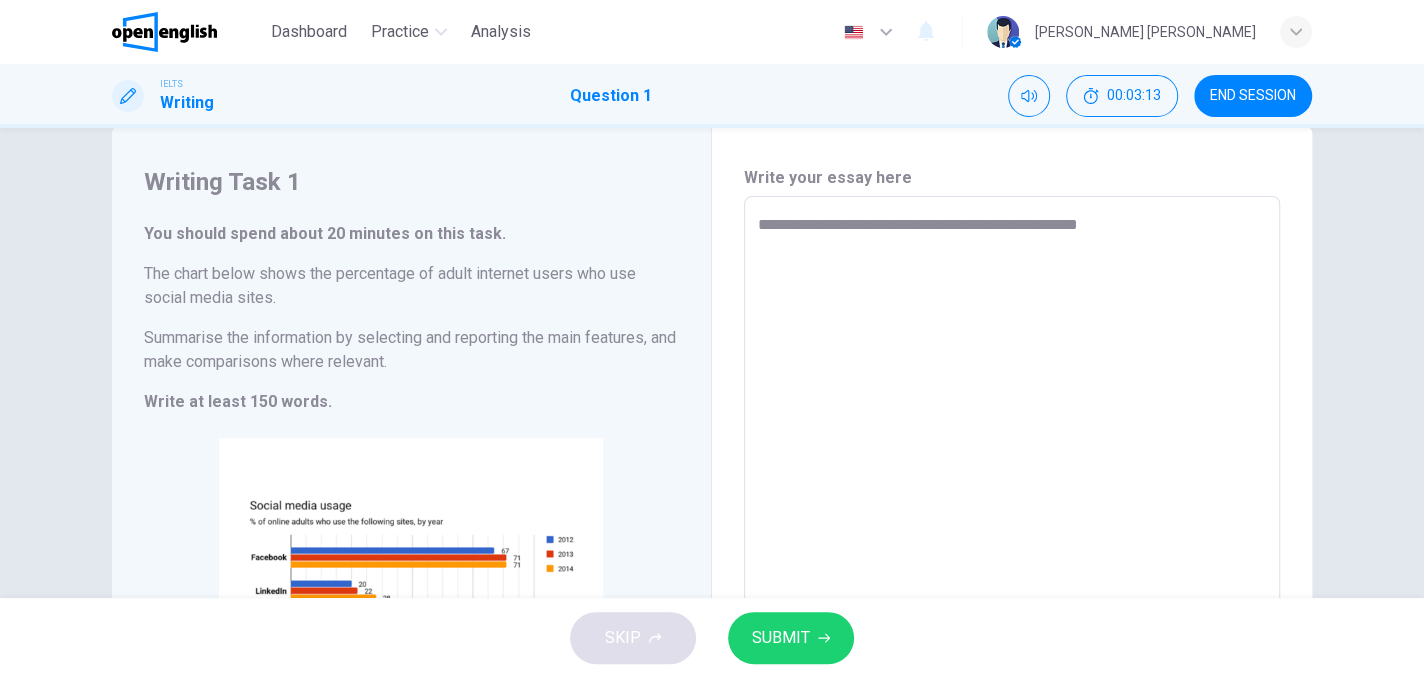 type on "*" 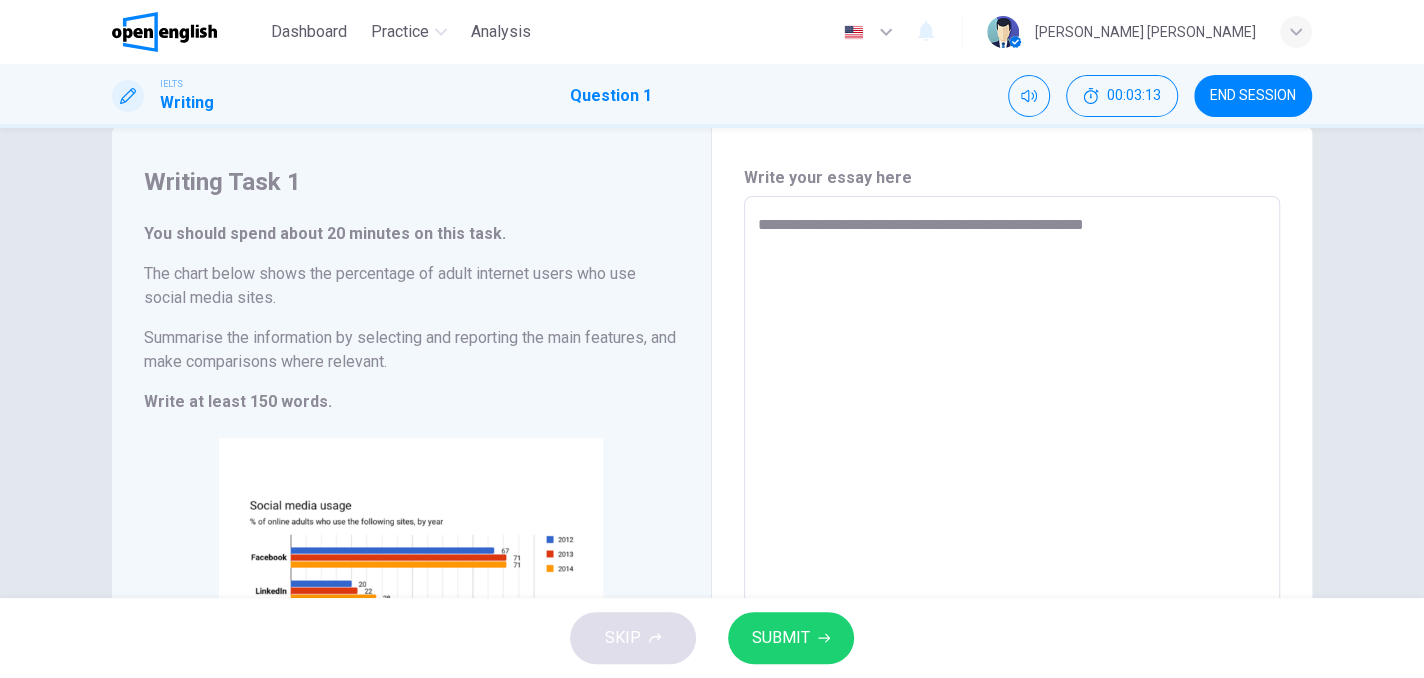 type on "*" 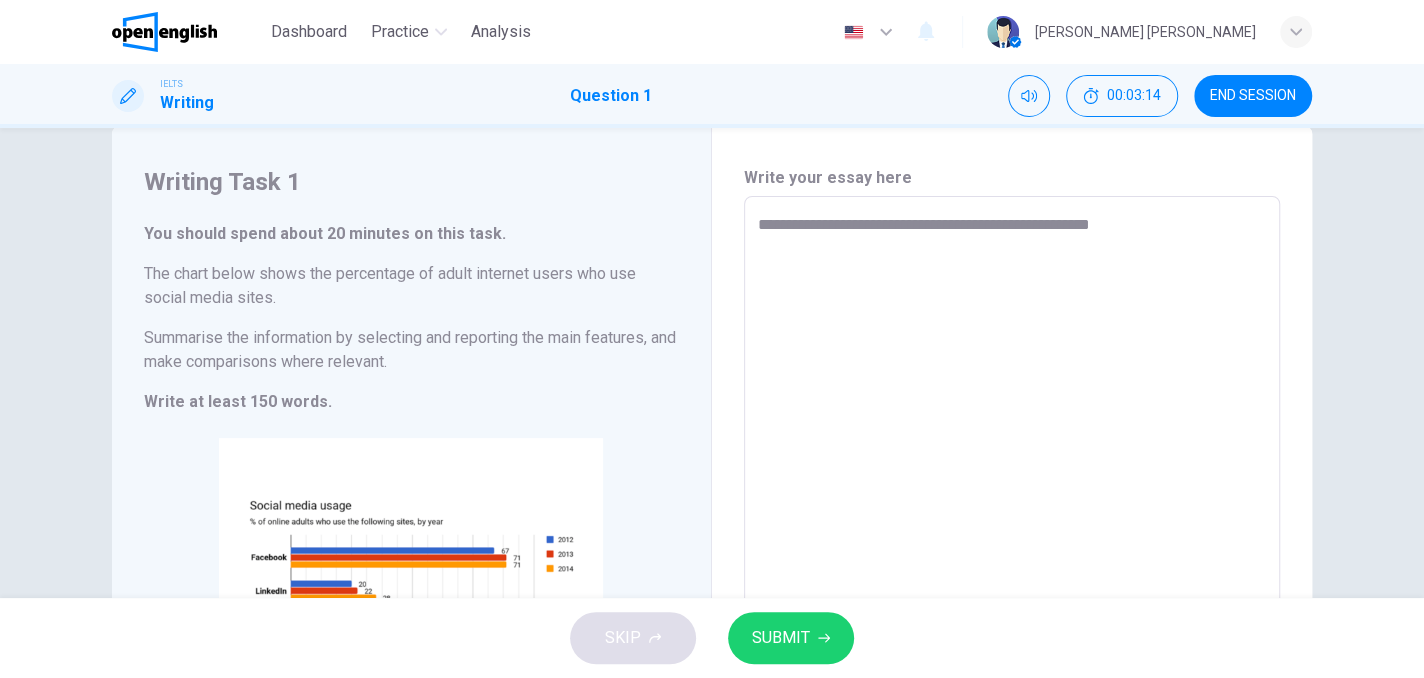 type on "**********" 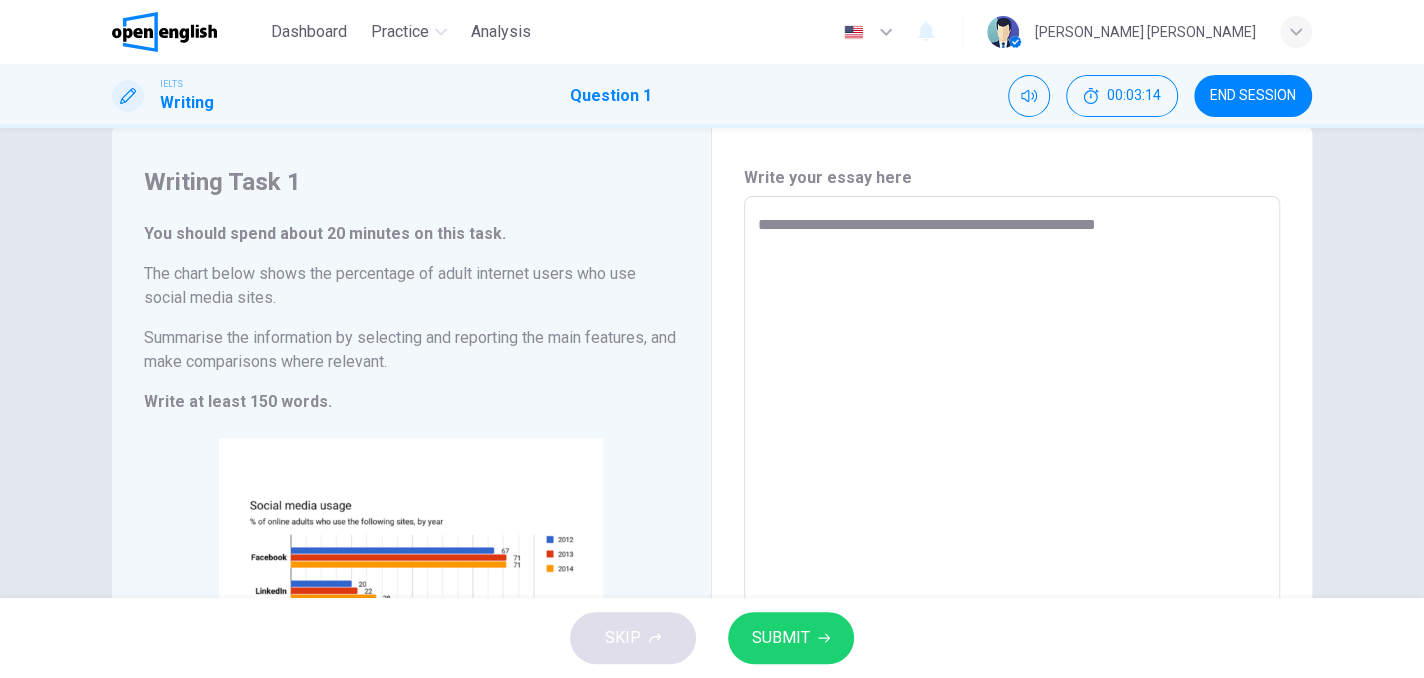 type on "*" 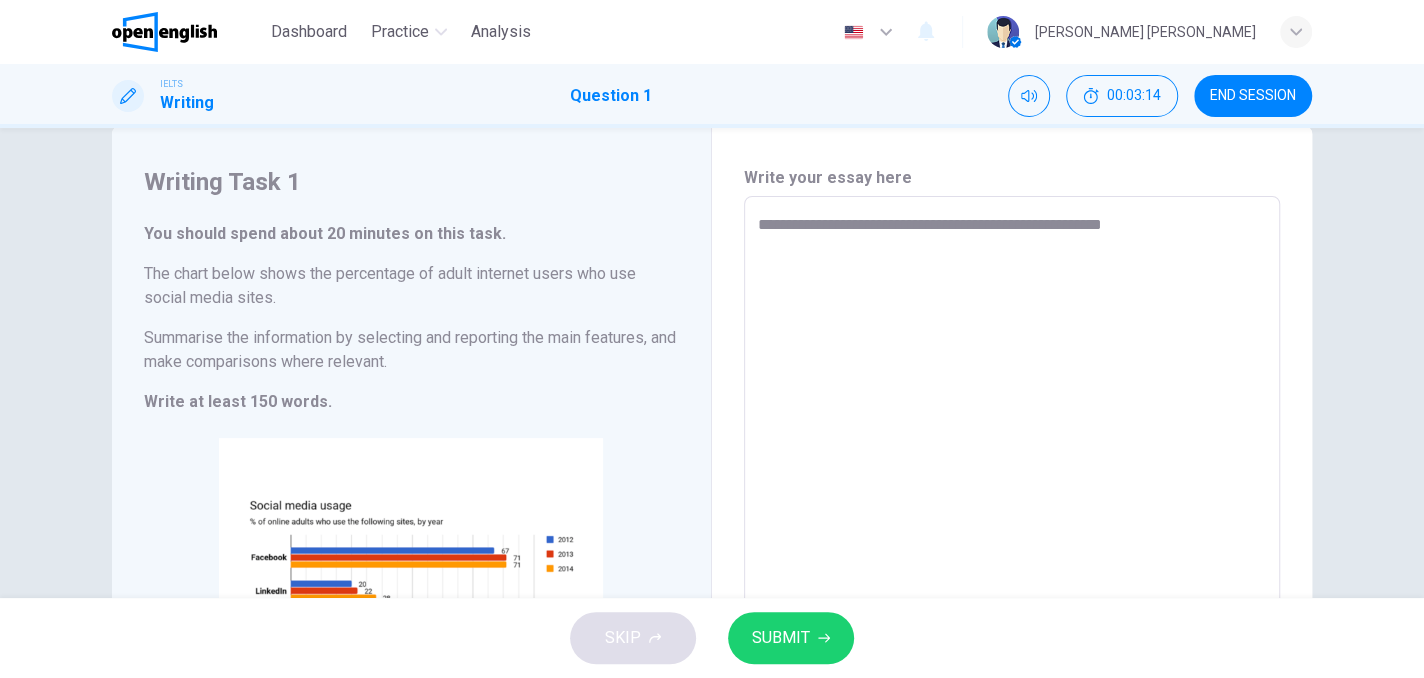 type on "*" 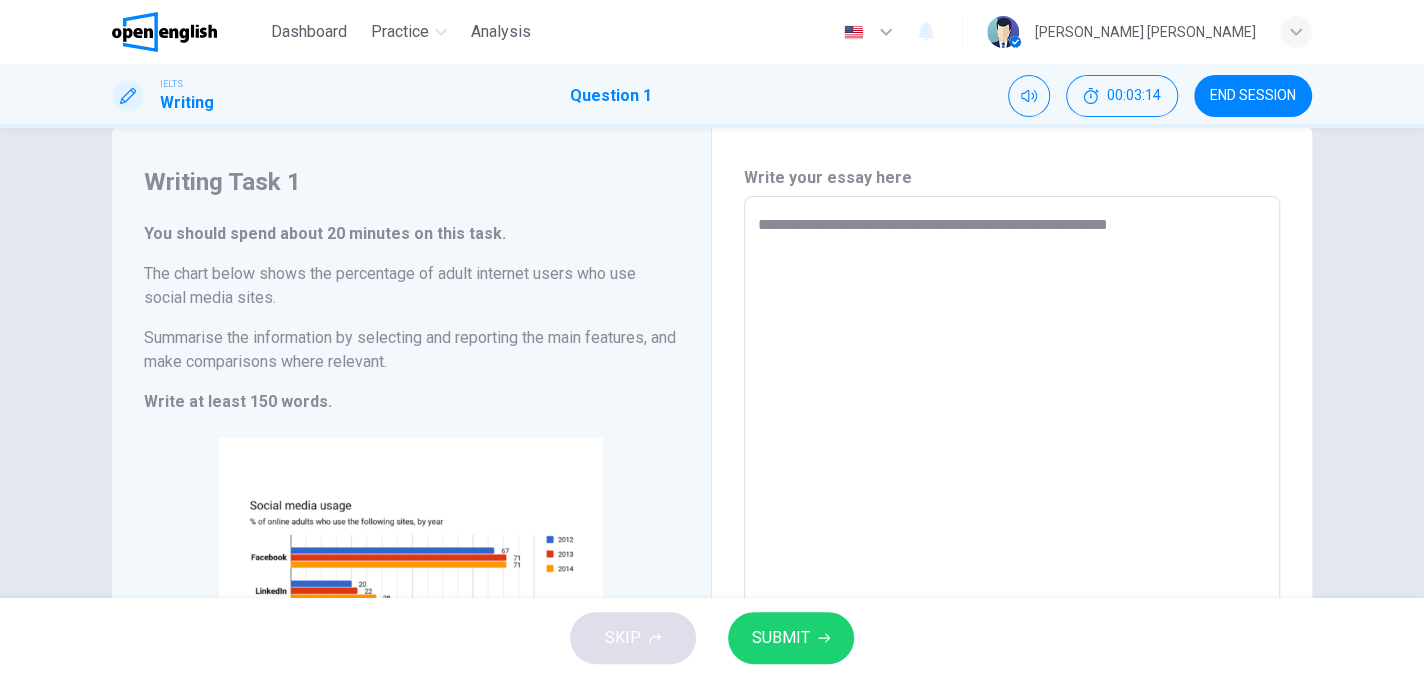 type on "*" 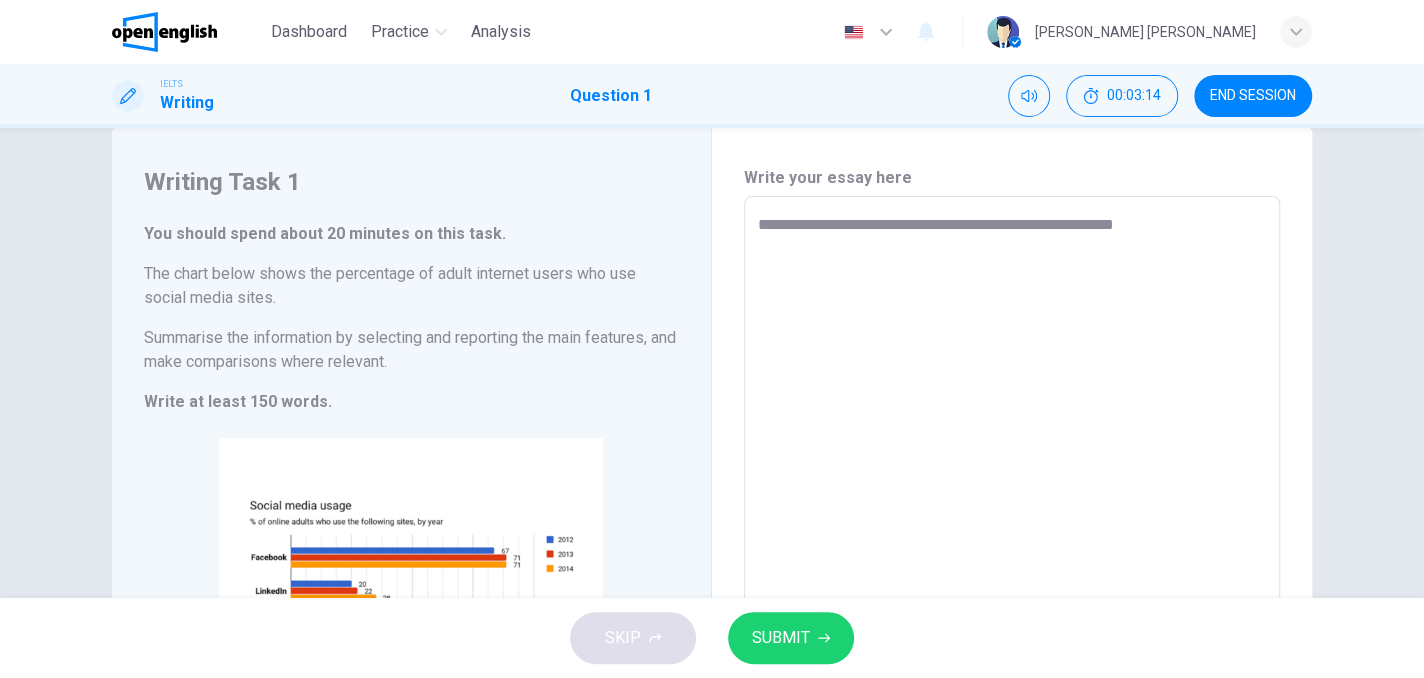 type on "*" 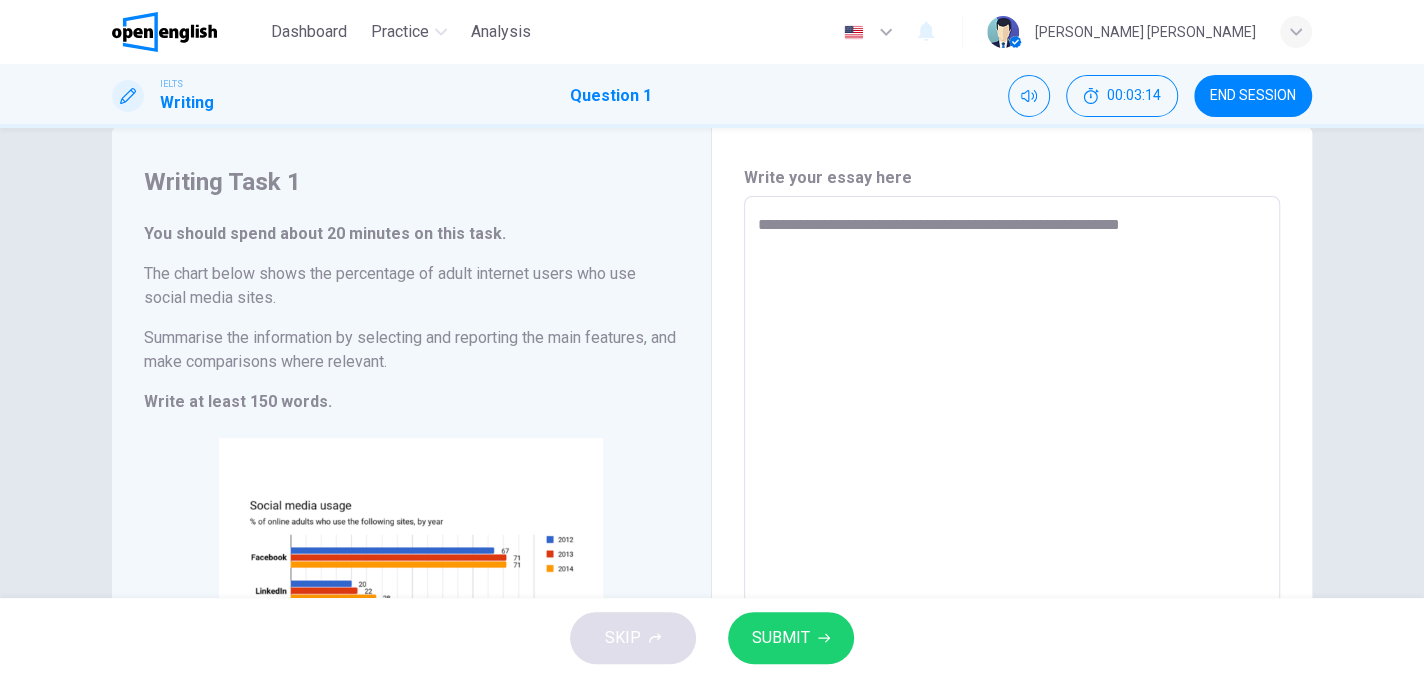 type on "*" 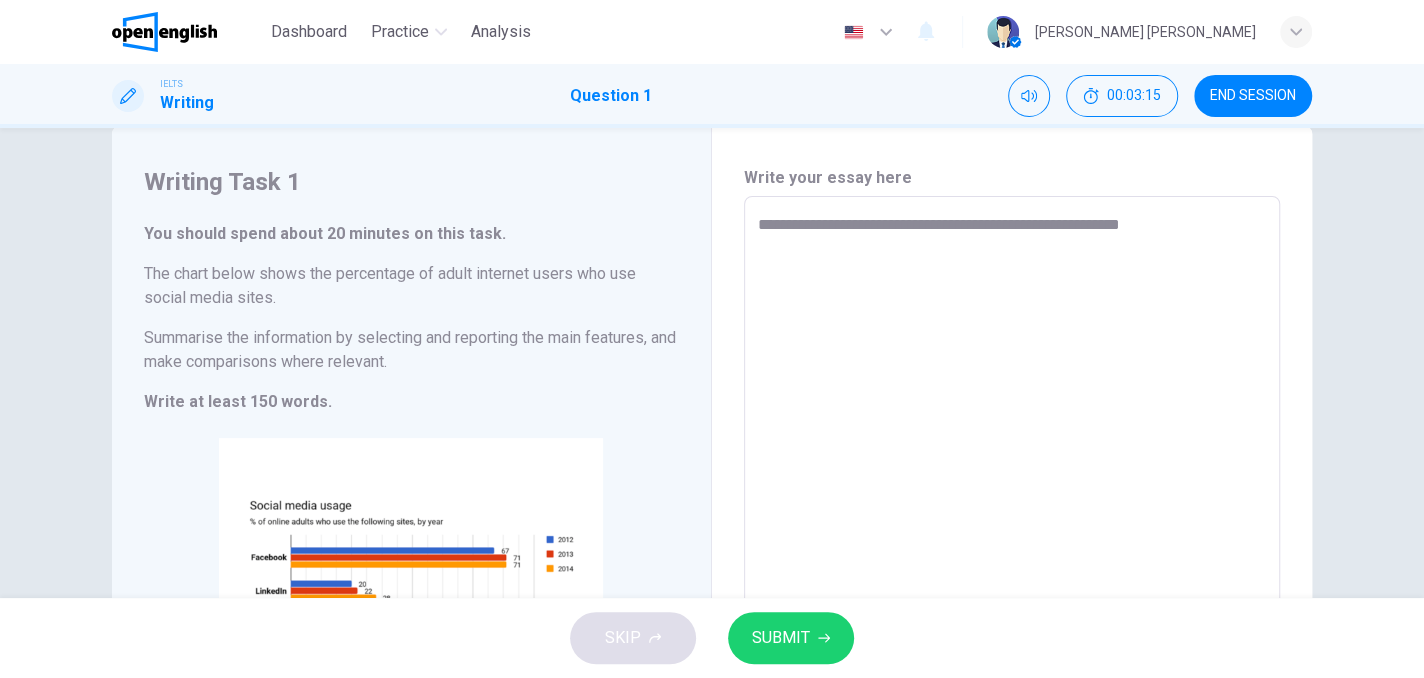 type on "**********" 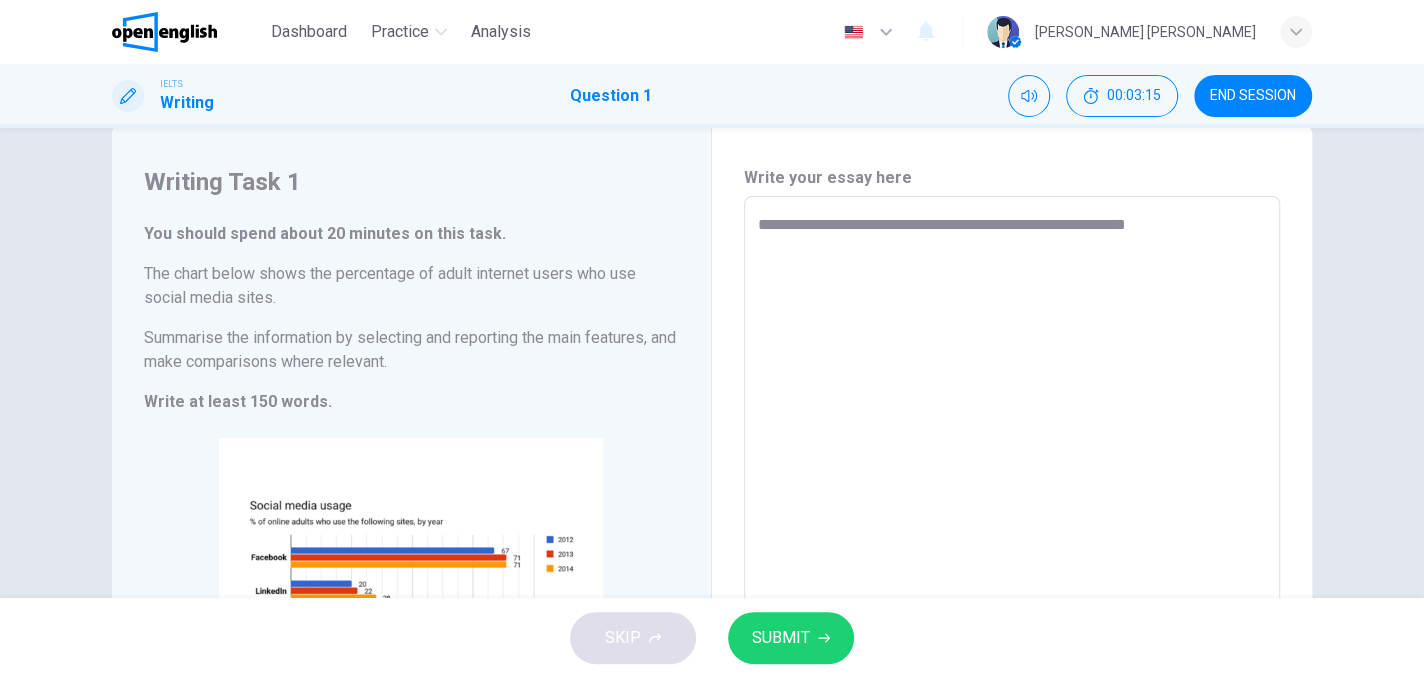 type on "*" 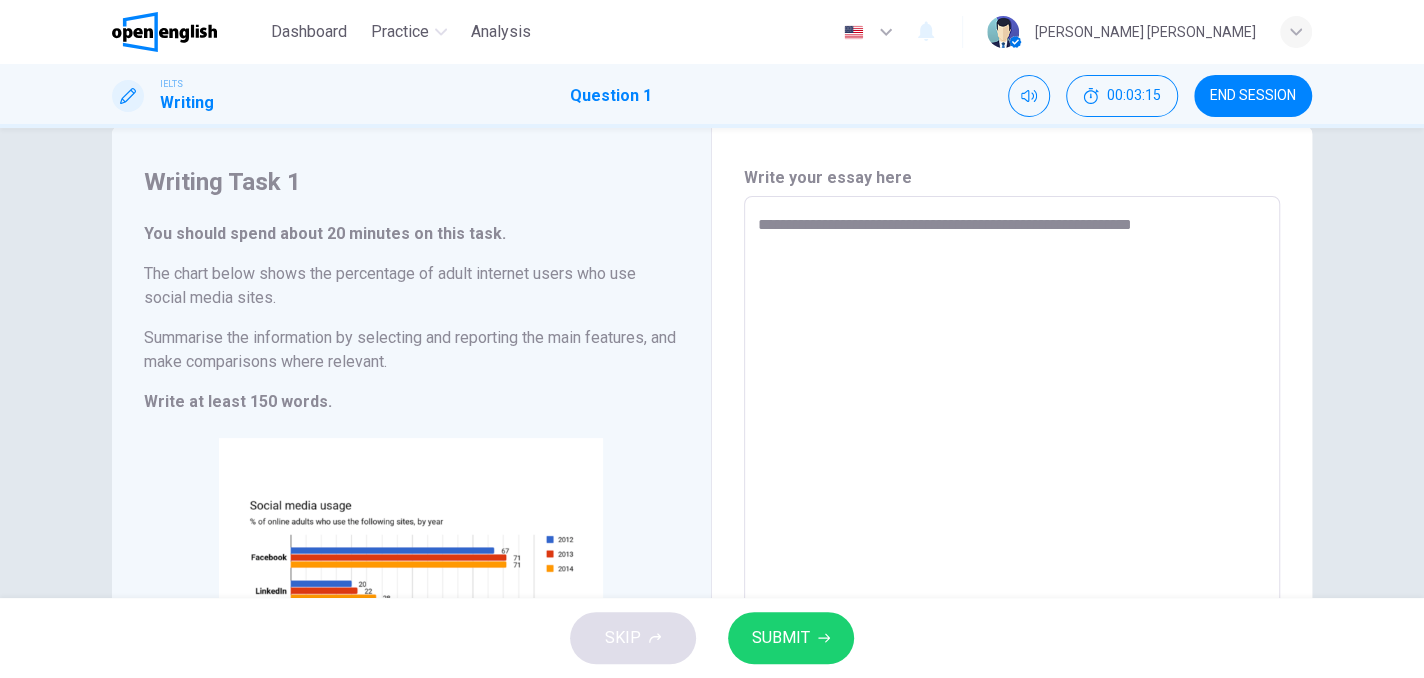 type on "**********" 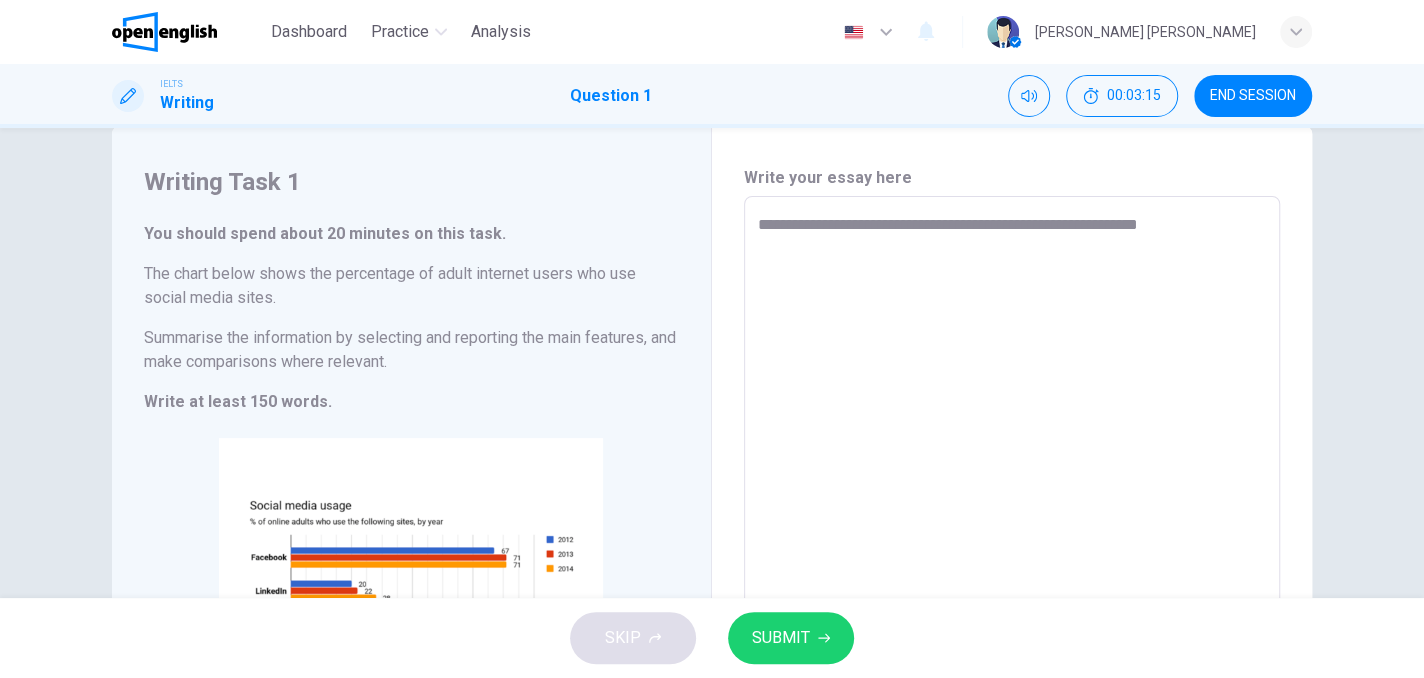 type on "*" 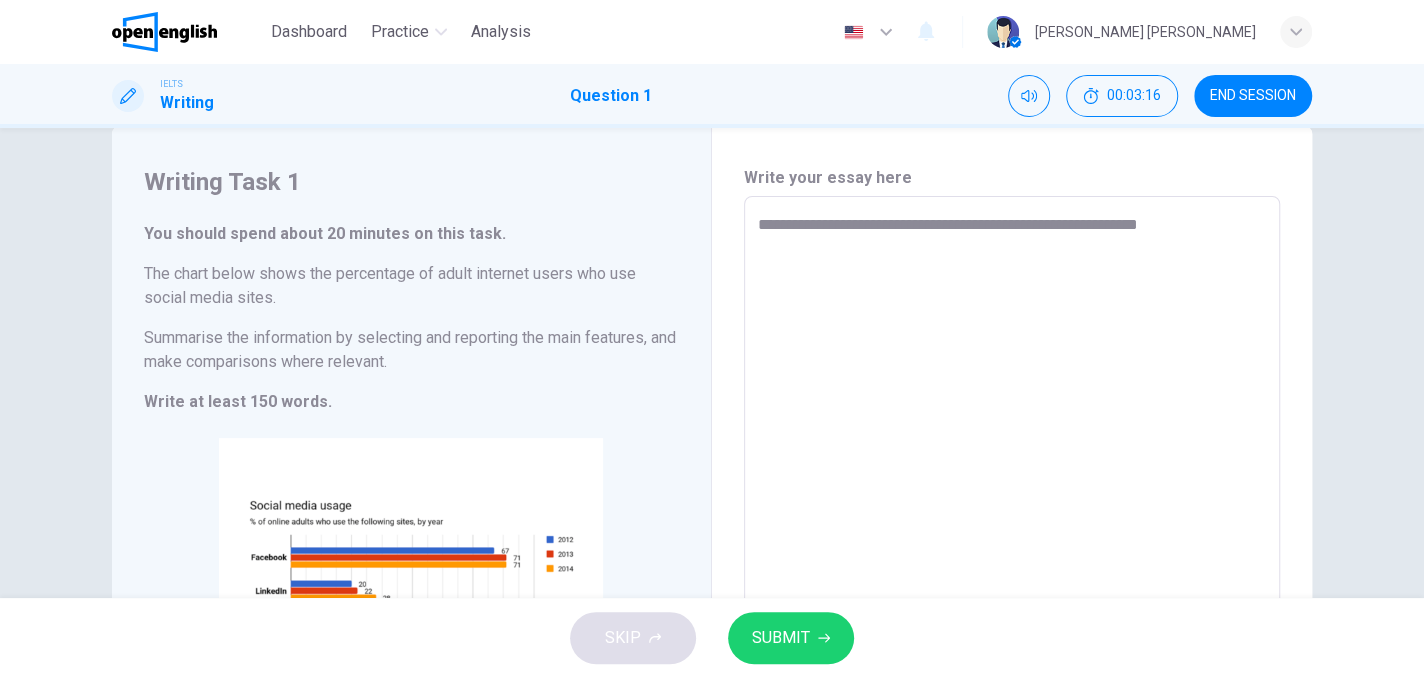 type on "**********" 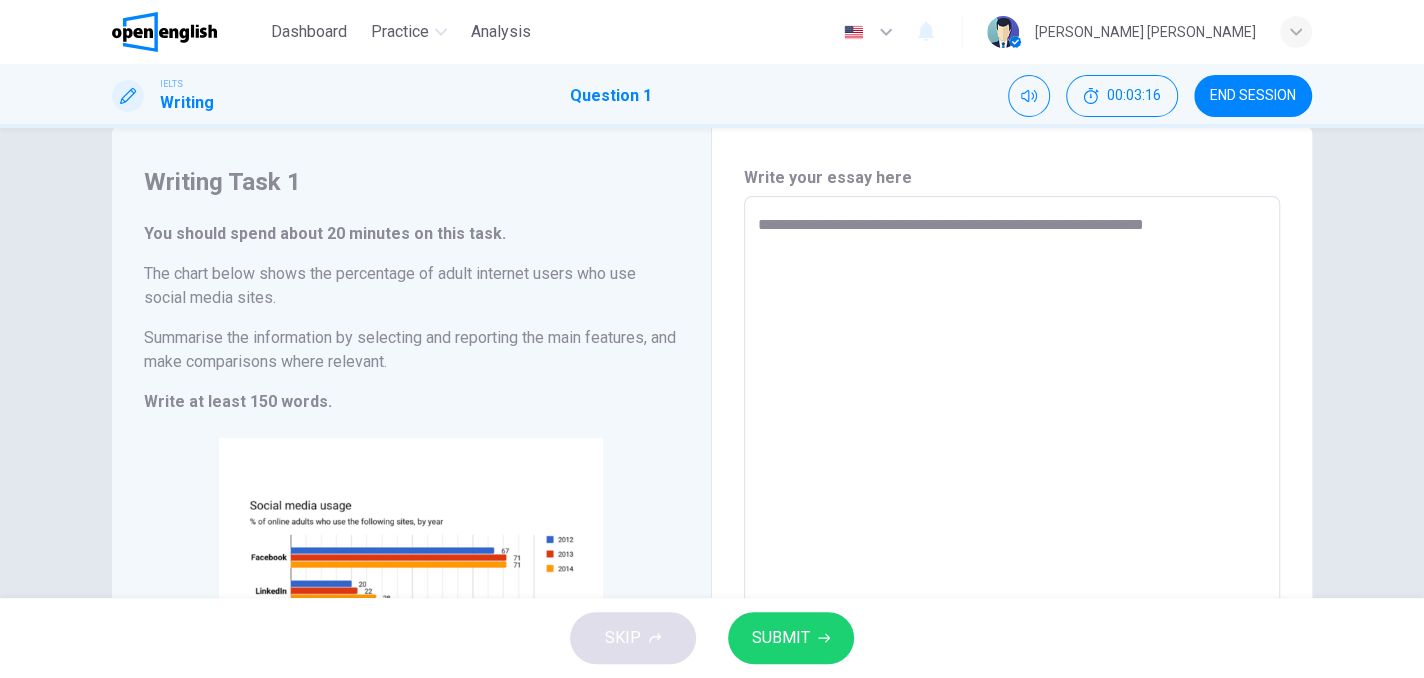 type on "*" 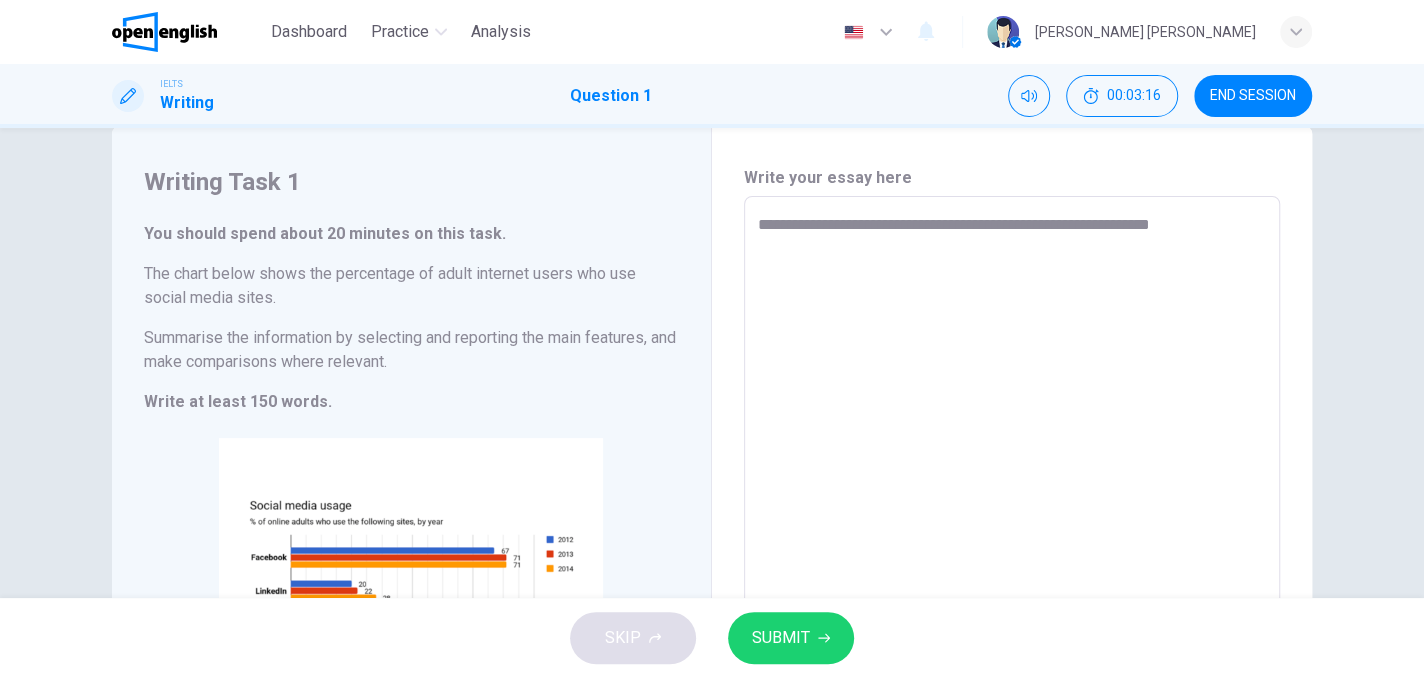 type on "*" 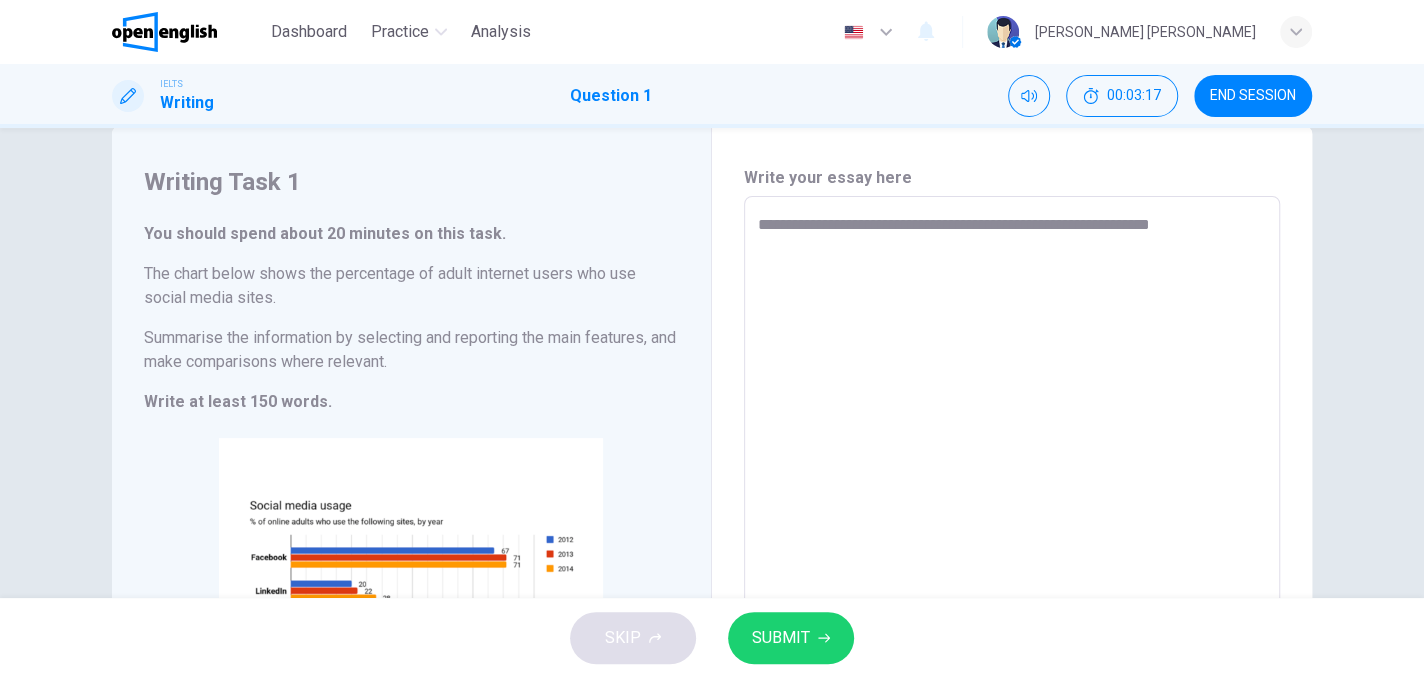type on "**********" 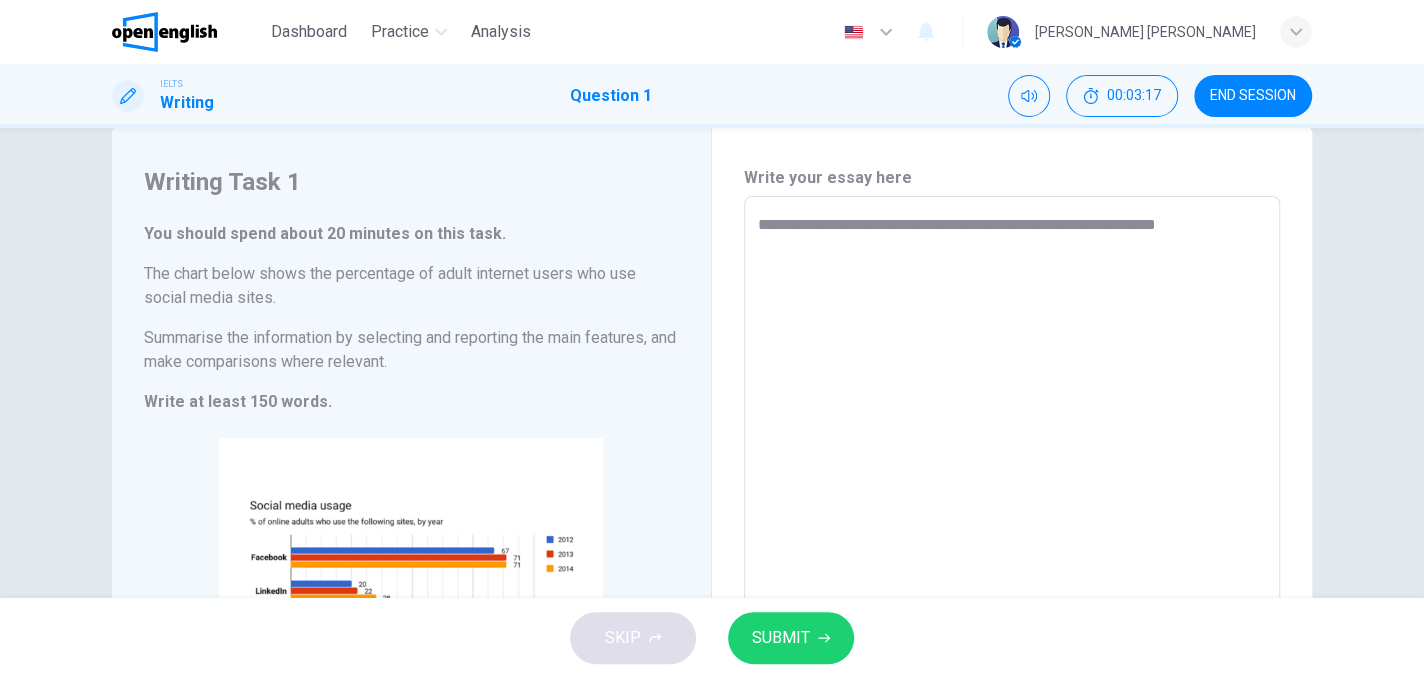type on "**********" 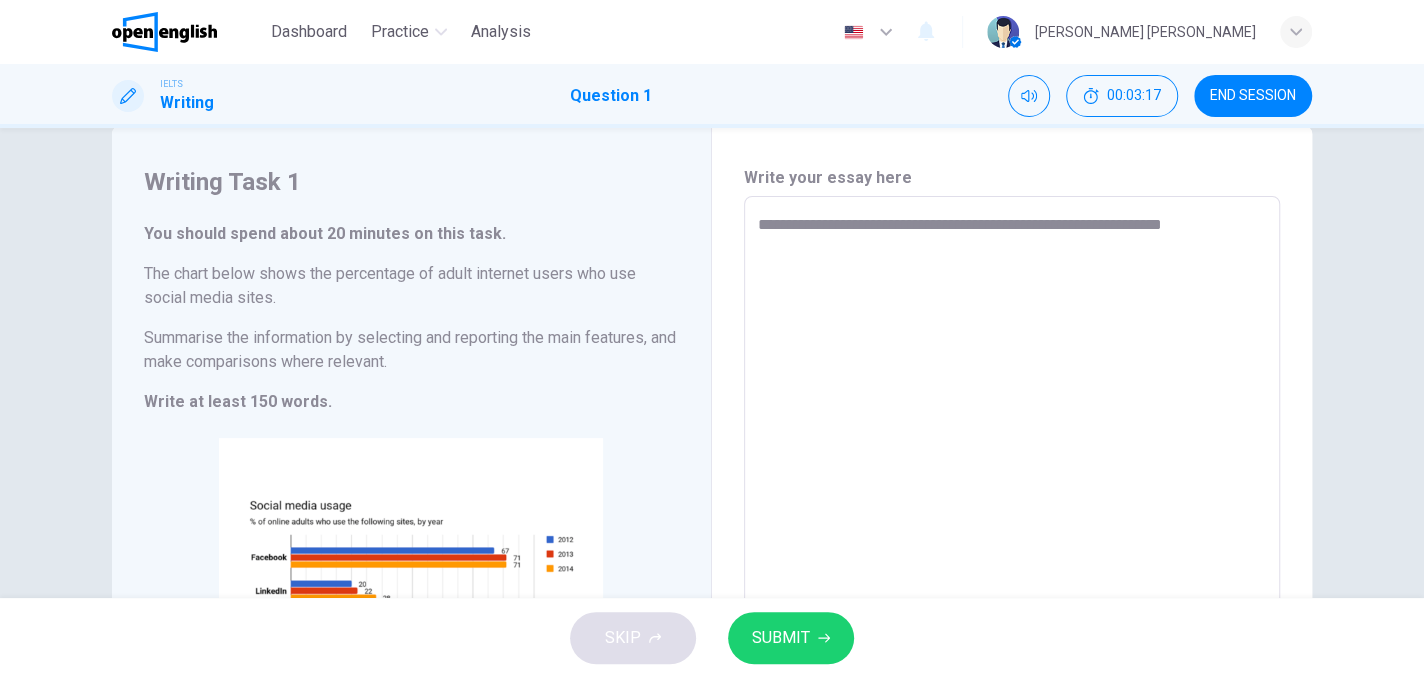 type on "*" 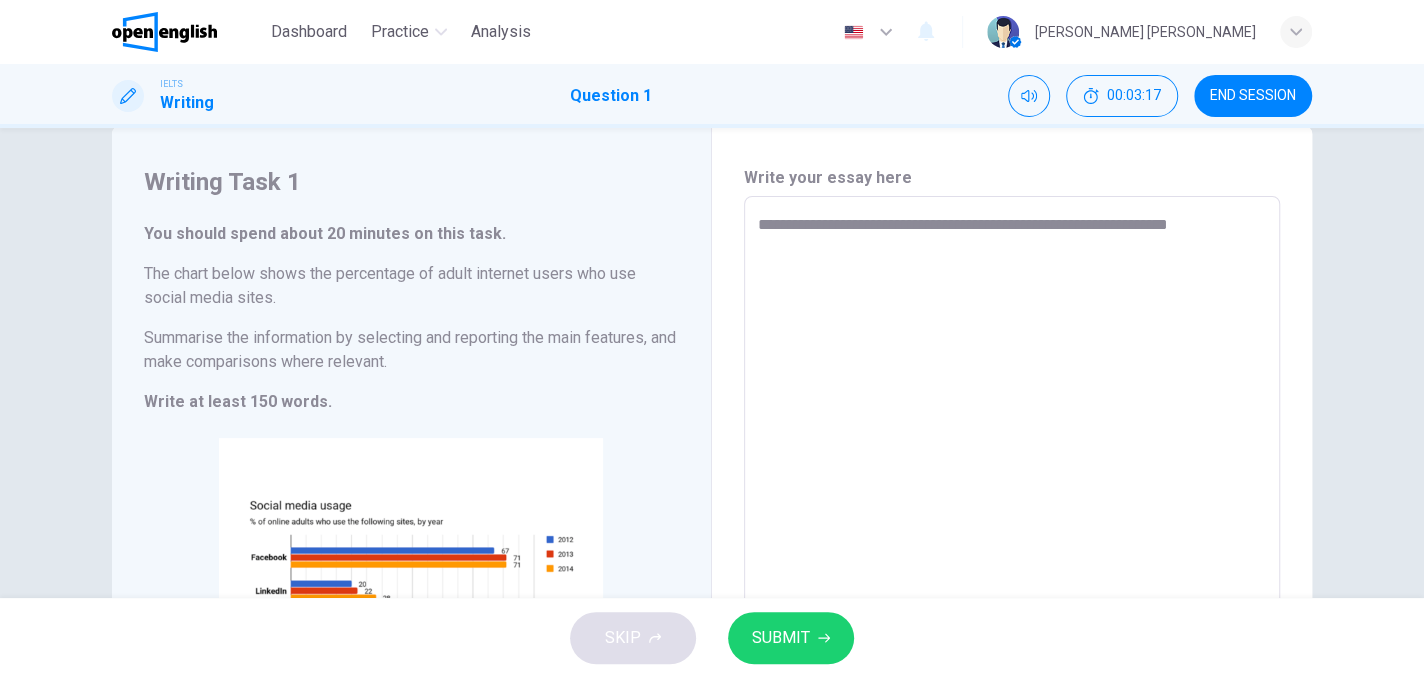 type on "*" 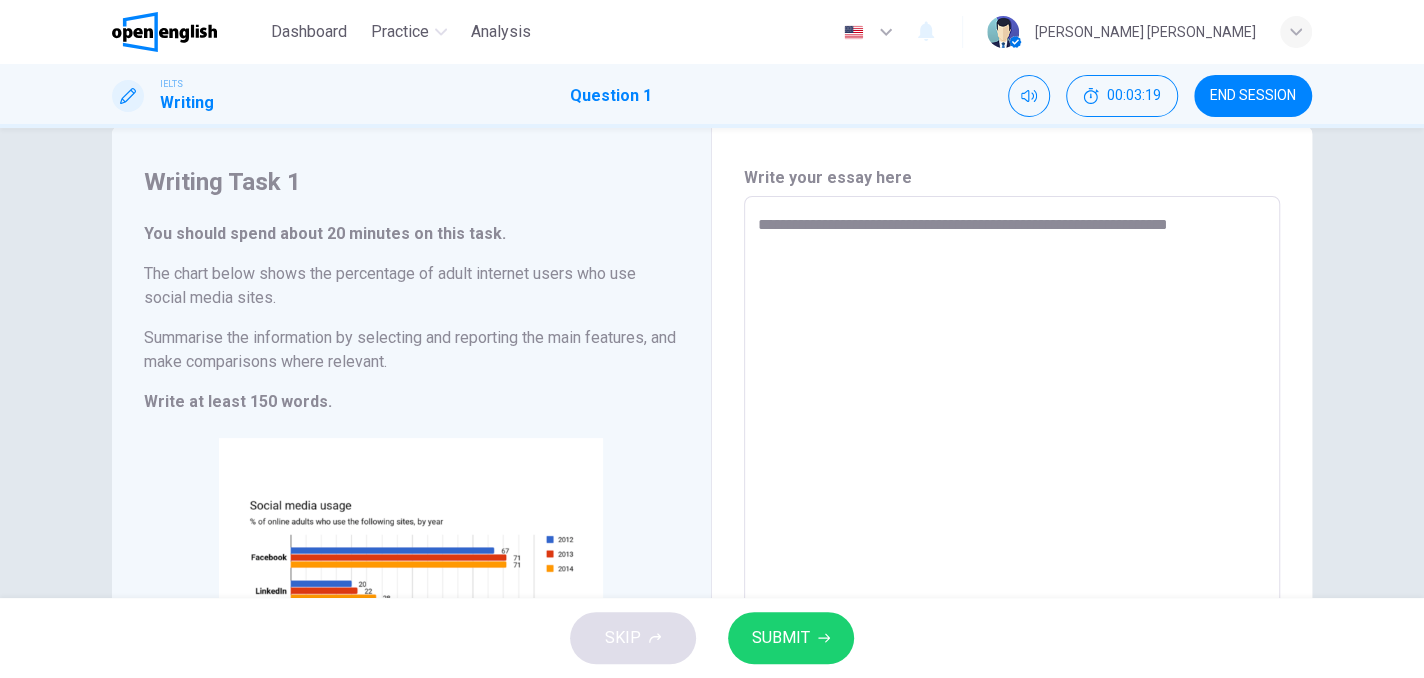 type on "**********" 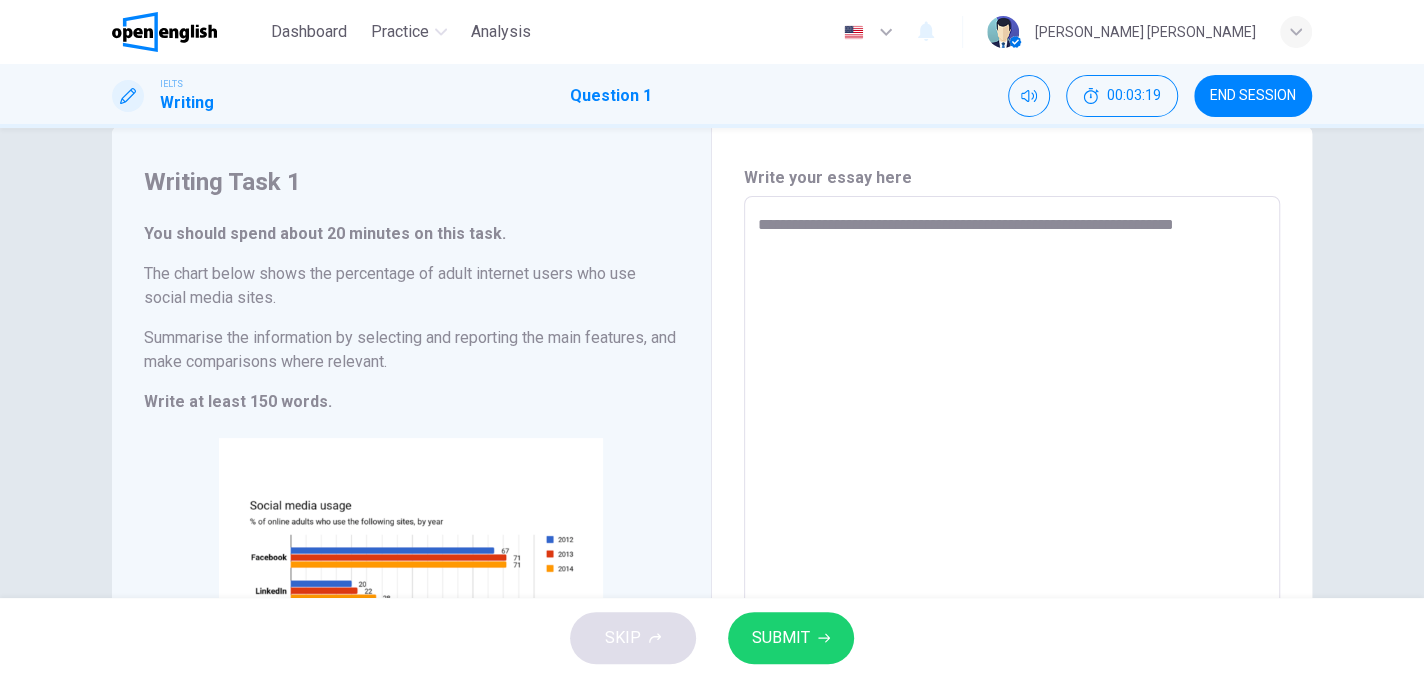 type on "**********" 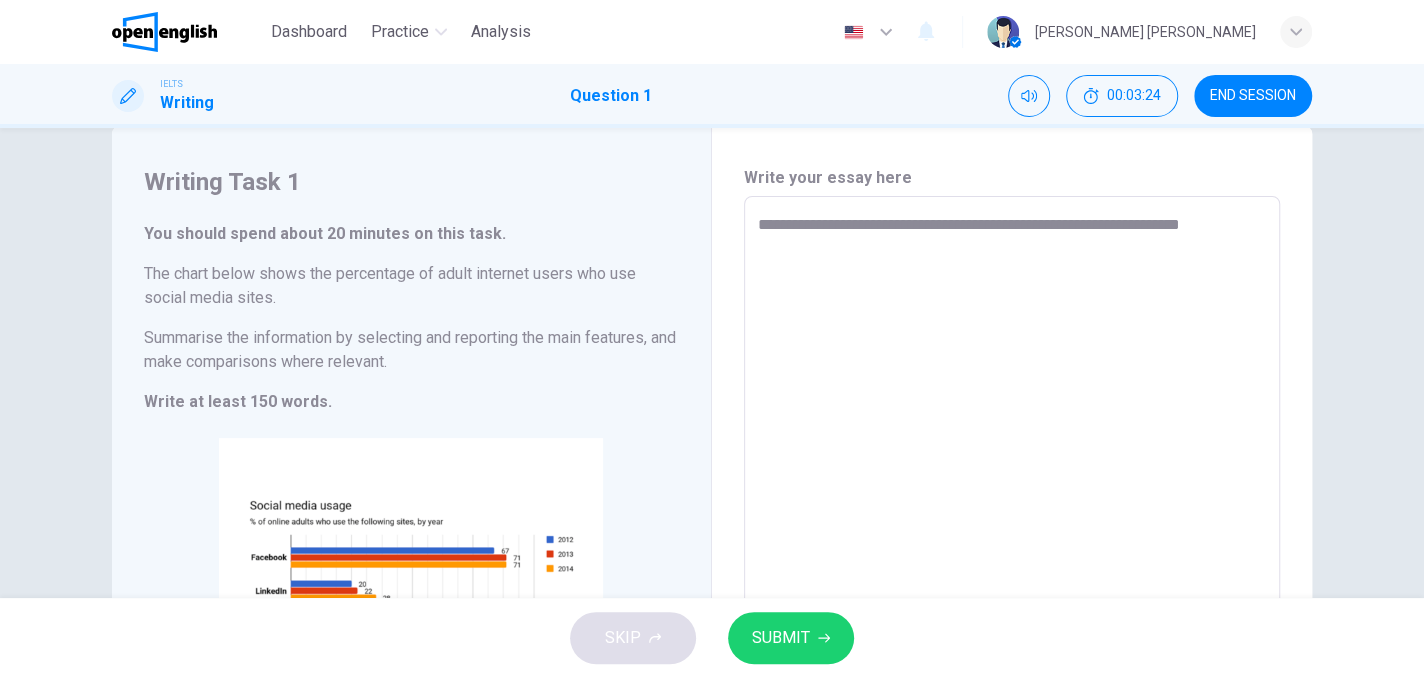 type on "**********" 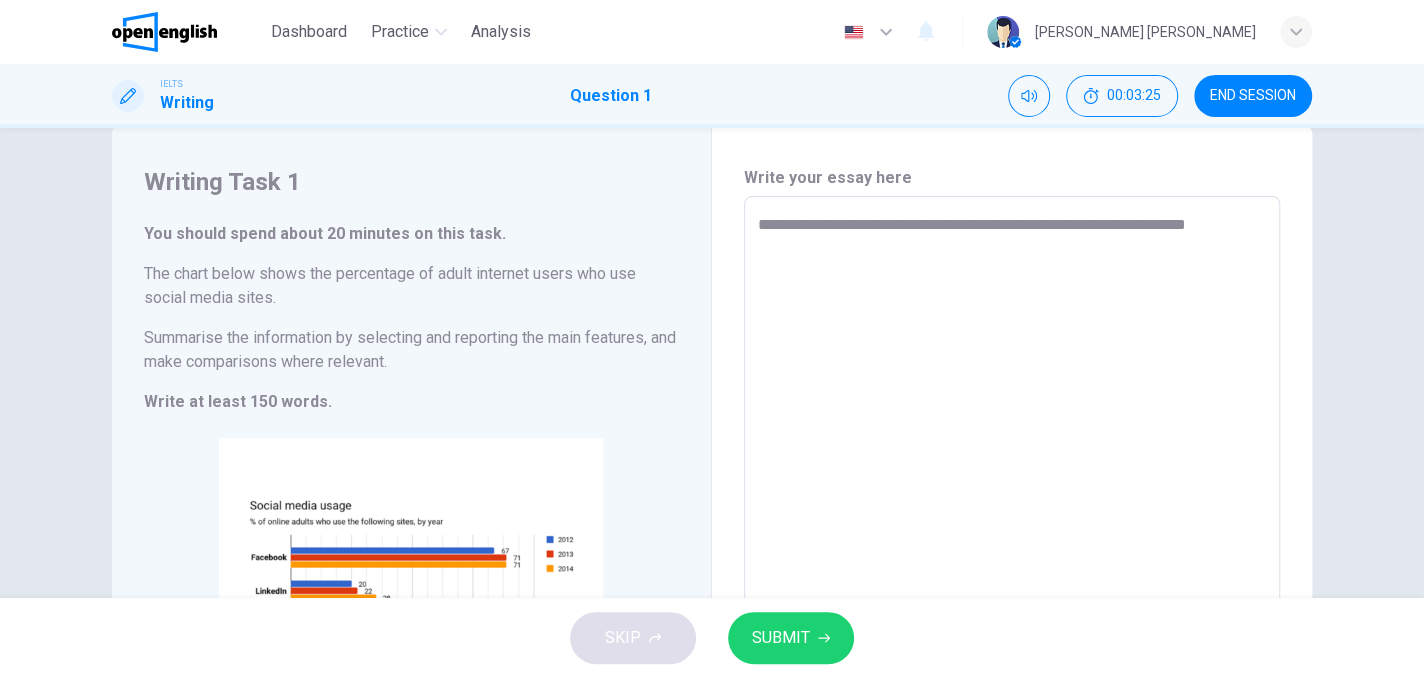 type on "**********" 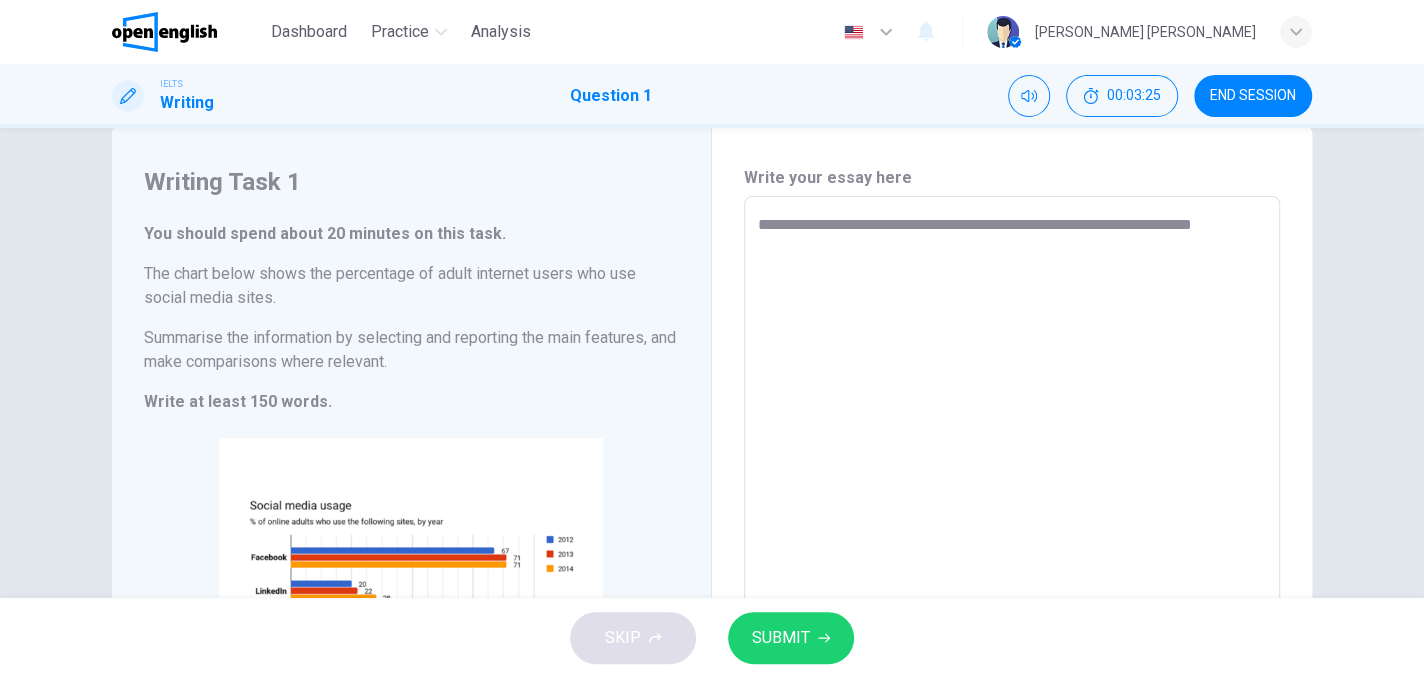 type on "*" 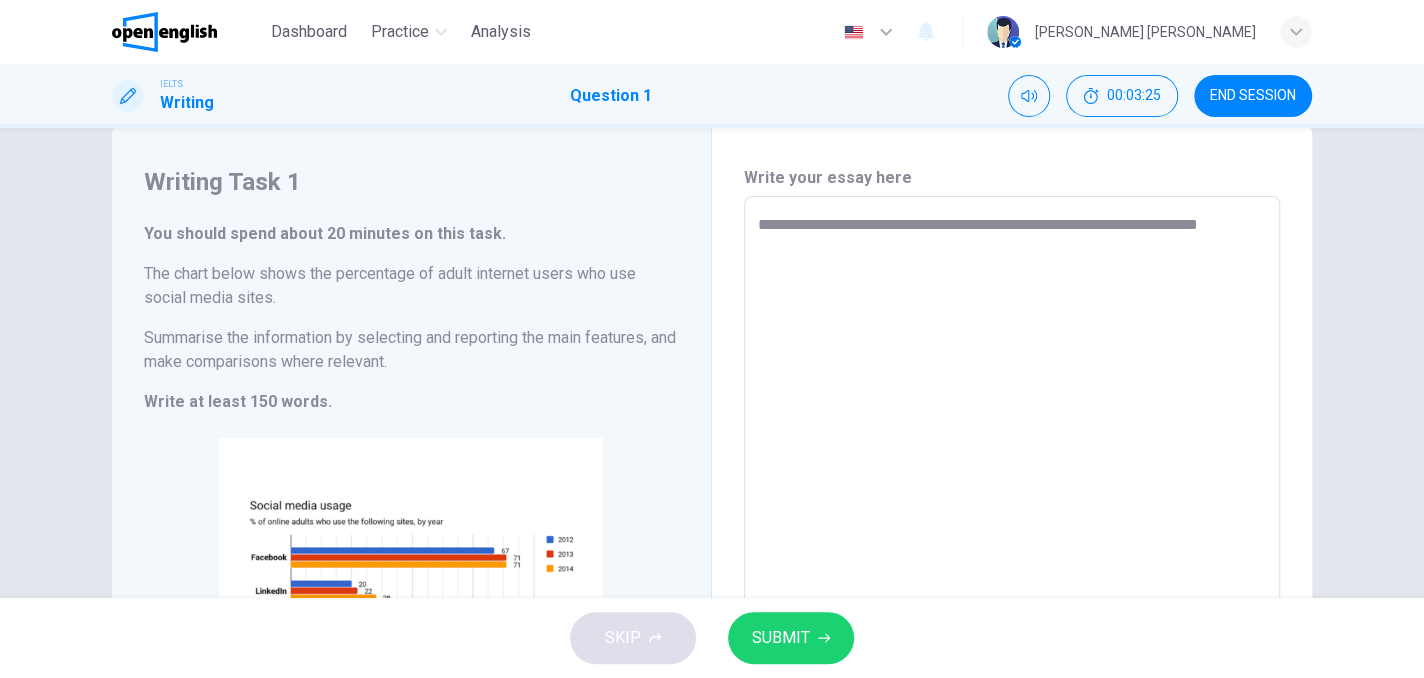 type on "*" 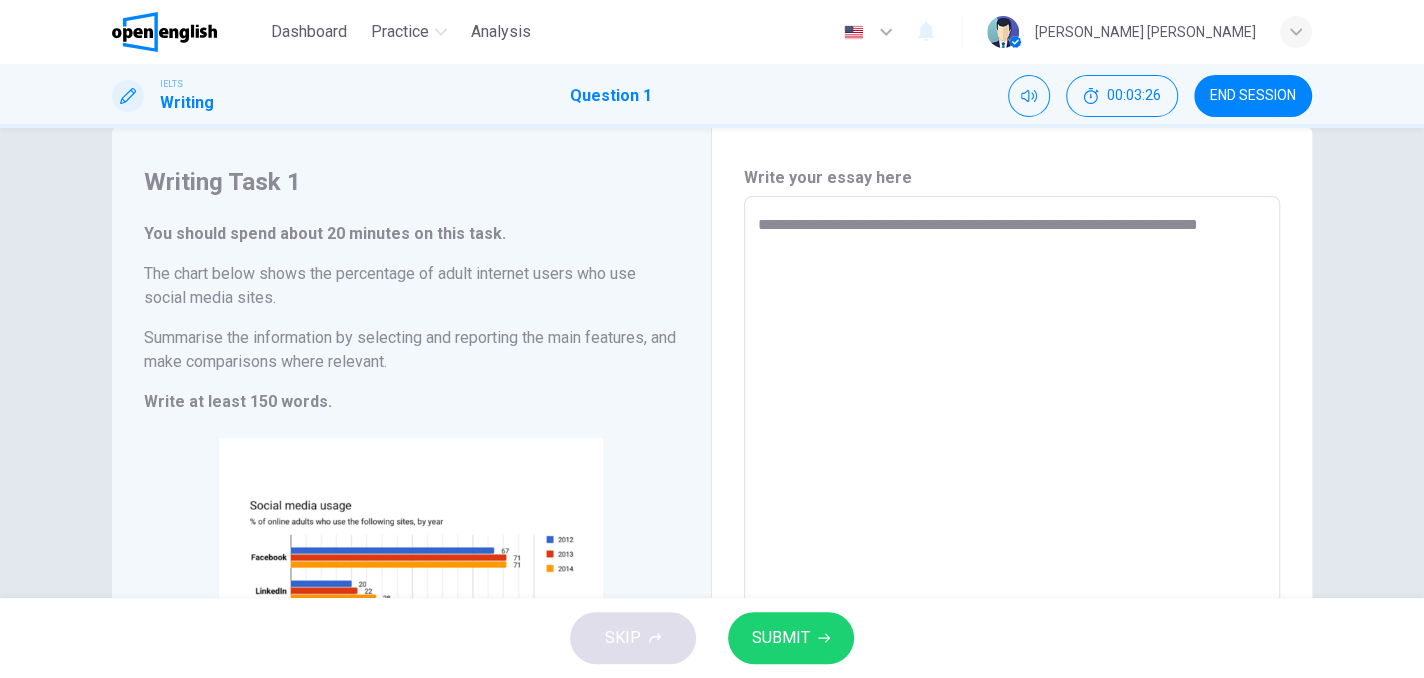 type on "**********" 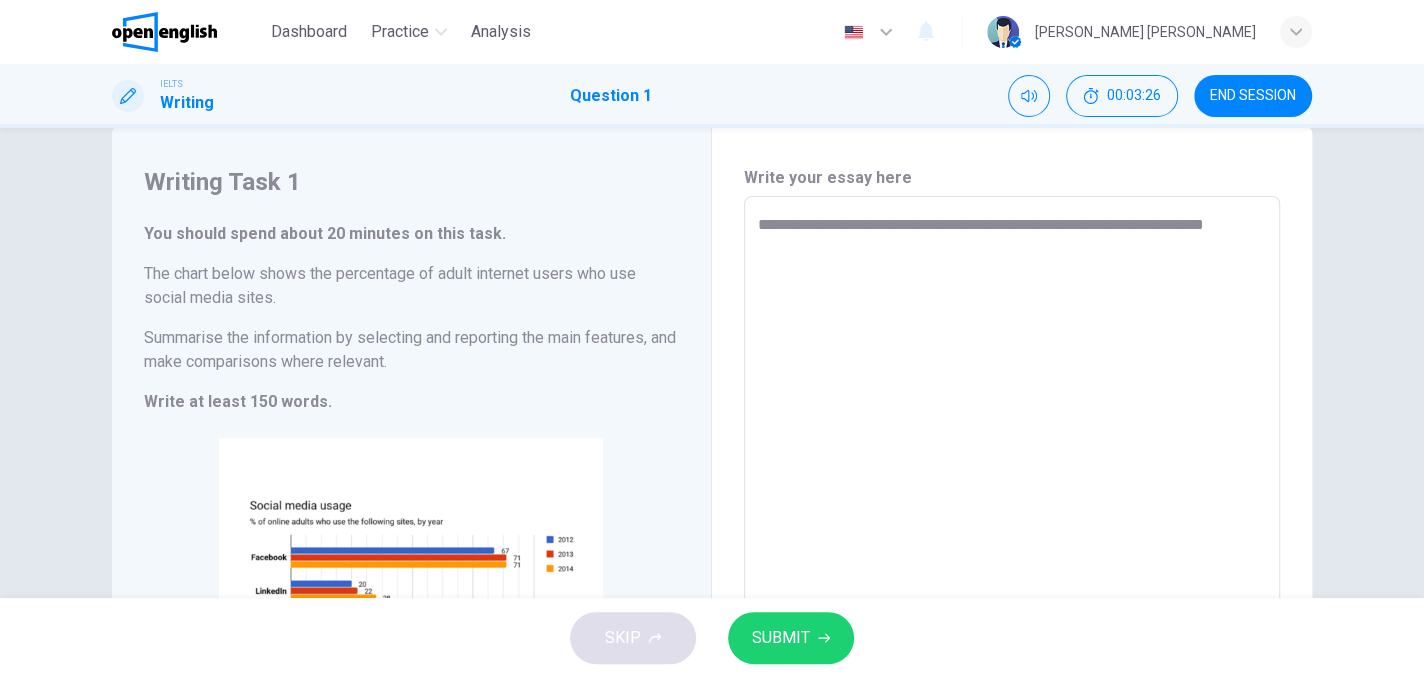 type on "**********" 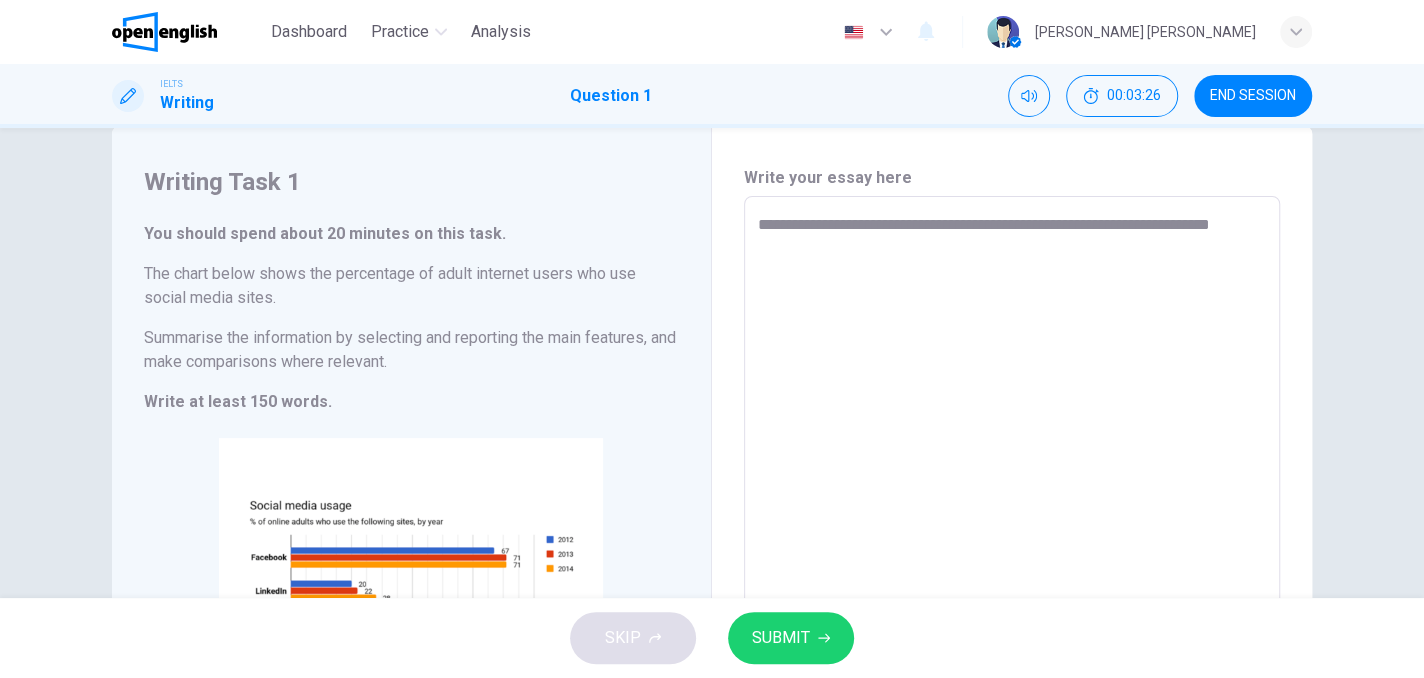 type on "*" 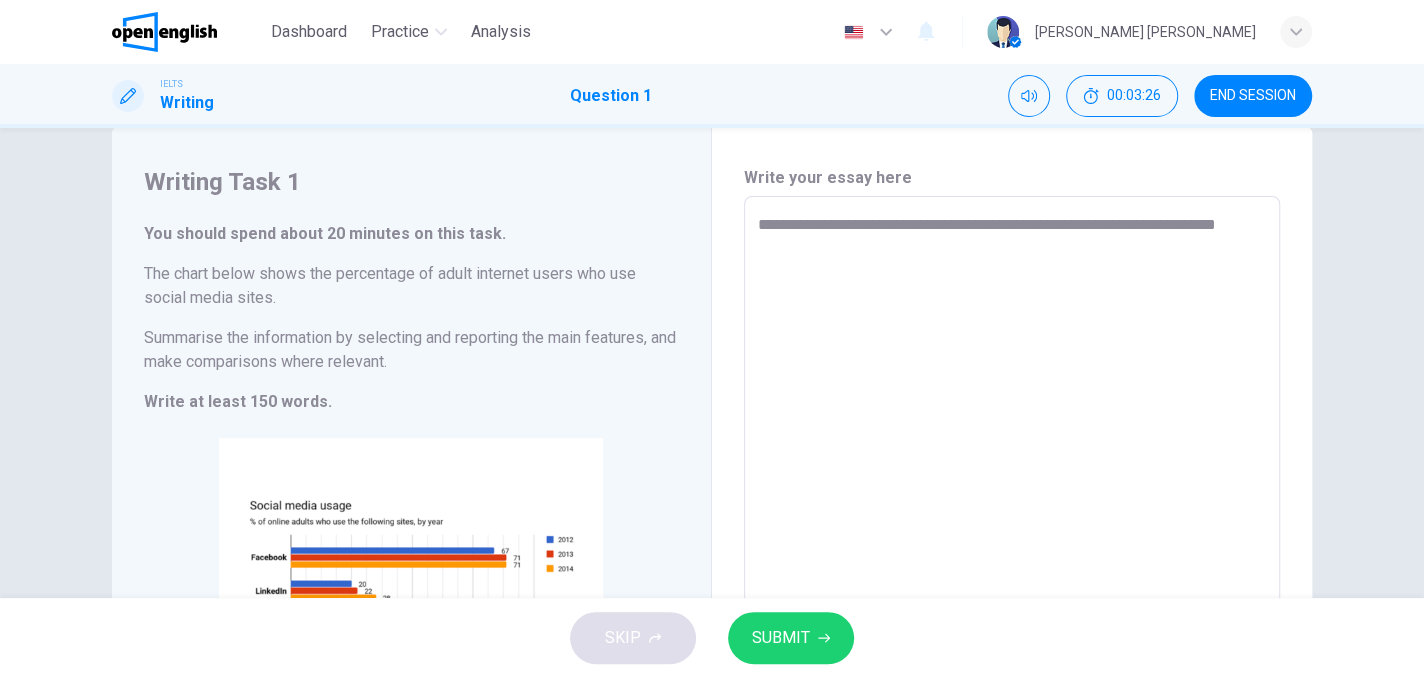 type on "*" 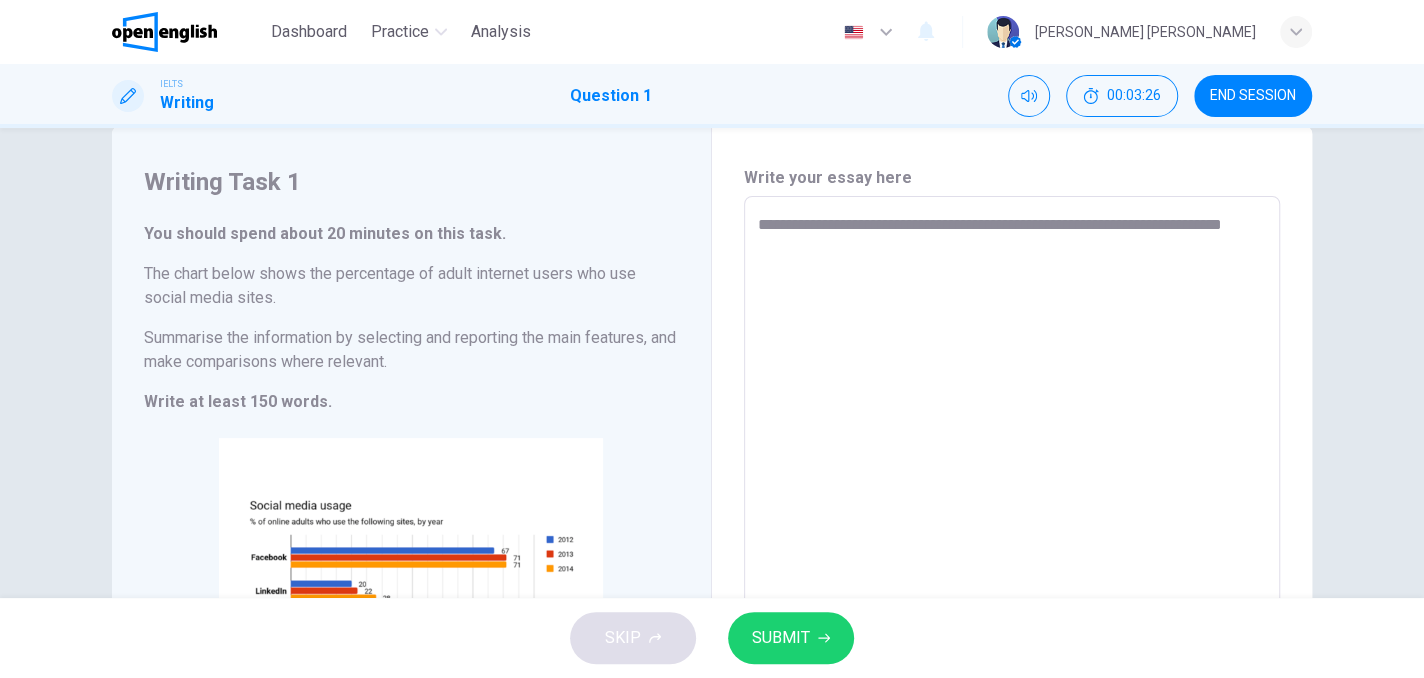 type on "*" 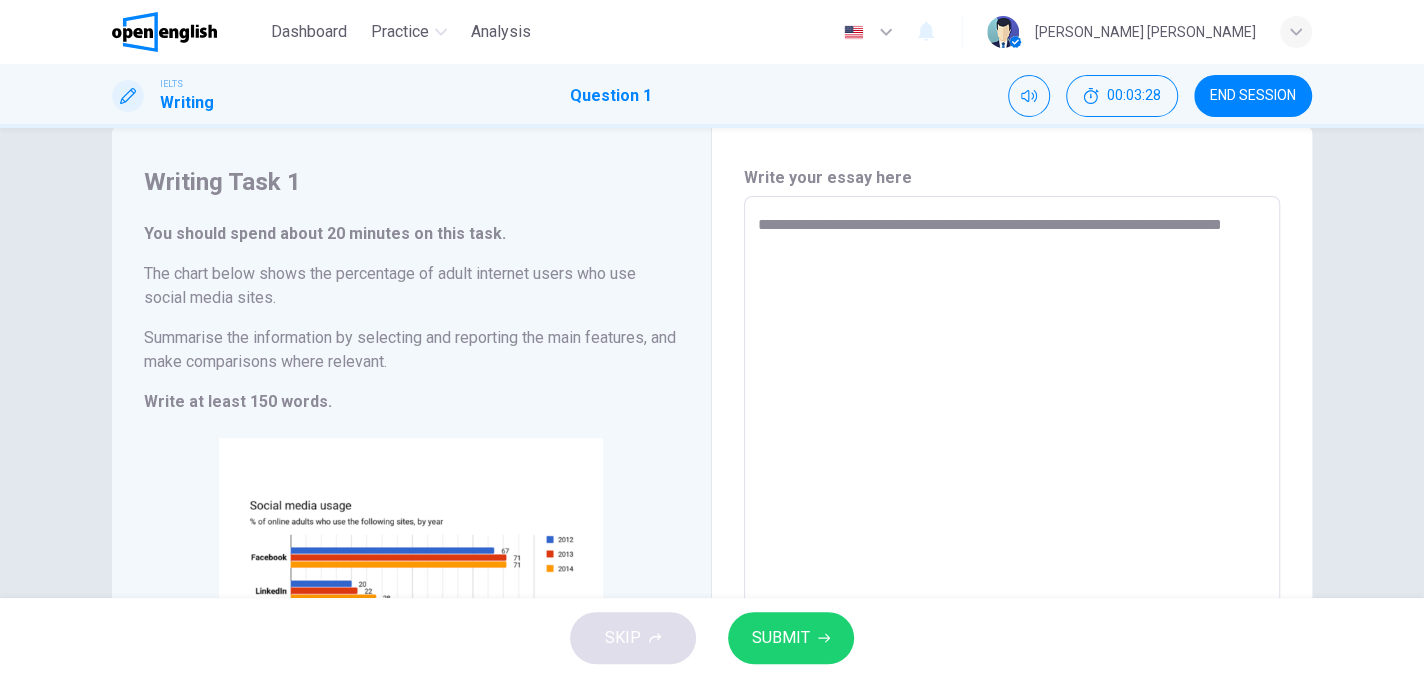 type on "**********" 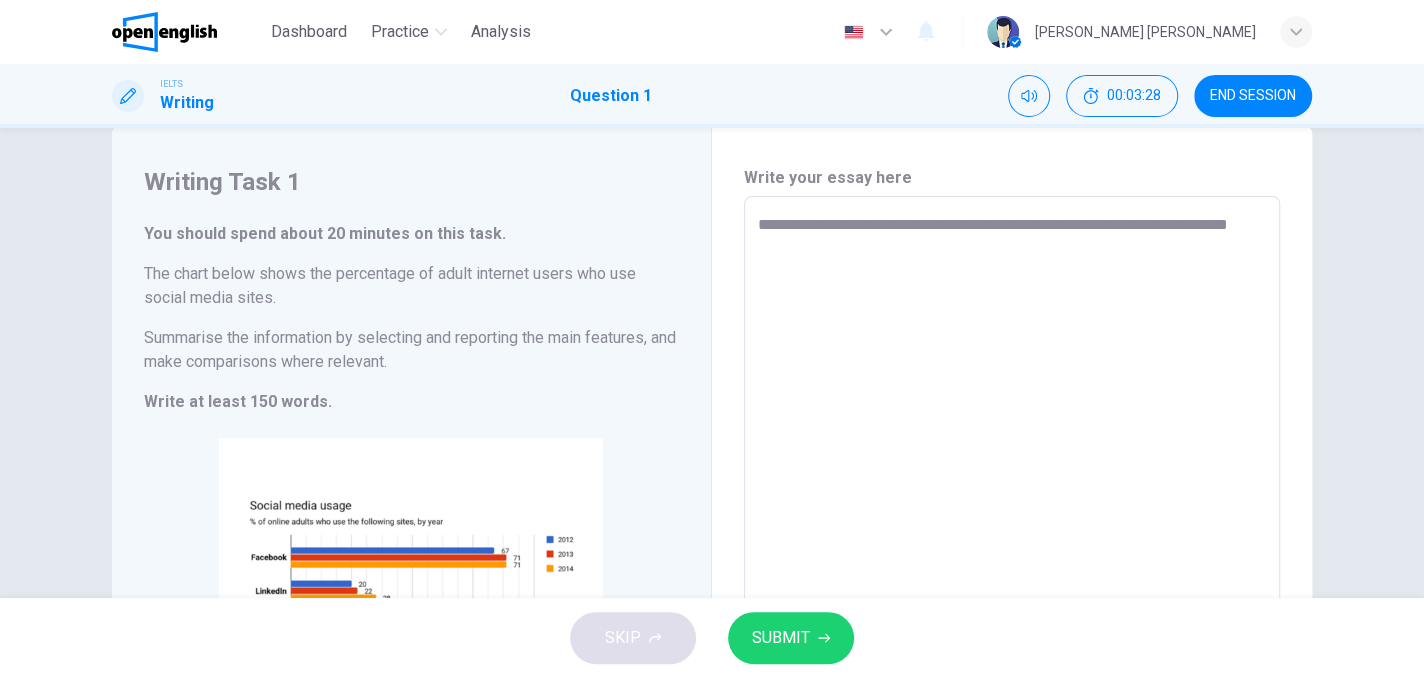type on "**********" 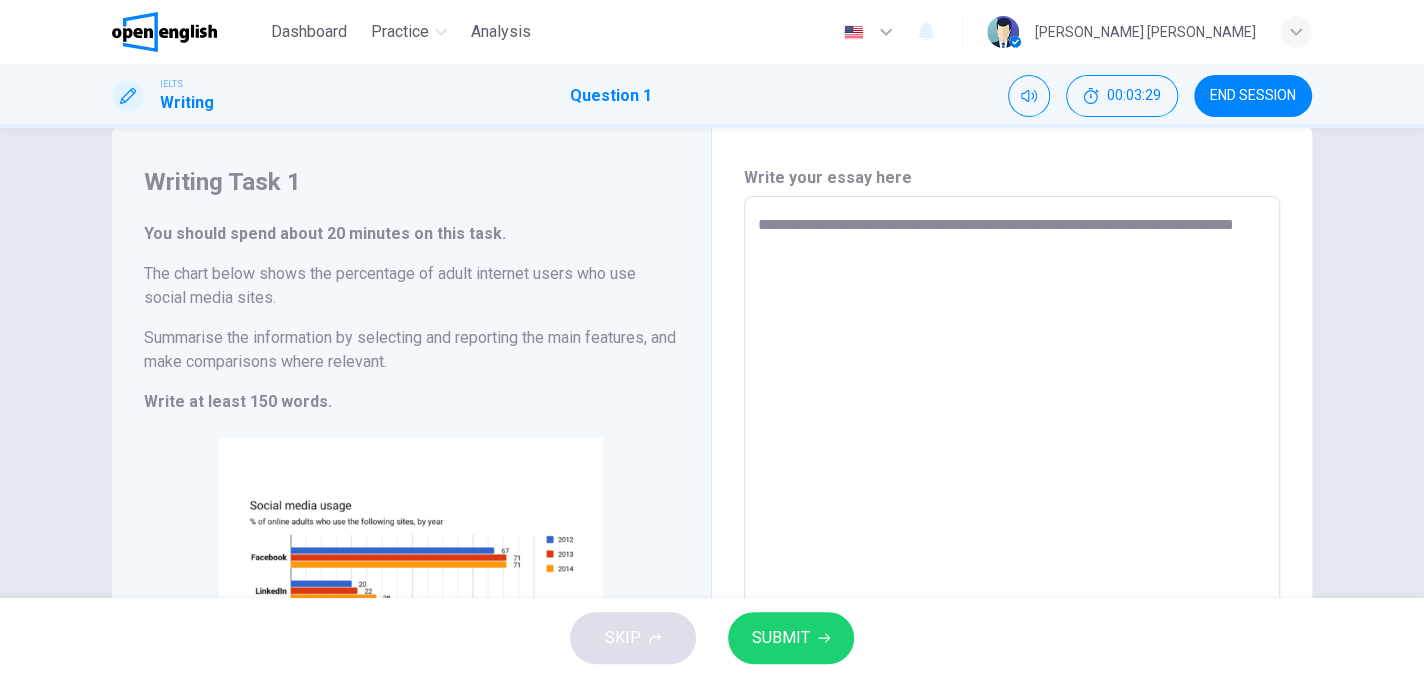 type on "**********" 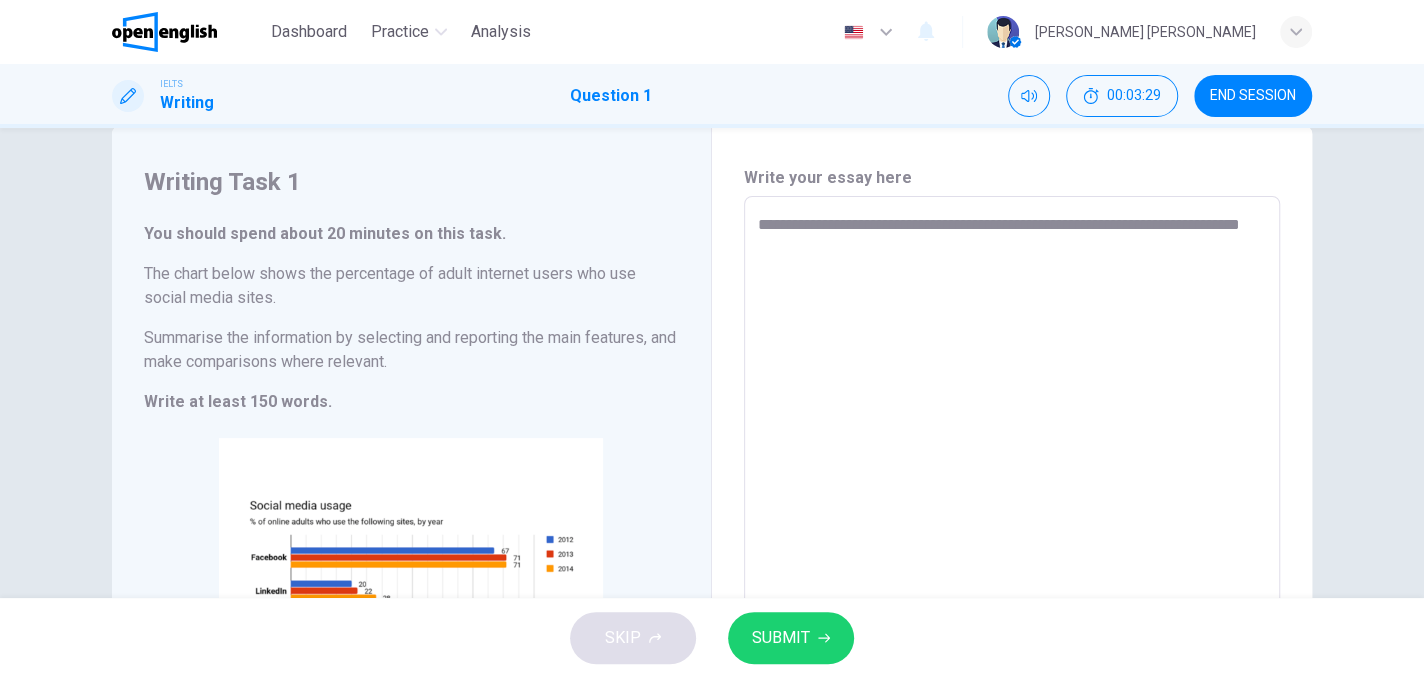 type on "*" 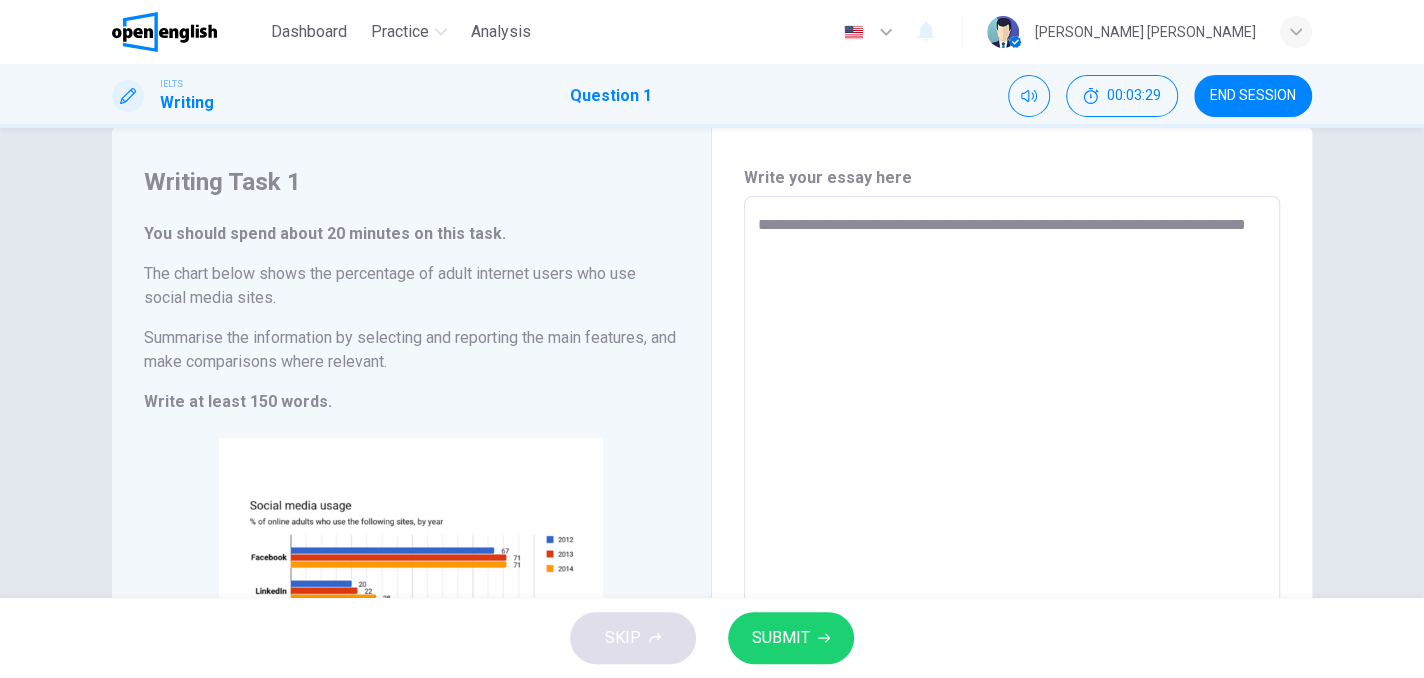 type on "*" 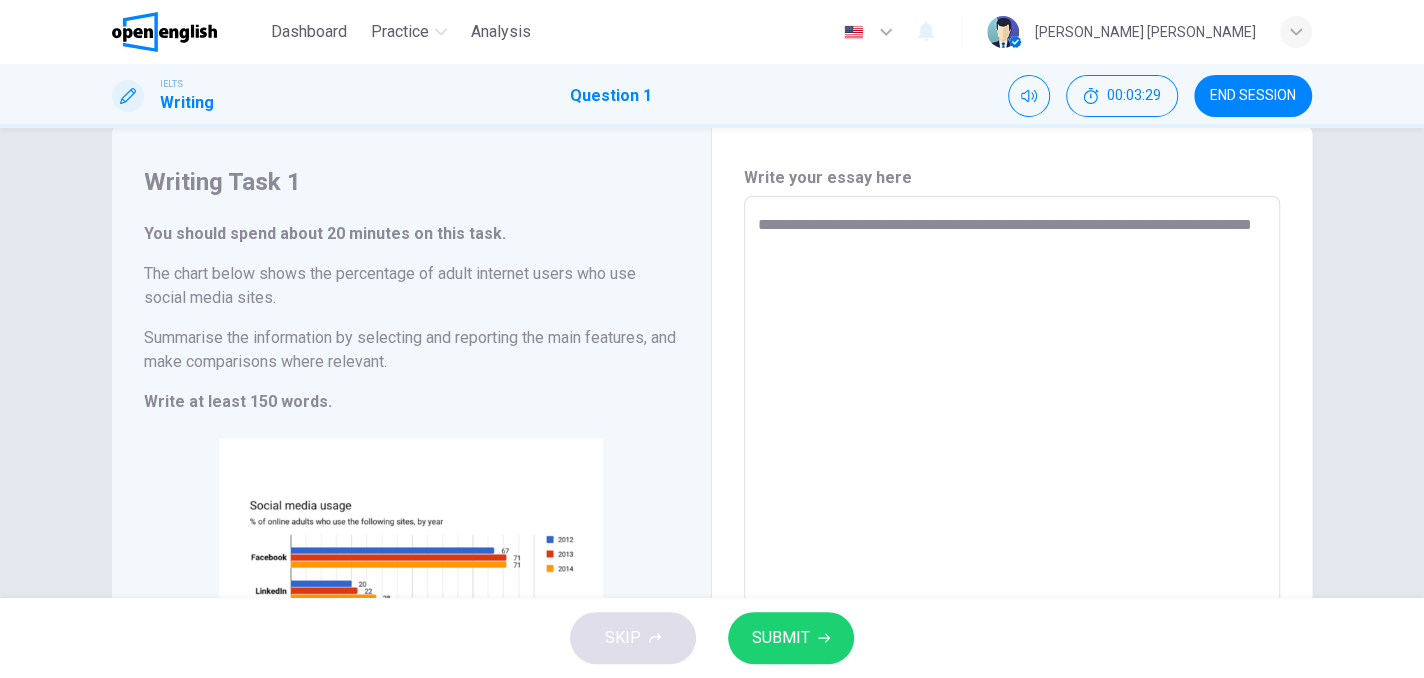 type on "*" 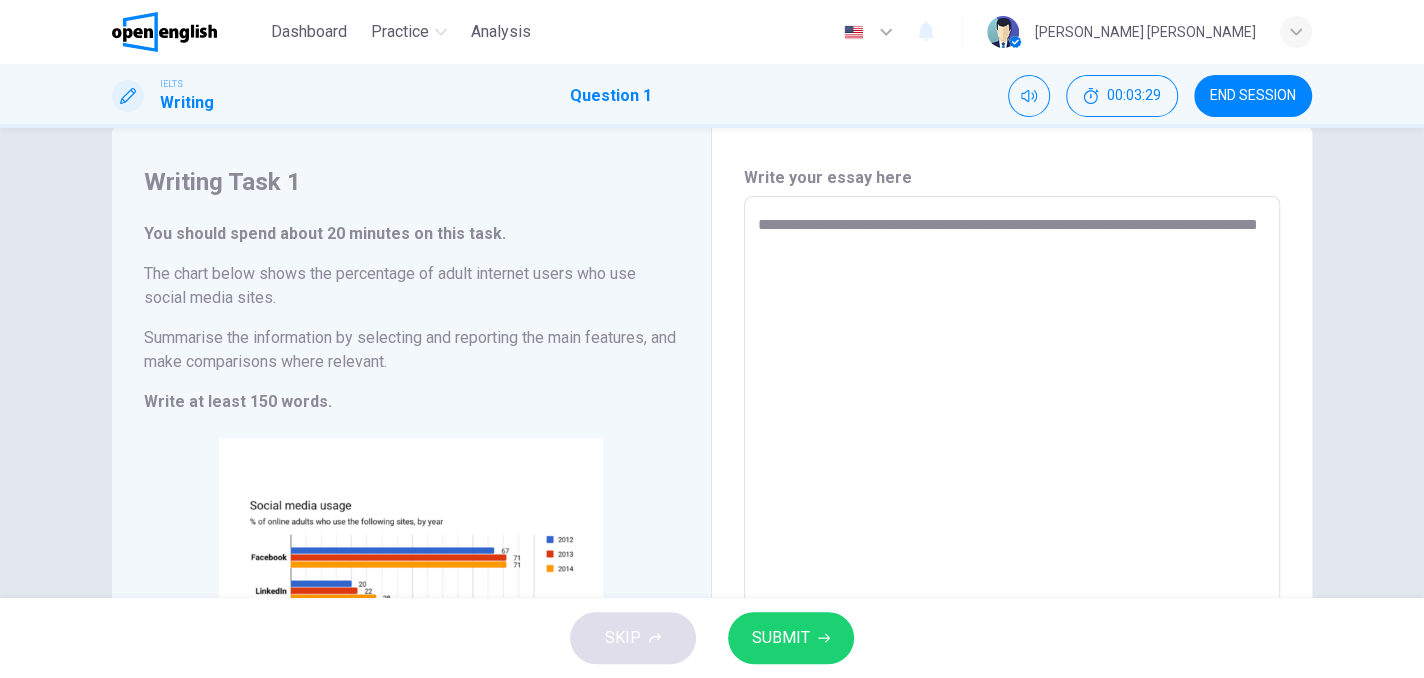 type on "*" 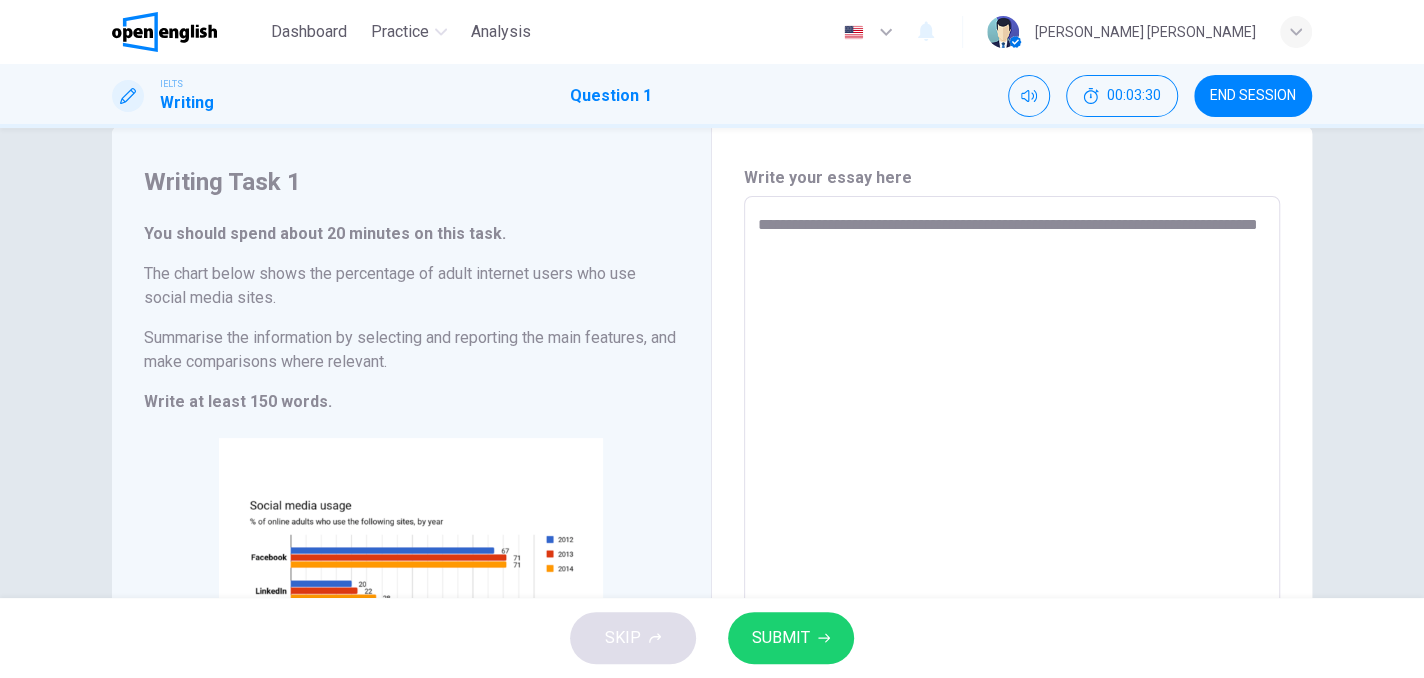 type on "**********" 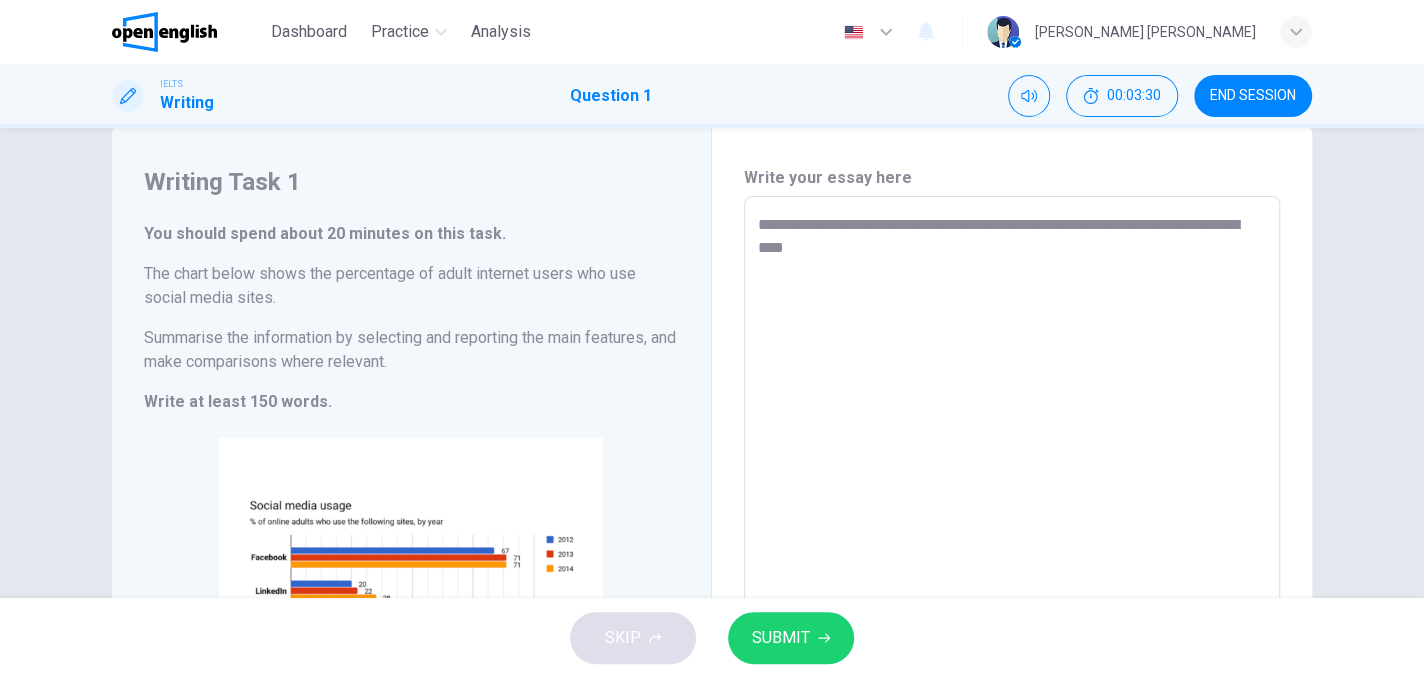 type on "**********" 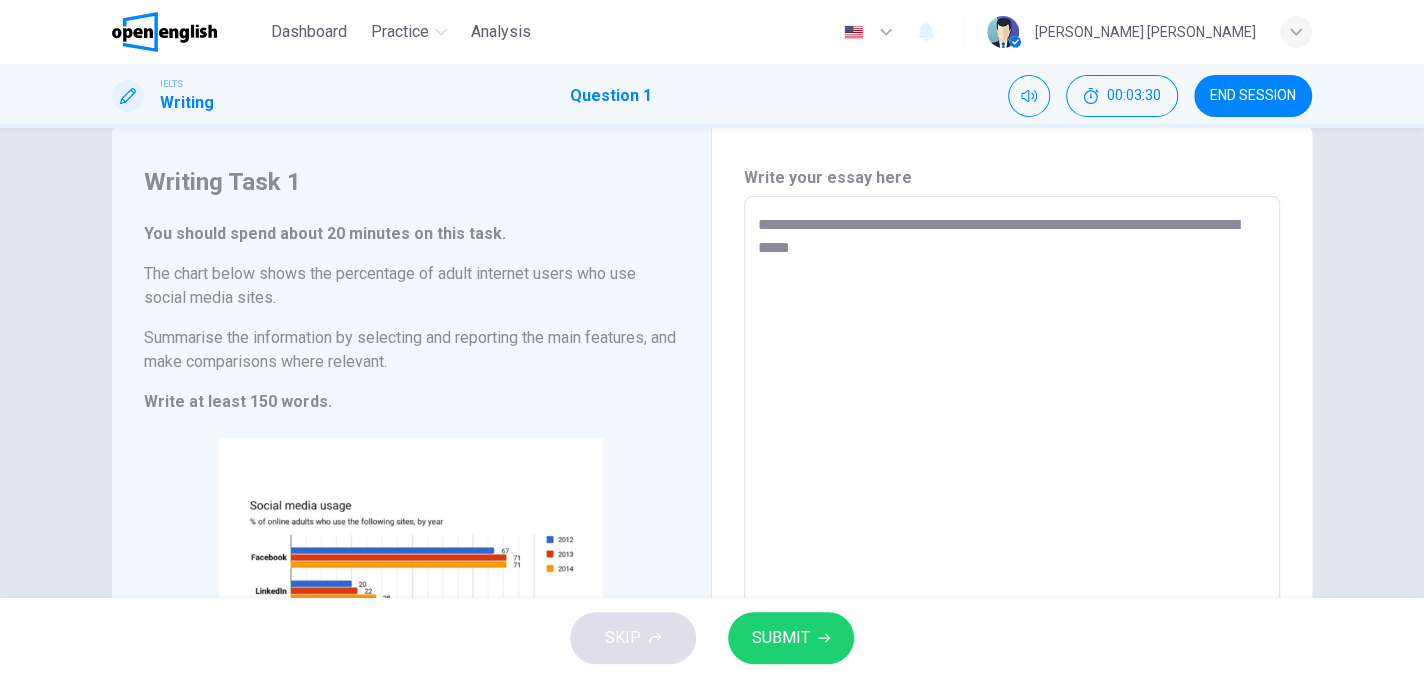 type on "*" 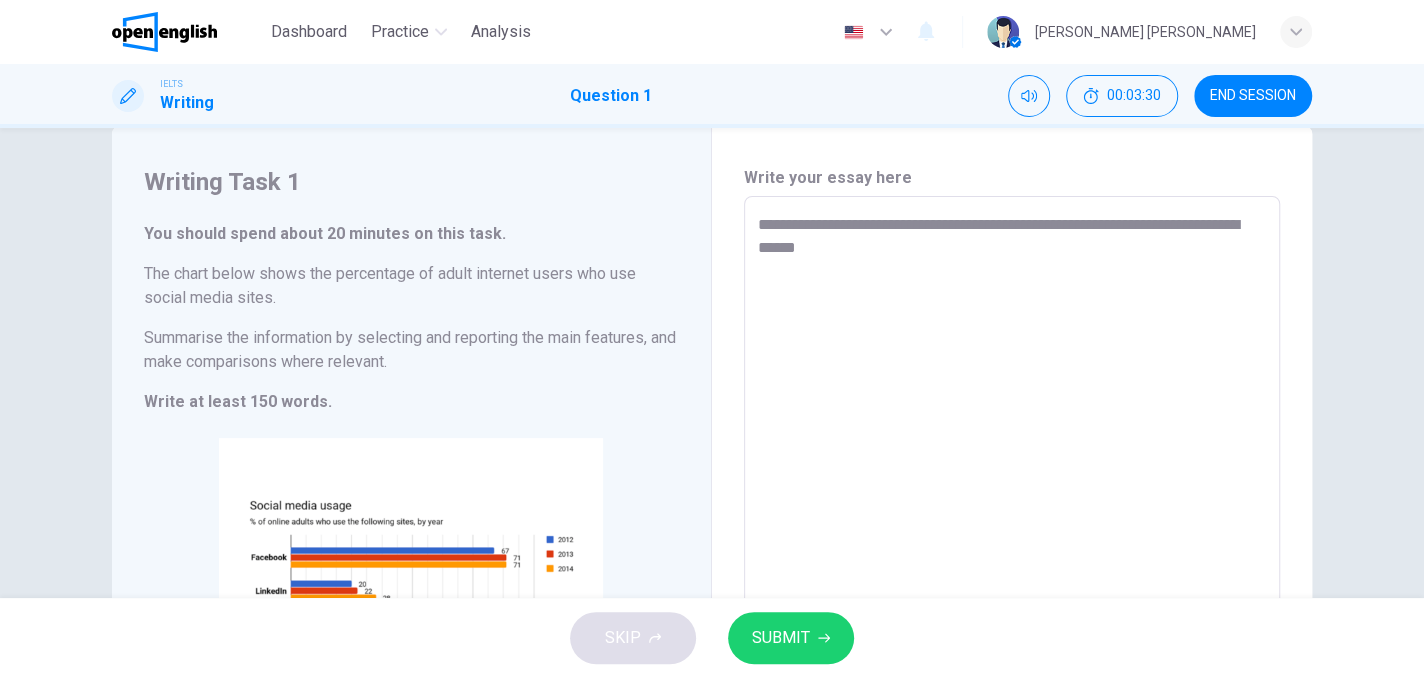 type on "*" 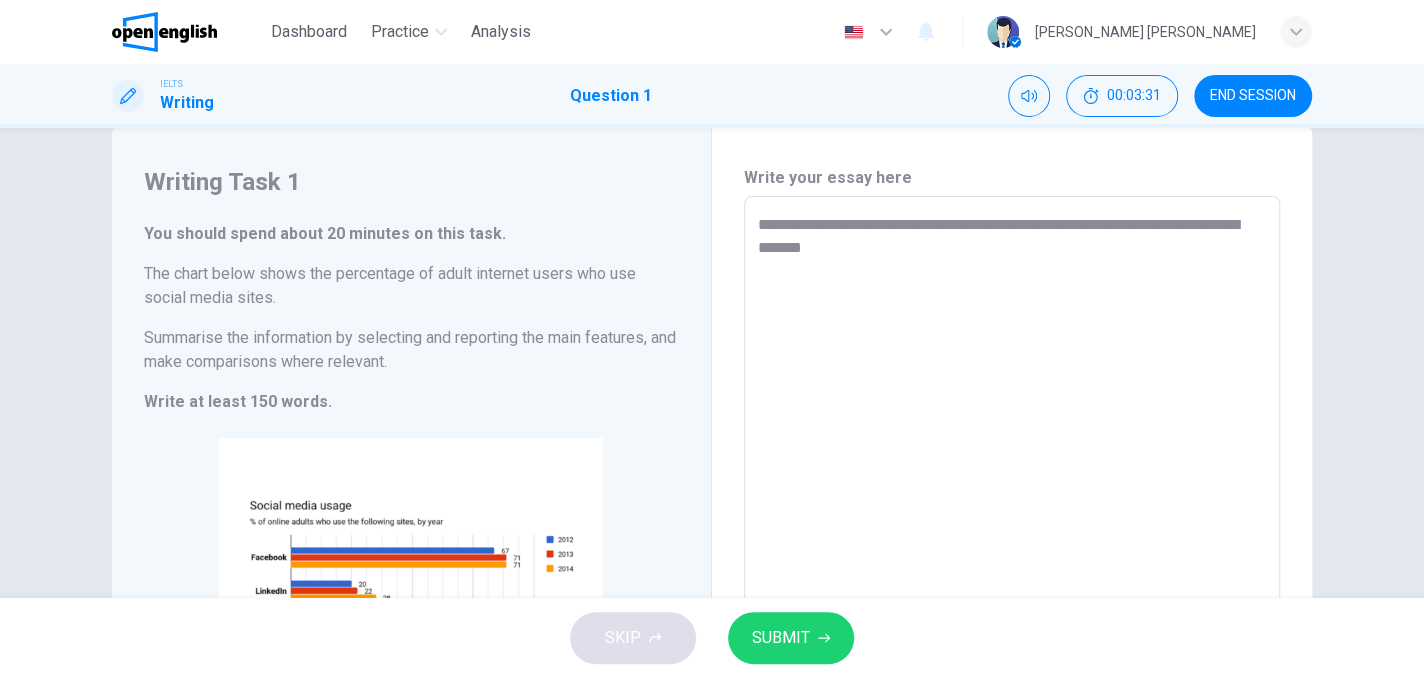 type on "**********" 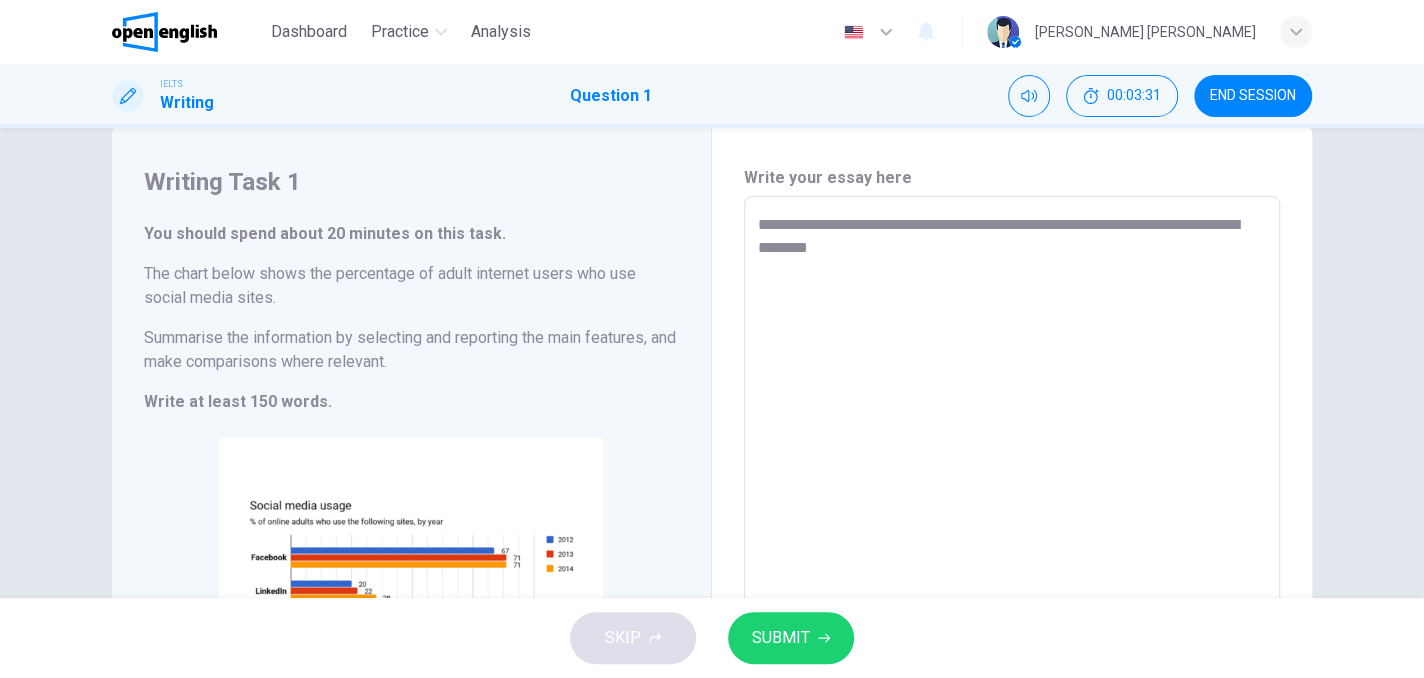 type on "*" 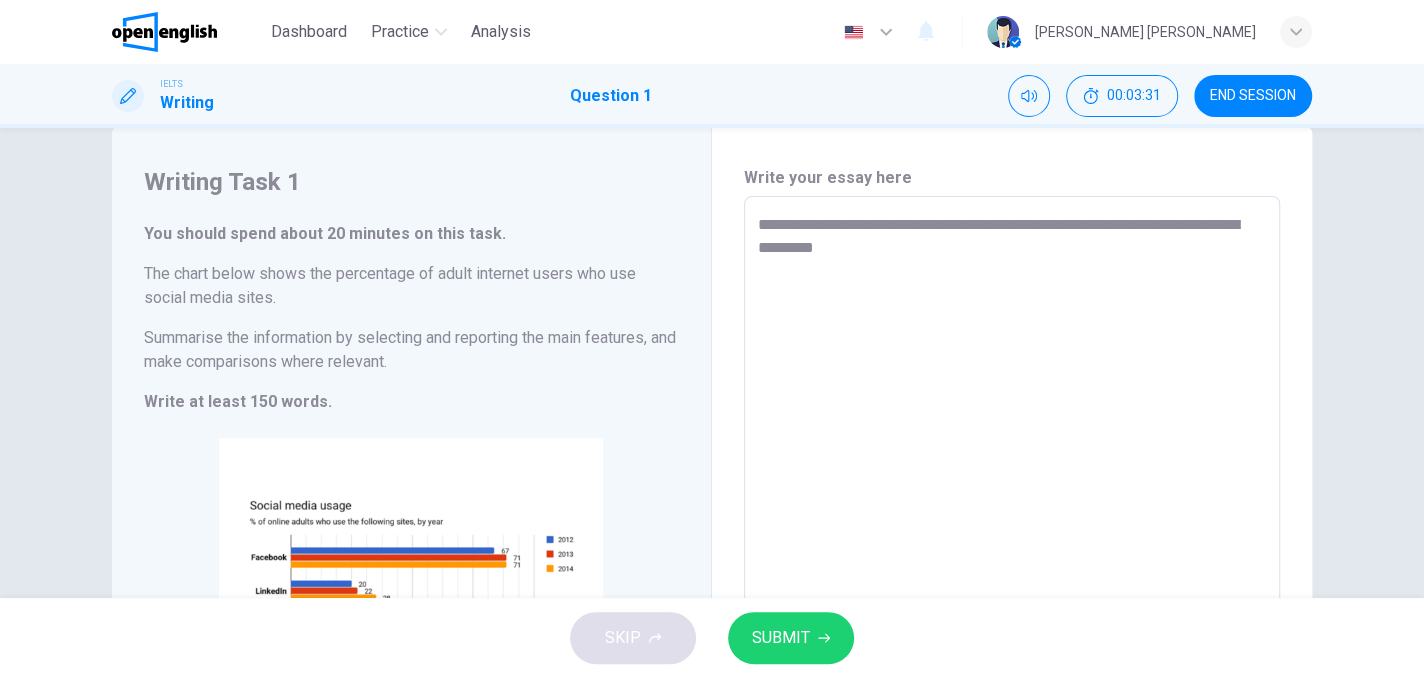 type on "*" 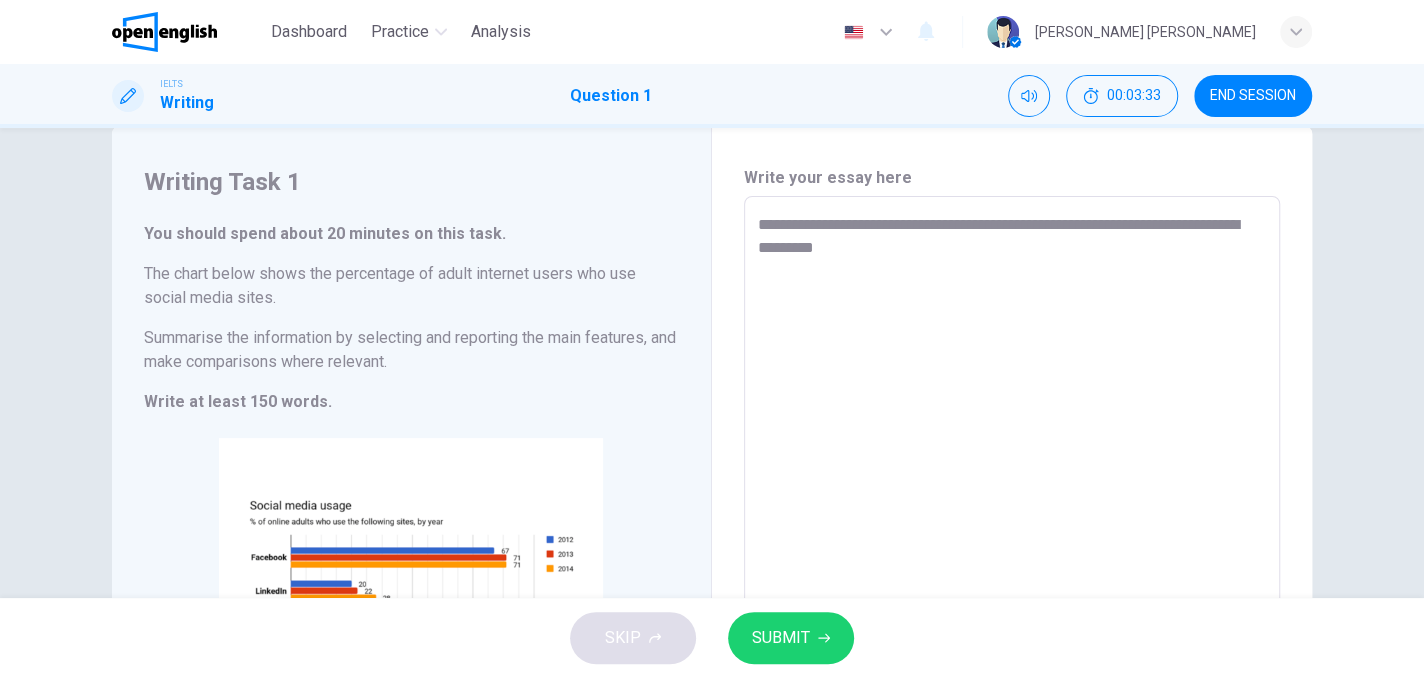 type on "**********" 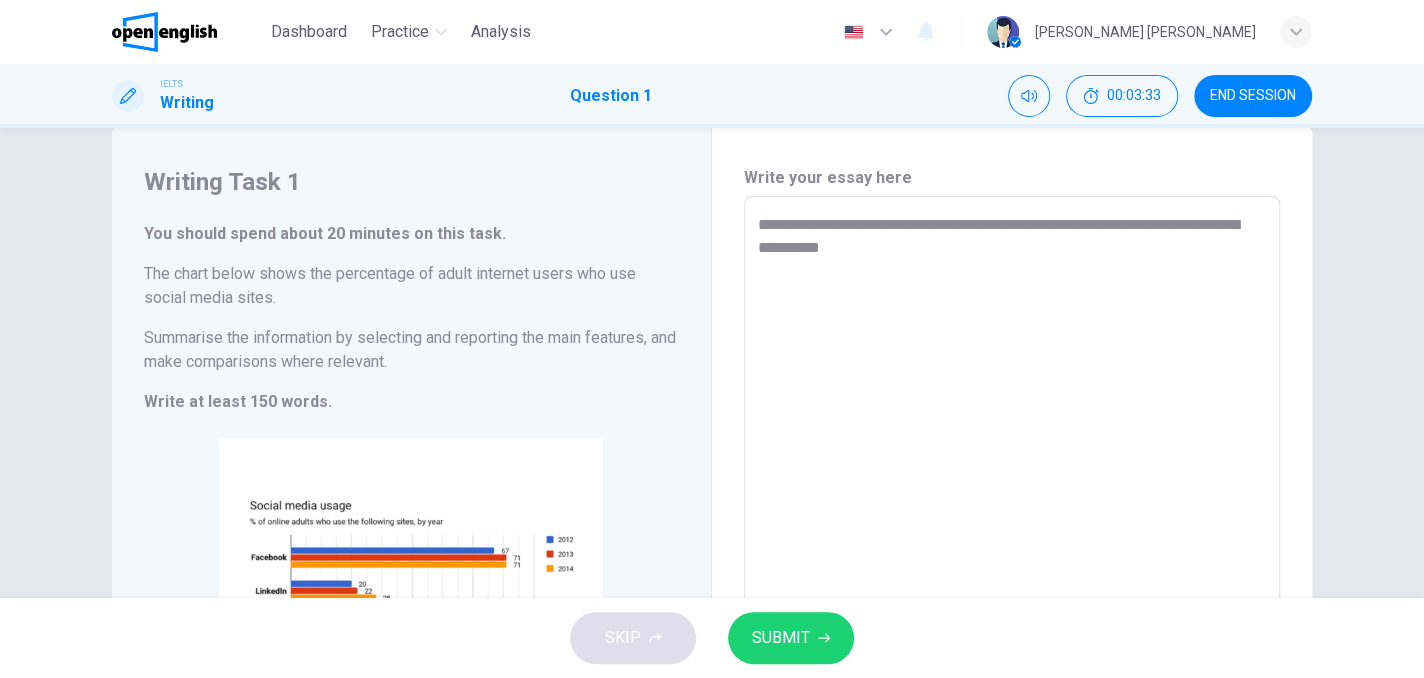 type on "**********" 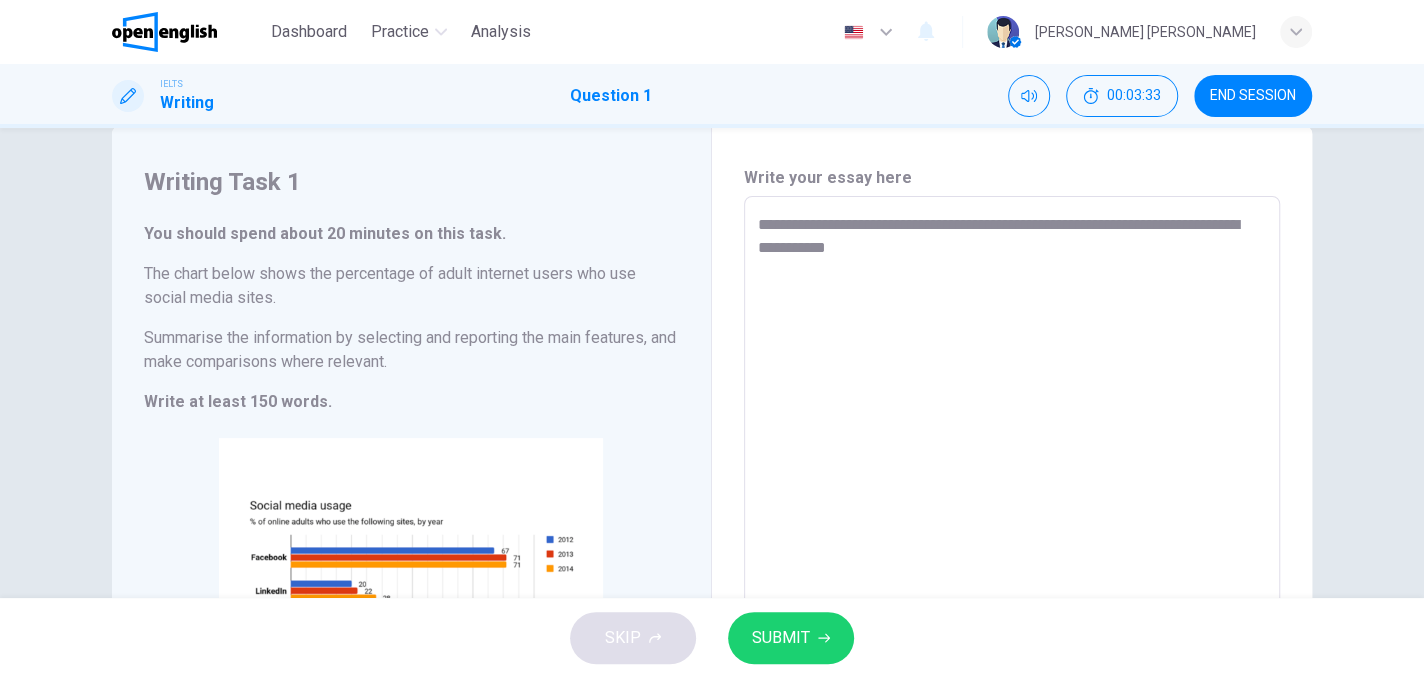 type on "*" 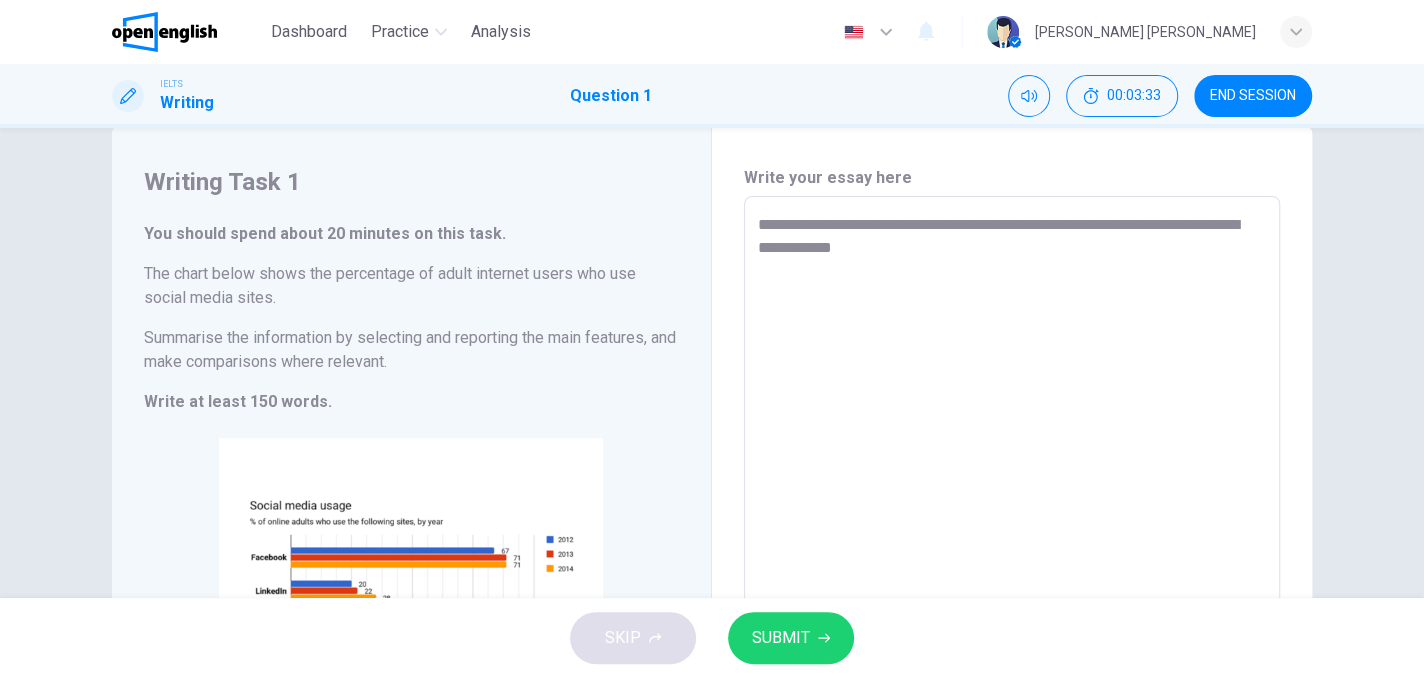 type on "*" 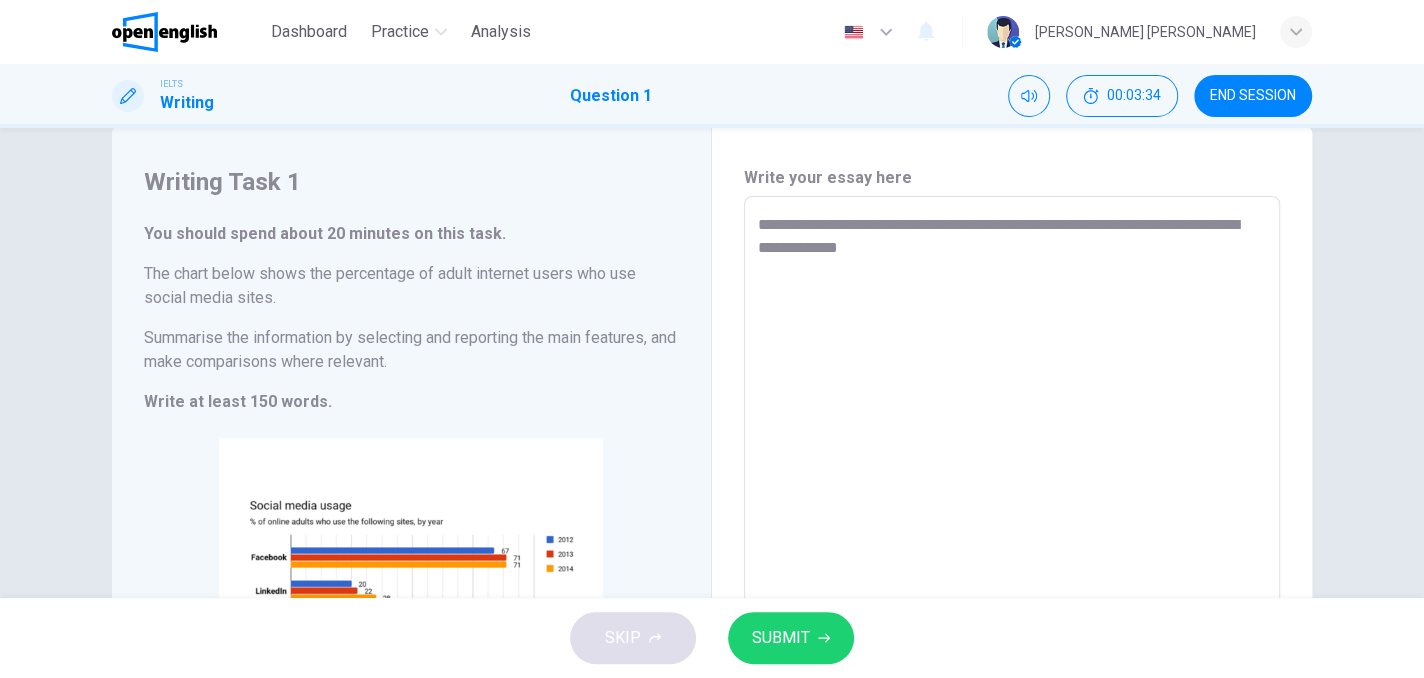 type on "**********" 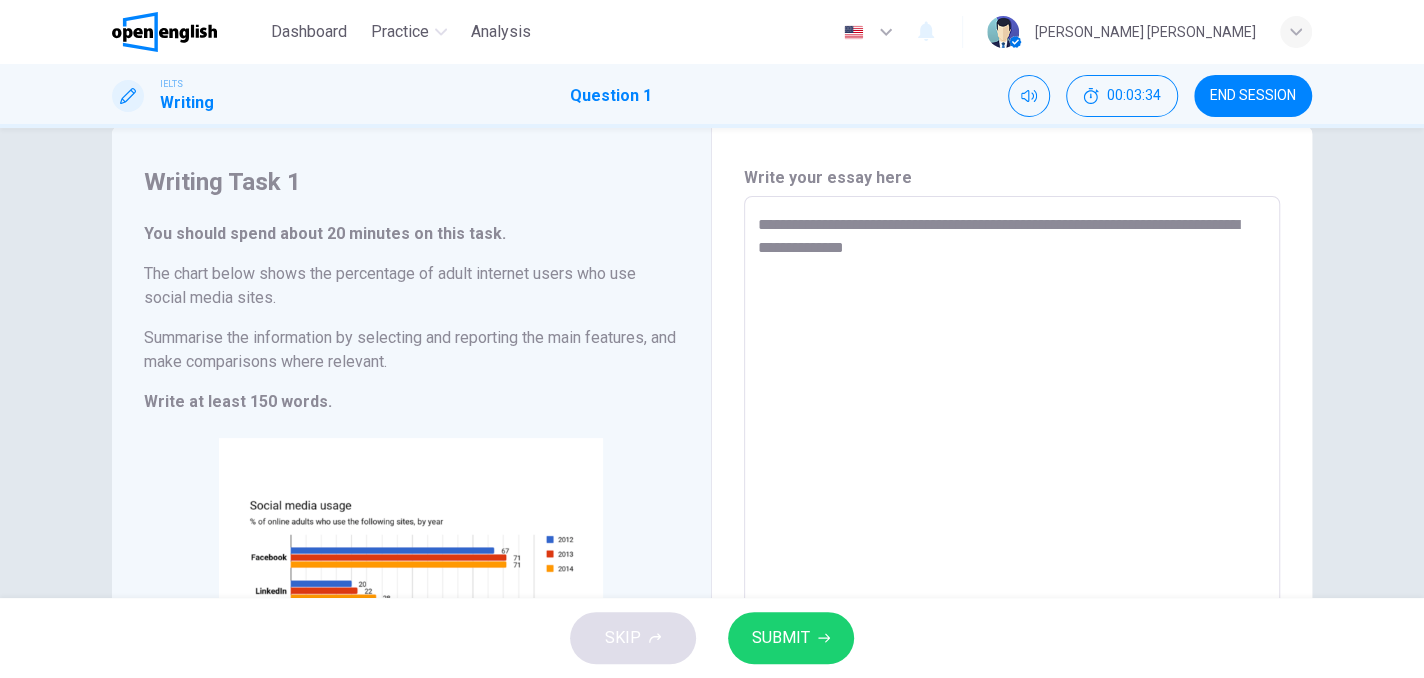 type on "*" 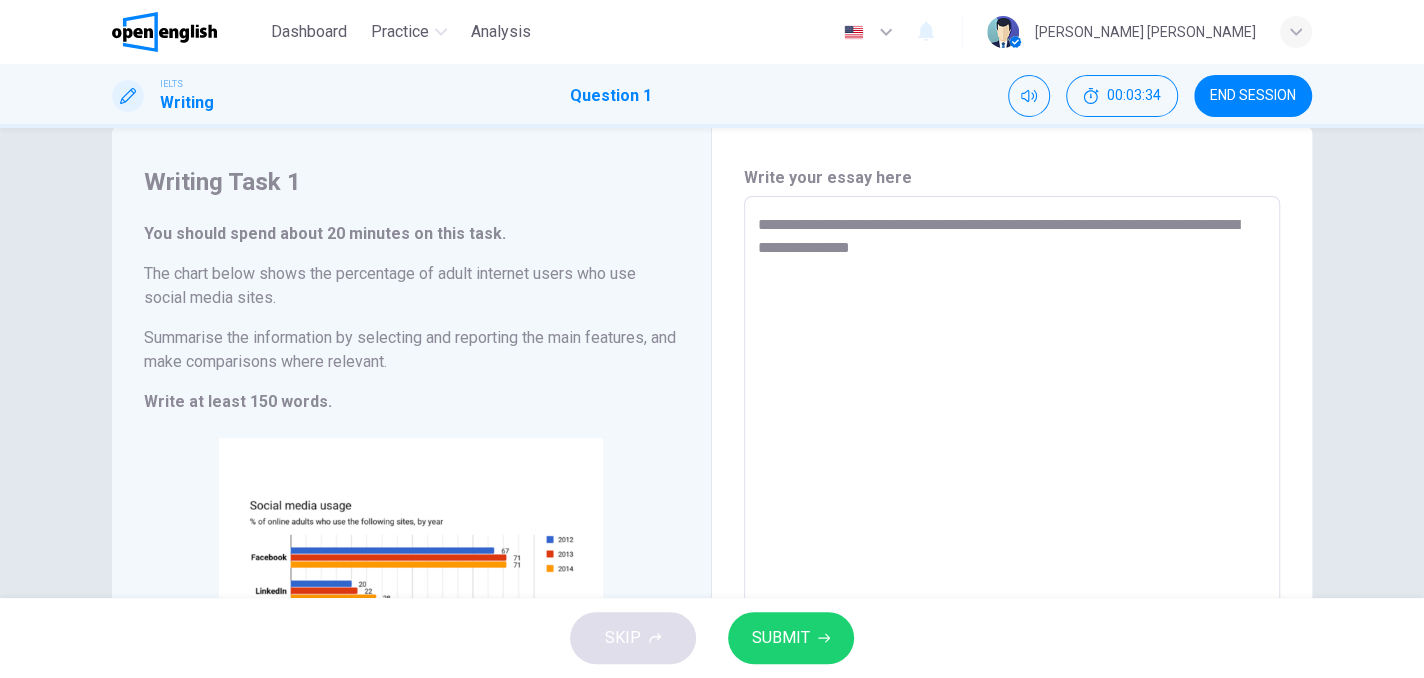 type on "*" 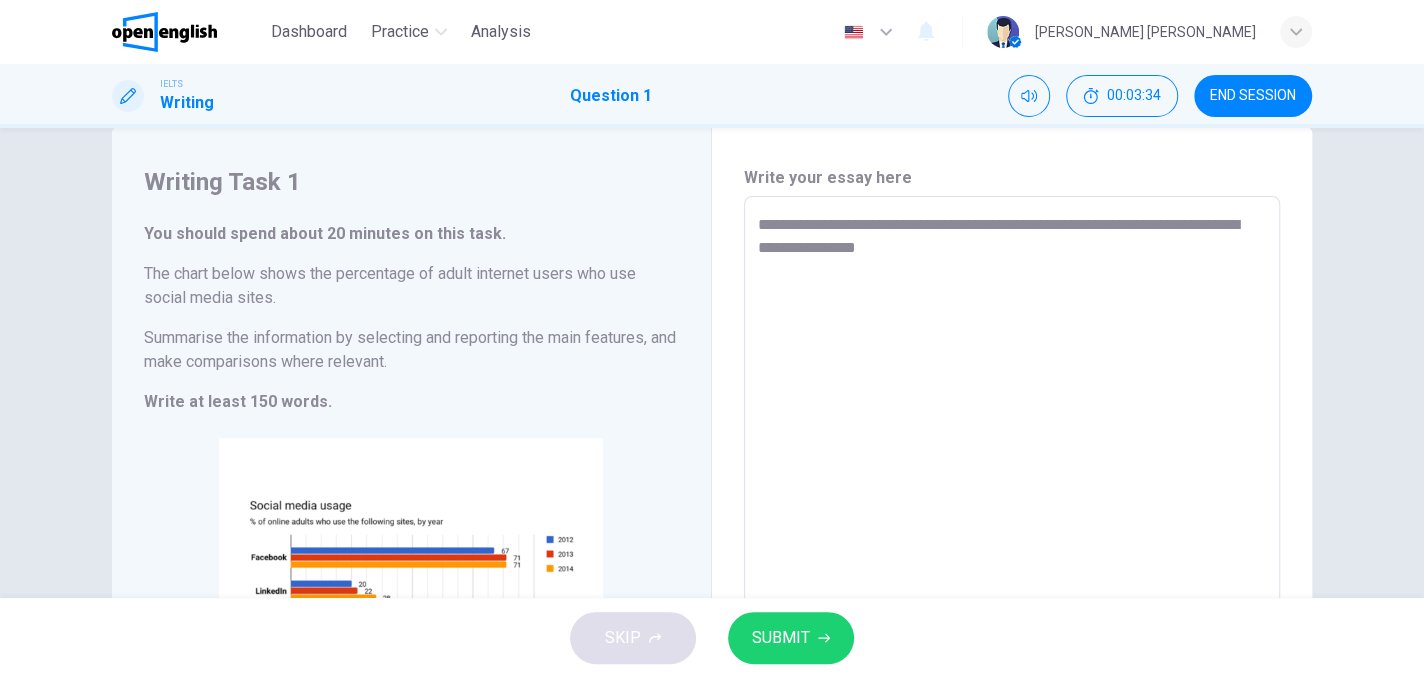 type on "*" 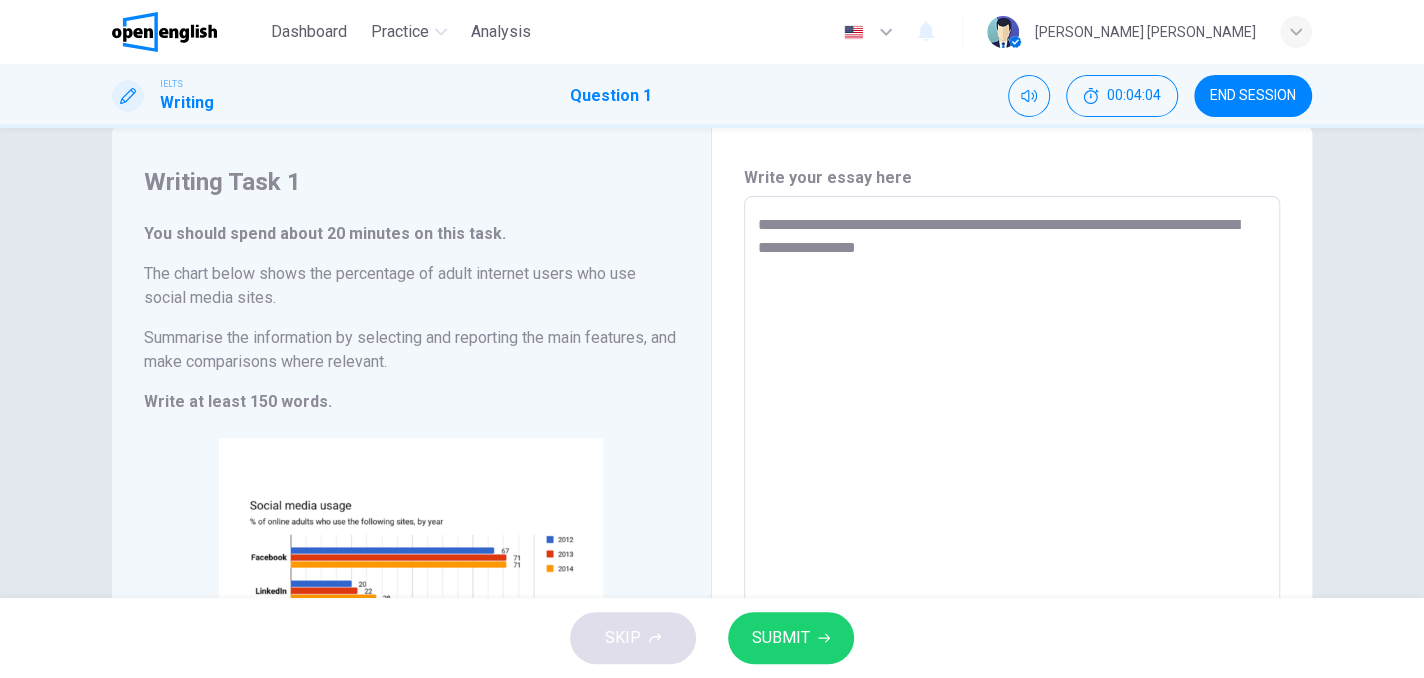 type on "**********" 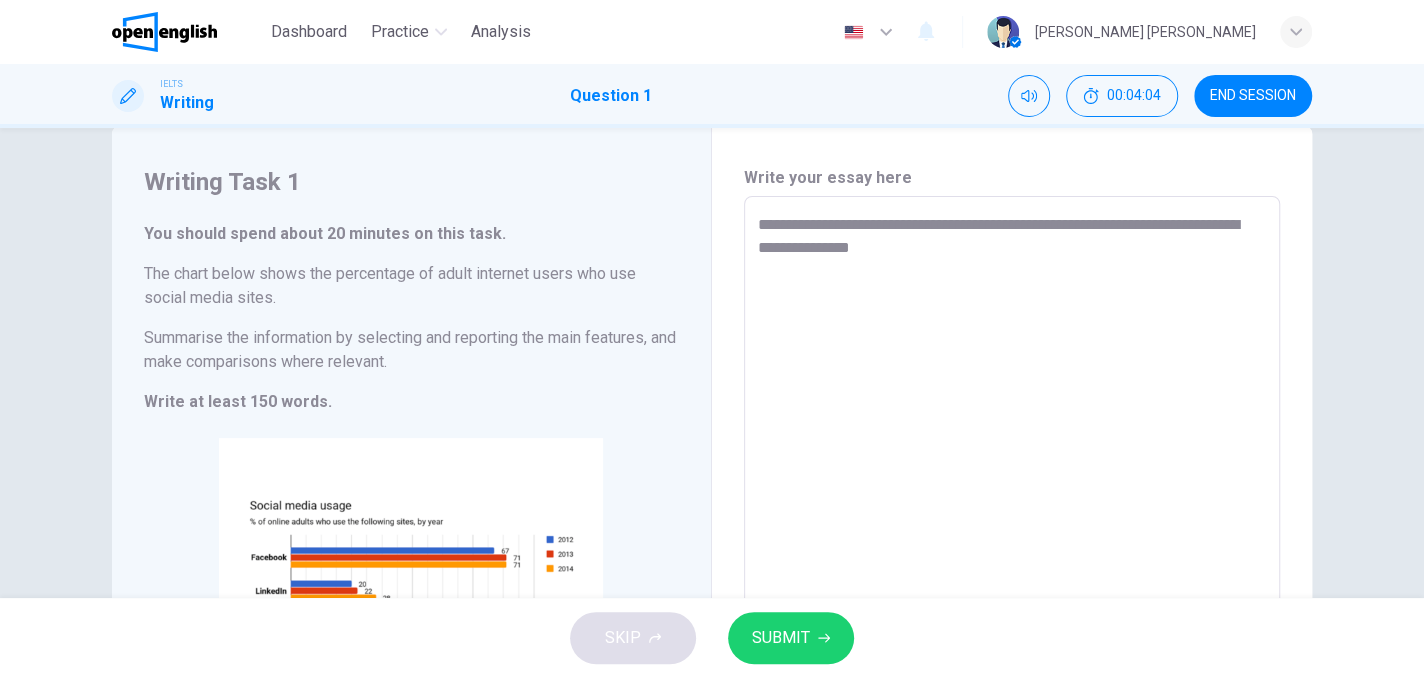 type on "**********" 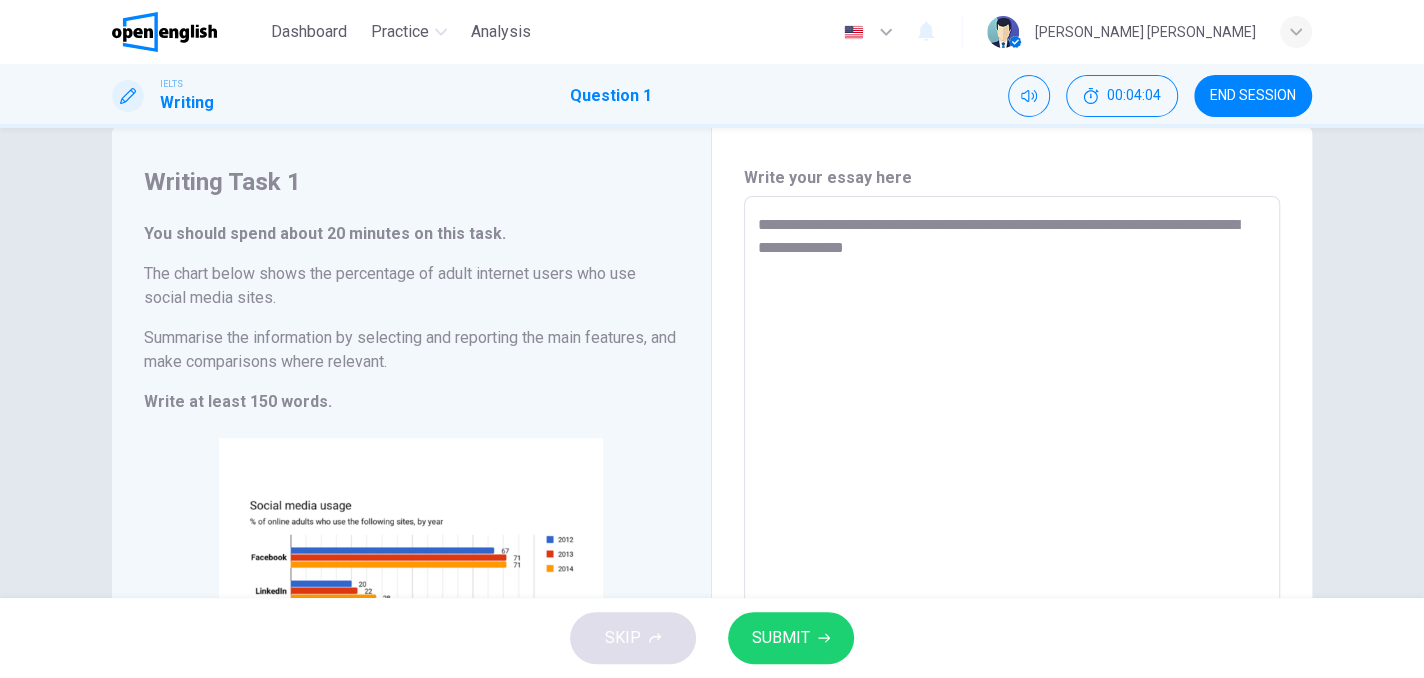 type on "*" 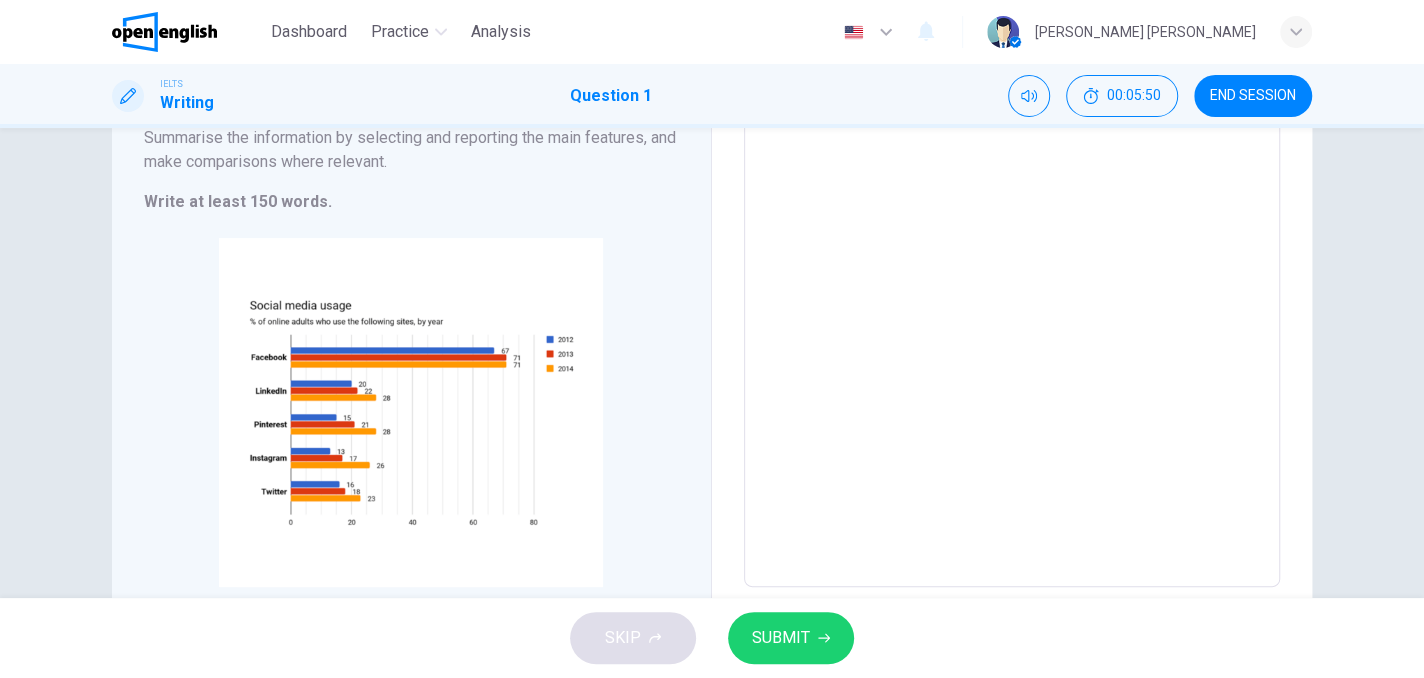 scroll, scrollTop: 42, scrollLeft: 0, axis: vertical 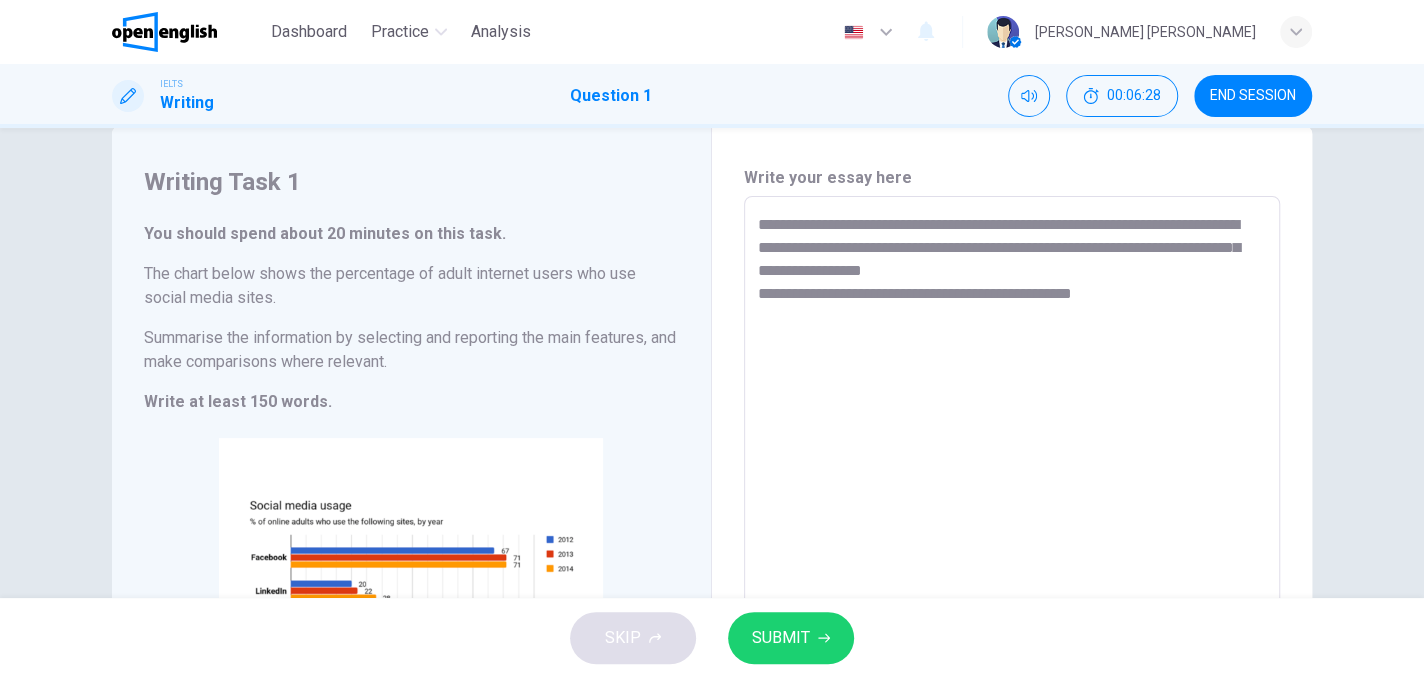 click on "**********" at bounding box center (1012, 492) 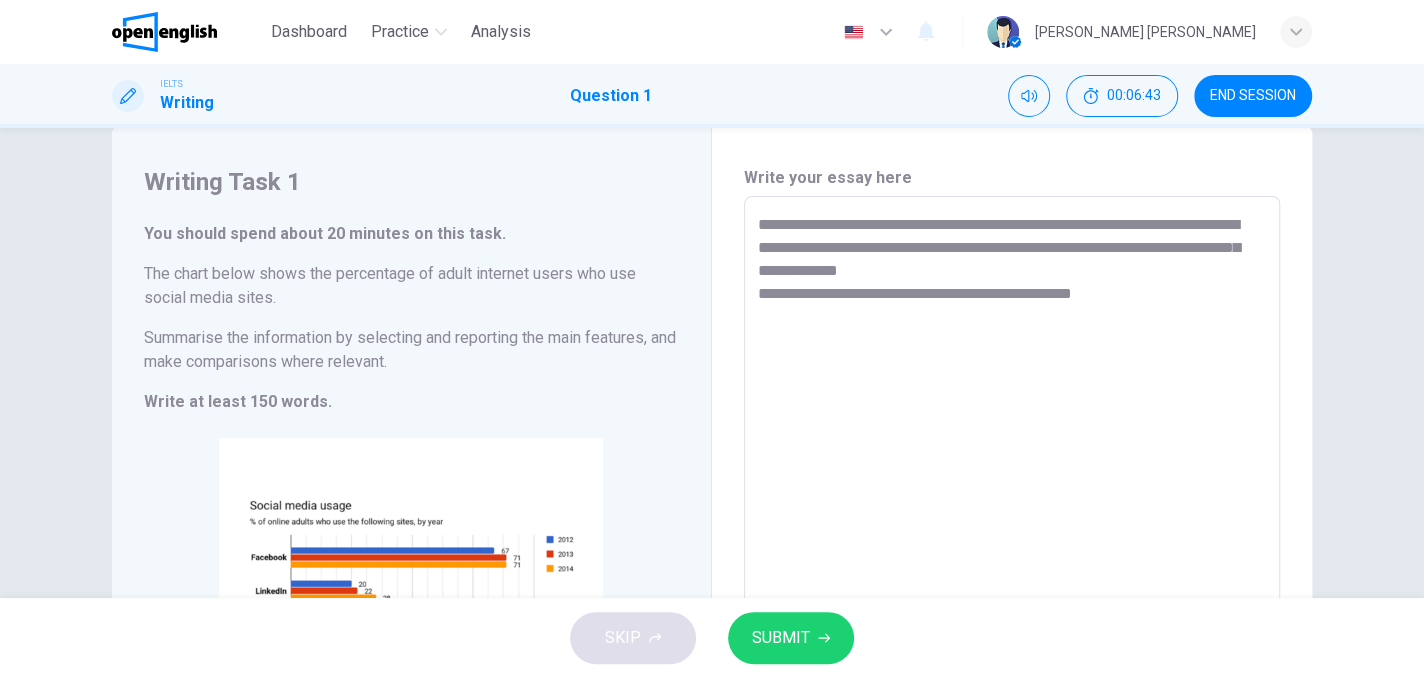 click on "**********" at bounding box center [1012, 492] 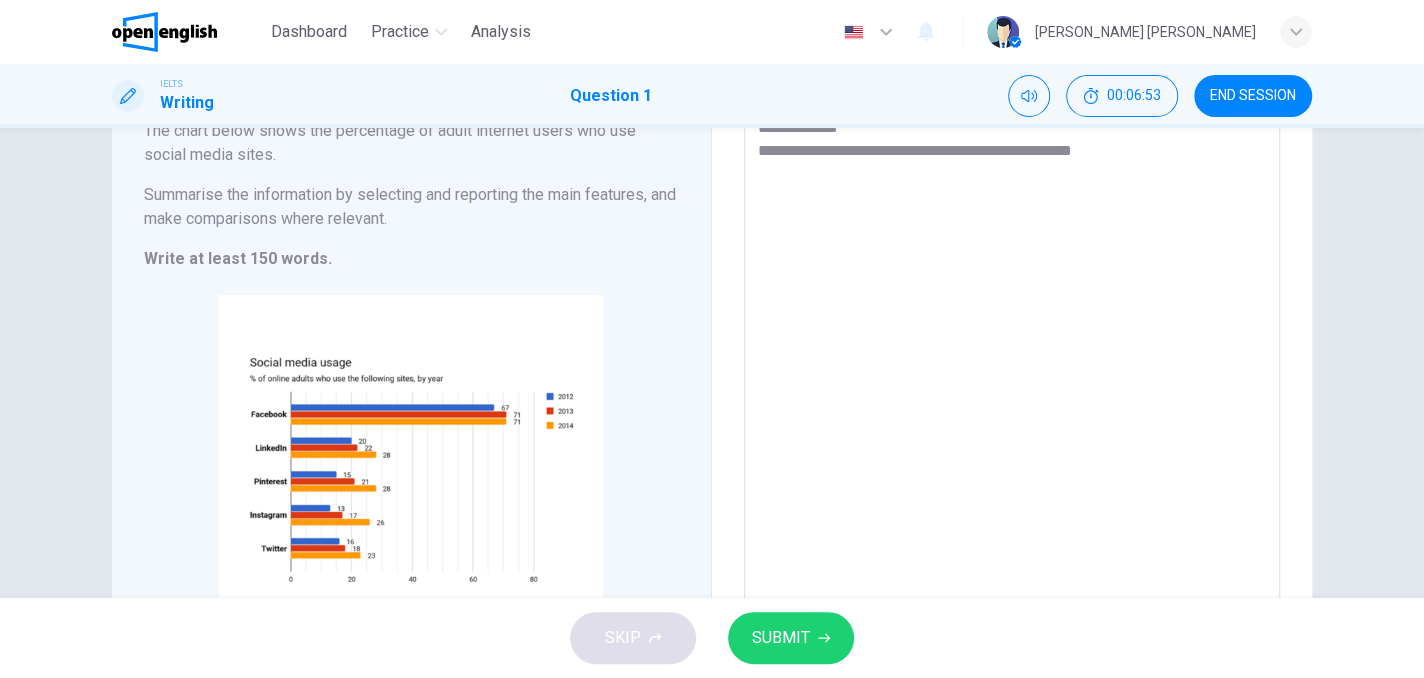 scroll, scrollTop: 142, scrollLeft: 0, axis: vertical 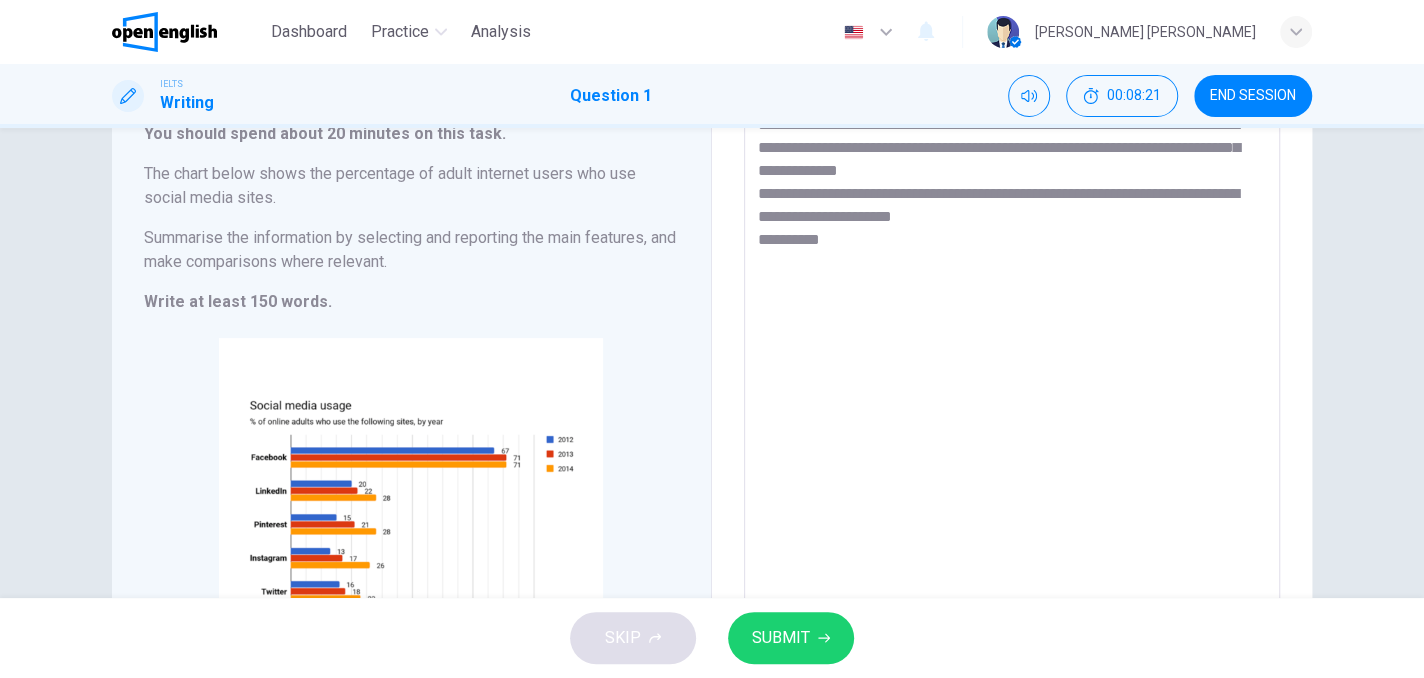 click on "**********" at bounding box center [1012, 392] 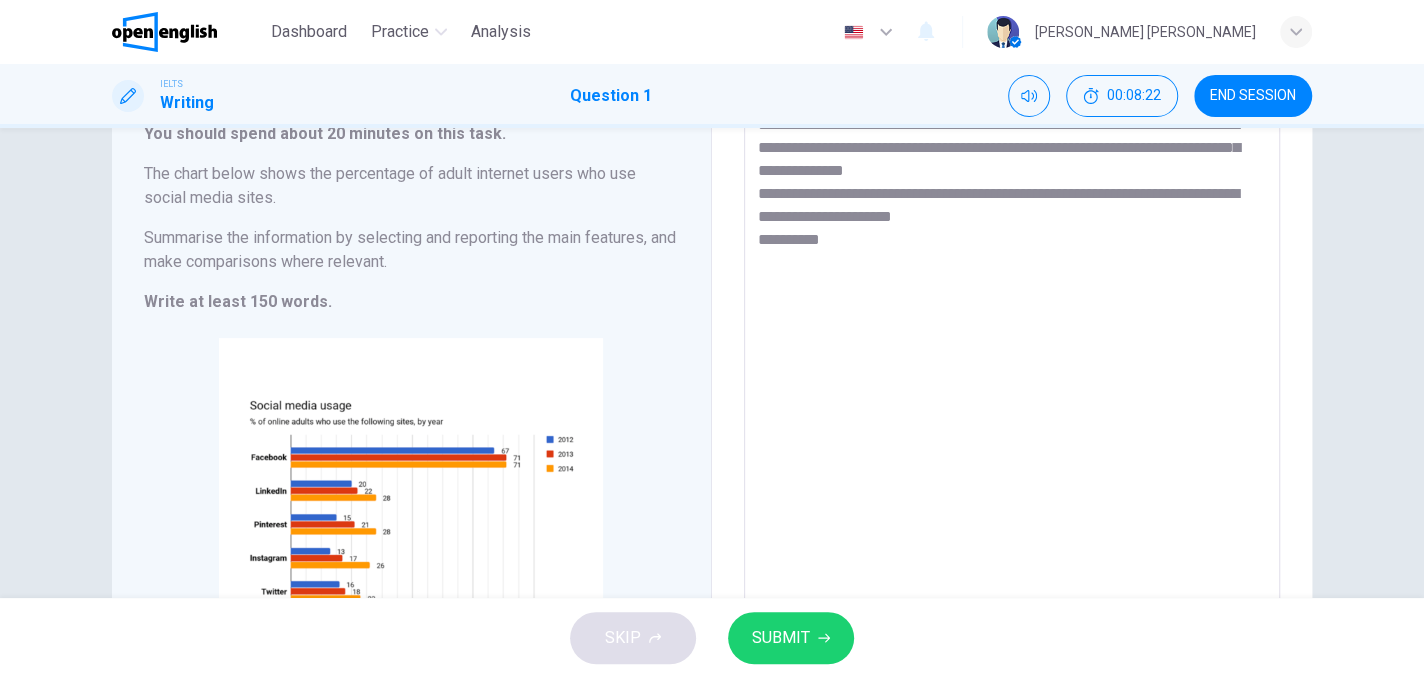 click on "**********" at bounding box center (1012, 392) 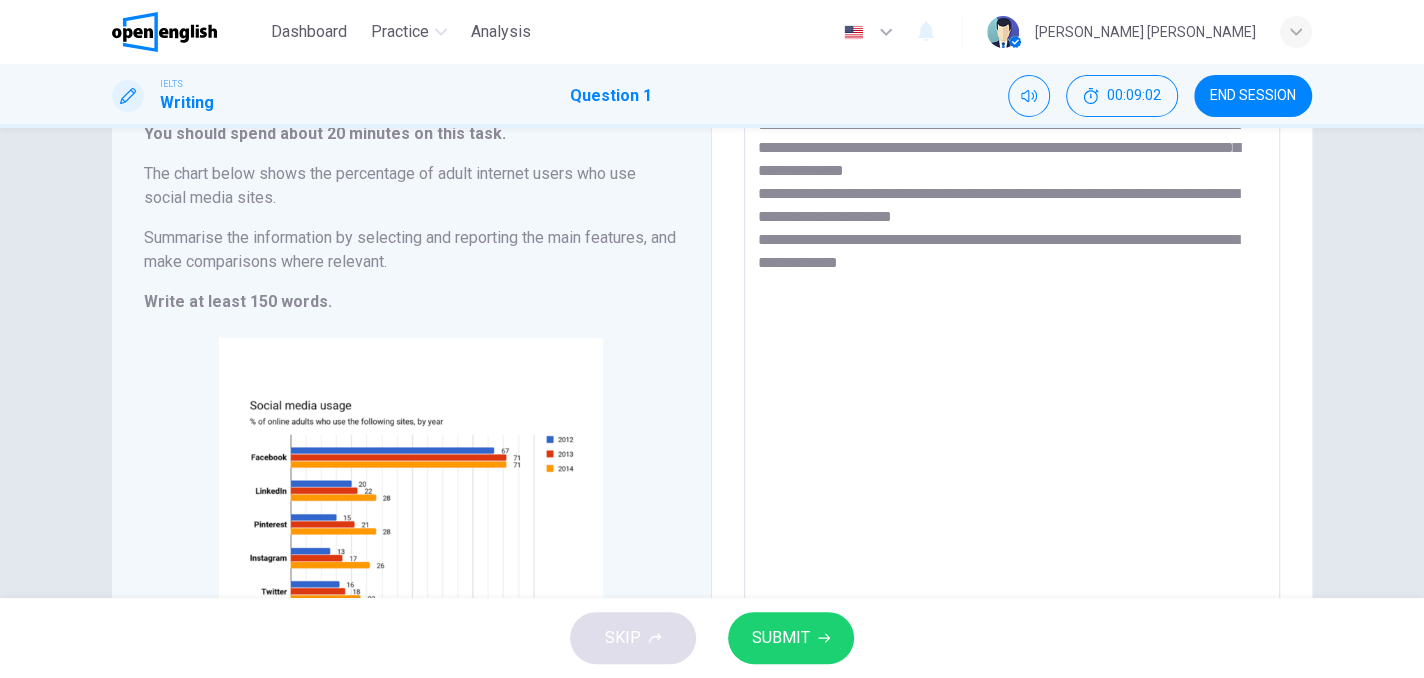 click on "**********" at bounding box center (1012, 392) 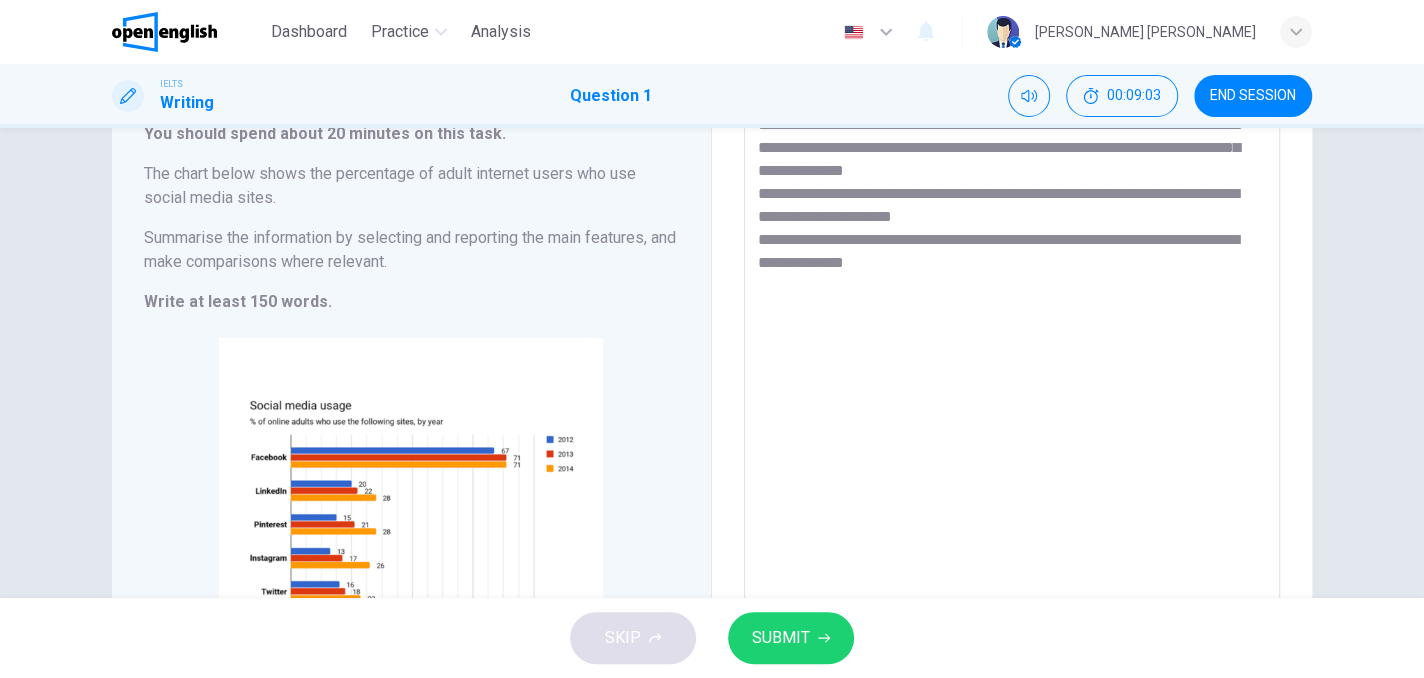 click on "**********" at bounding box center [1012, 392] 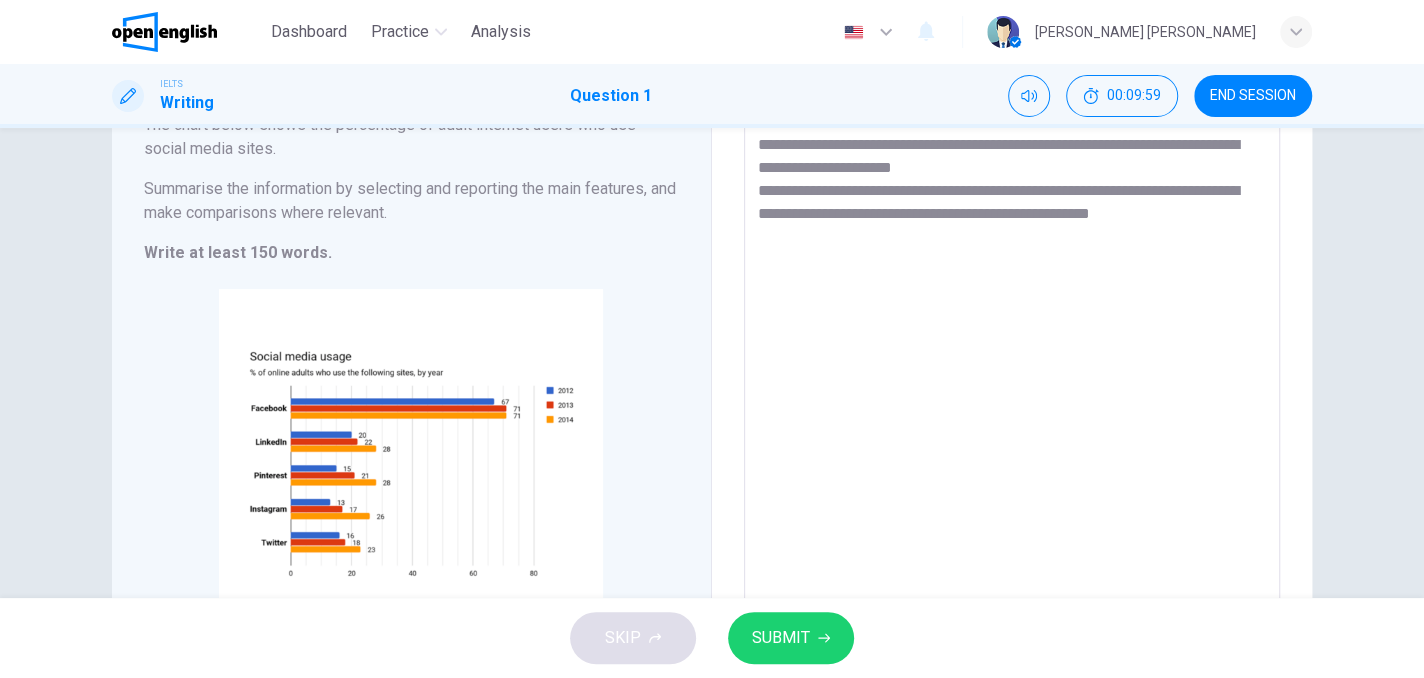 scroll, scrollTop: 193, scrollLeft: 0, axis: vertical 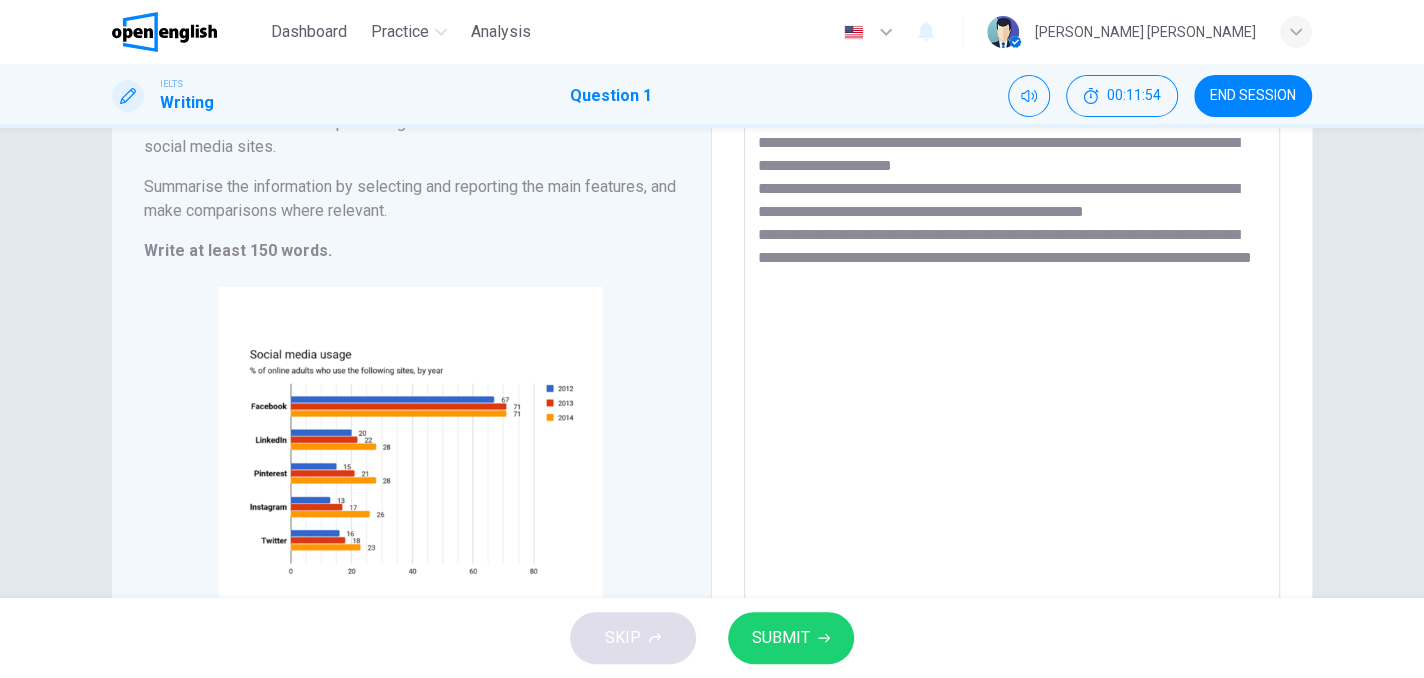 click on "SUBMIT" at bounding box center (781, 638) 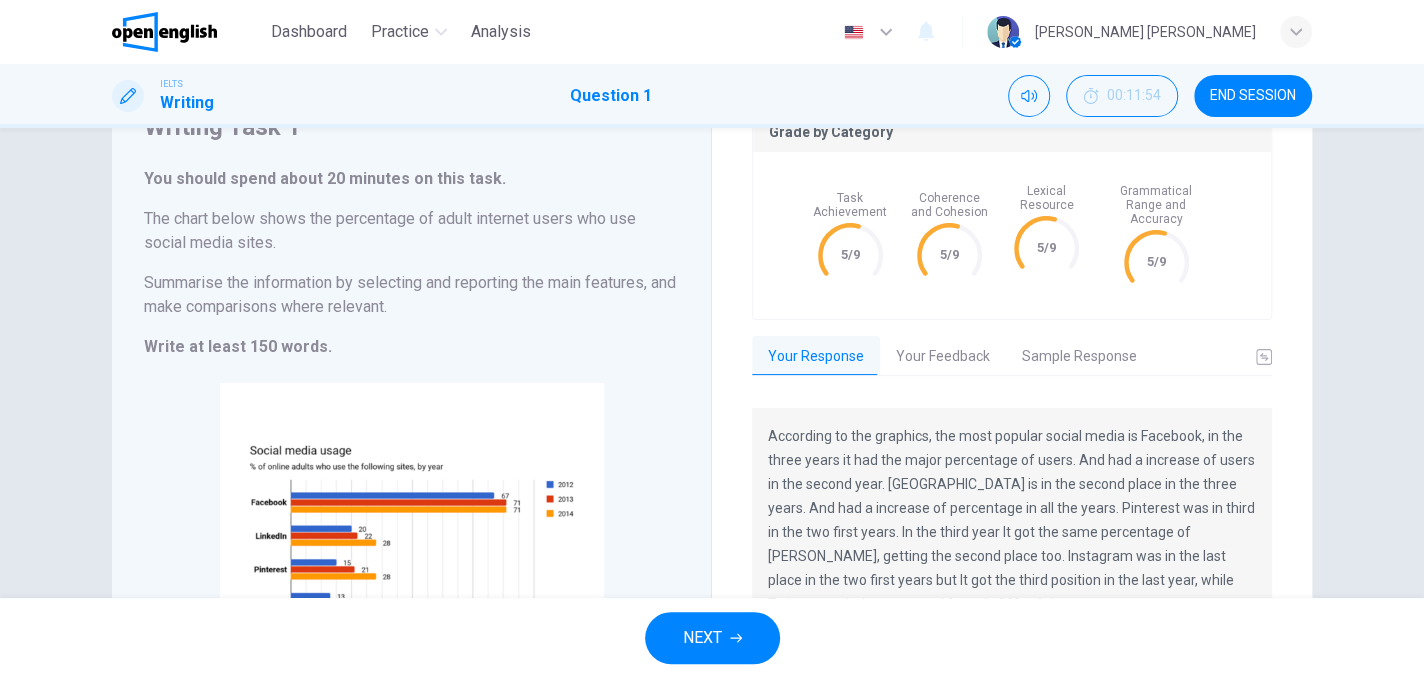 scroll, scrollTop: 42, scrollLeft: 0, axis: vertical 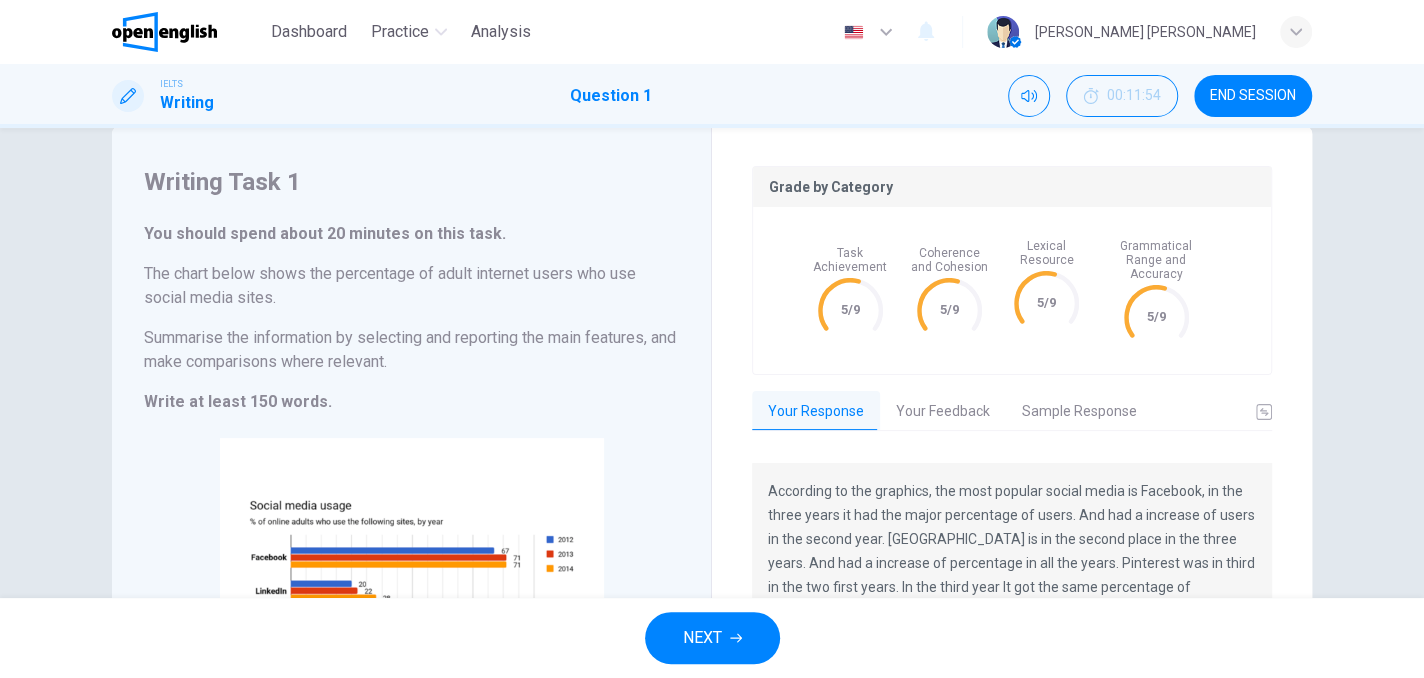 click on "Your Feedback" at bounding box center [943, 412] 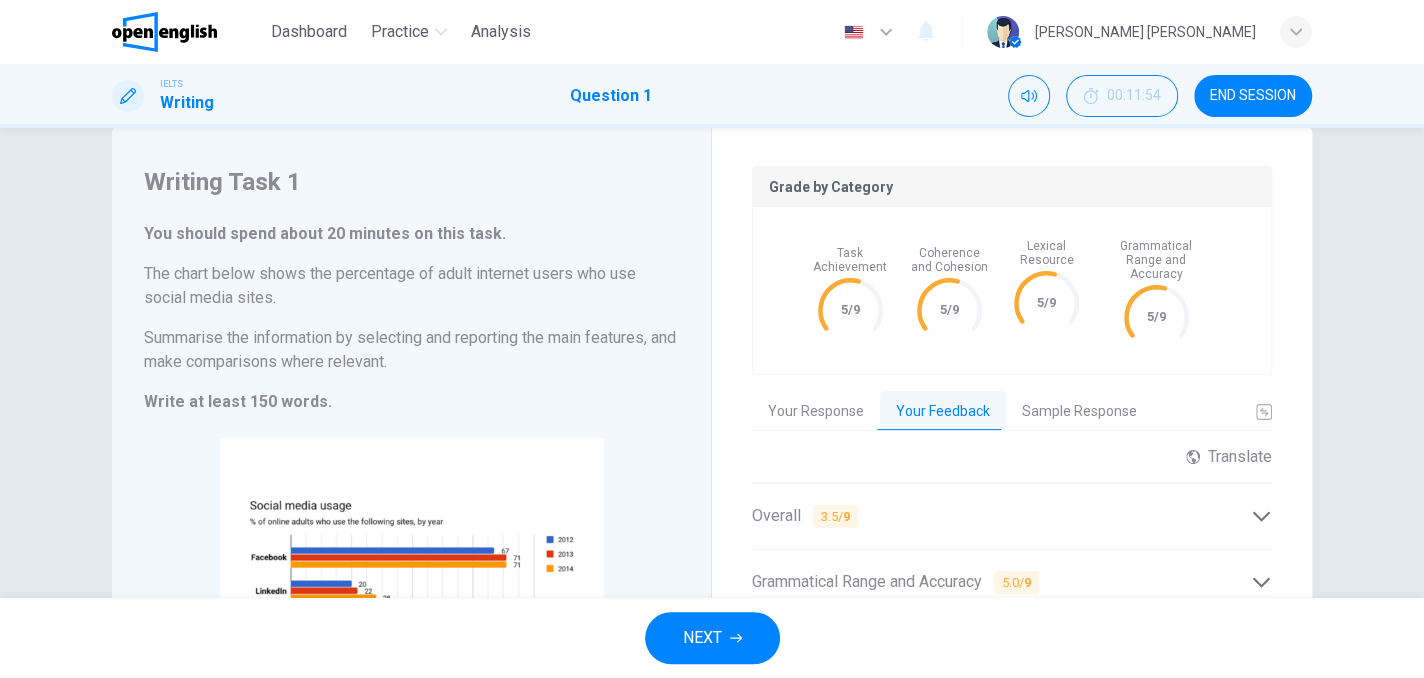 scroll, scrollTop: 342, scrollLeft: 0, axis: vertical 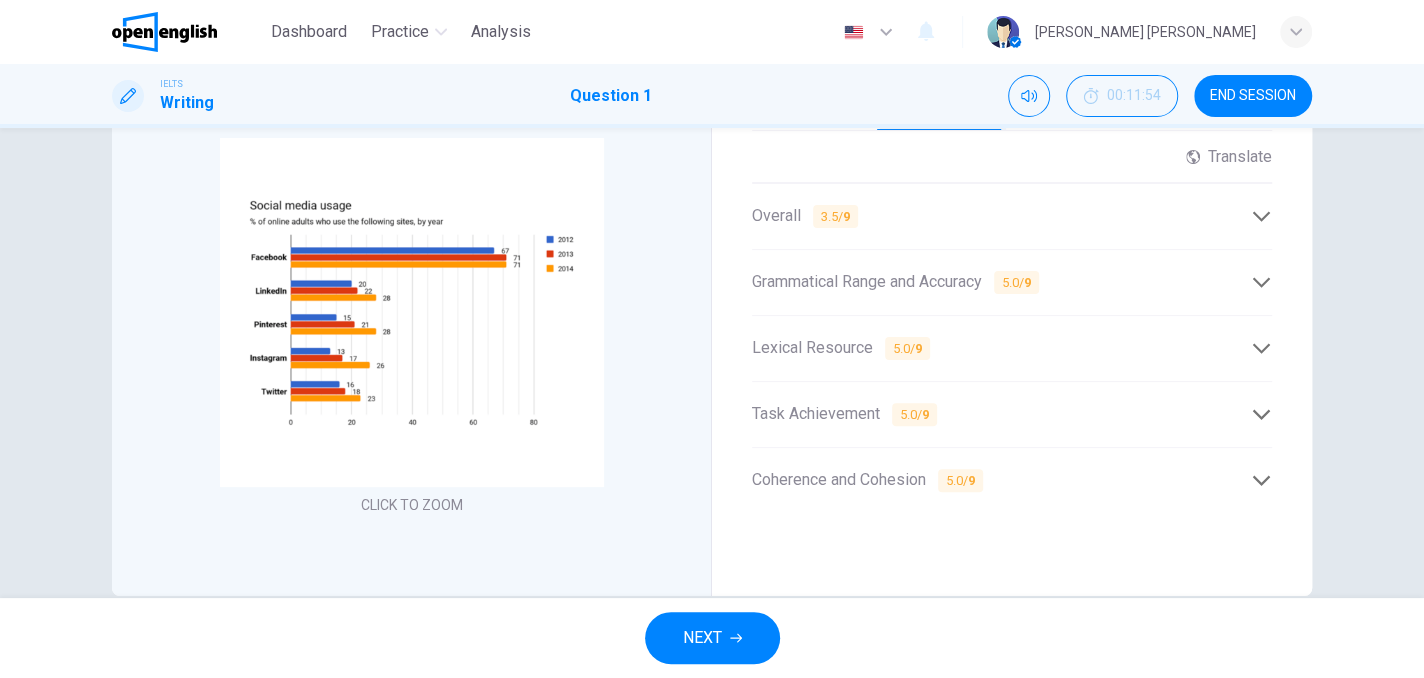click 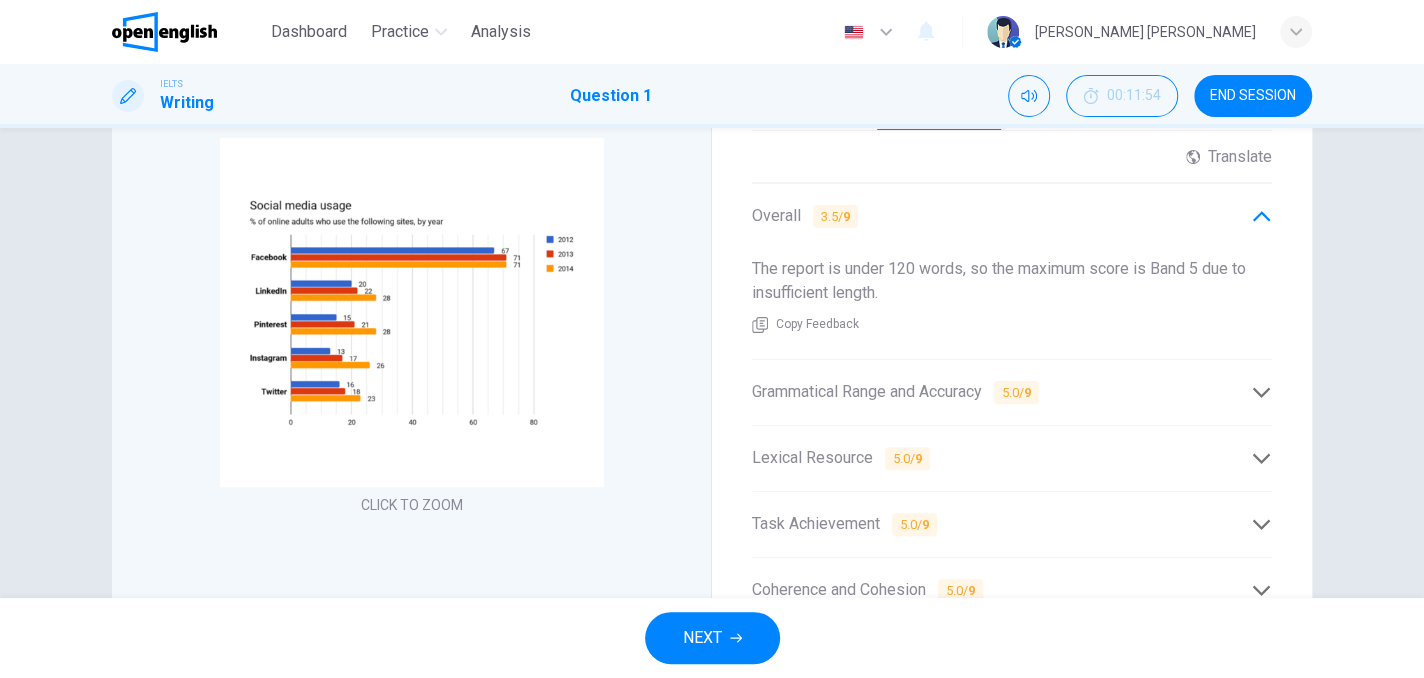 click on "Grammatical Range and Accuracy   5.0 / 9" at bounding box center [1012, 392] 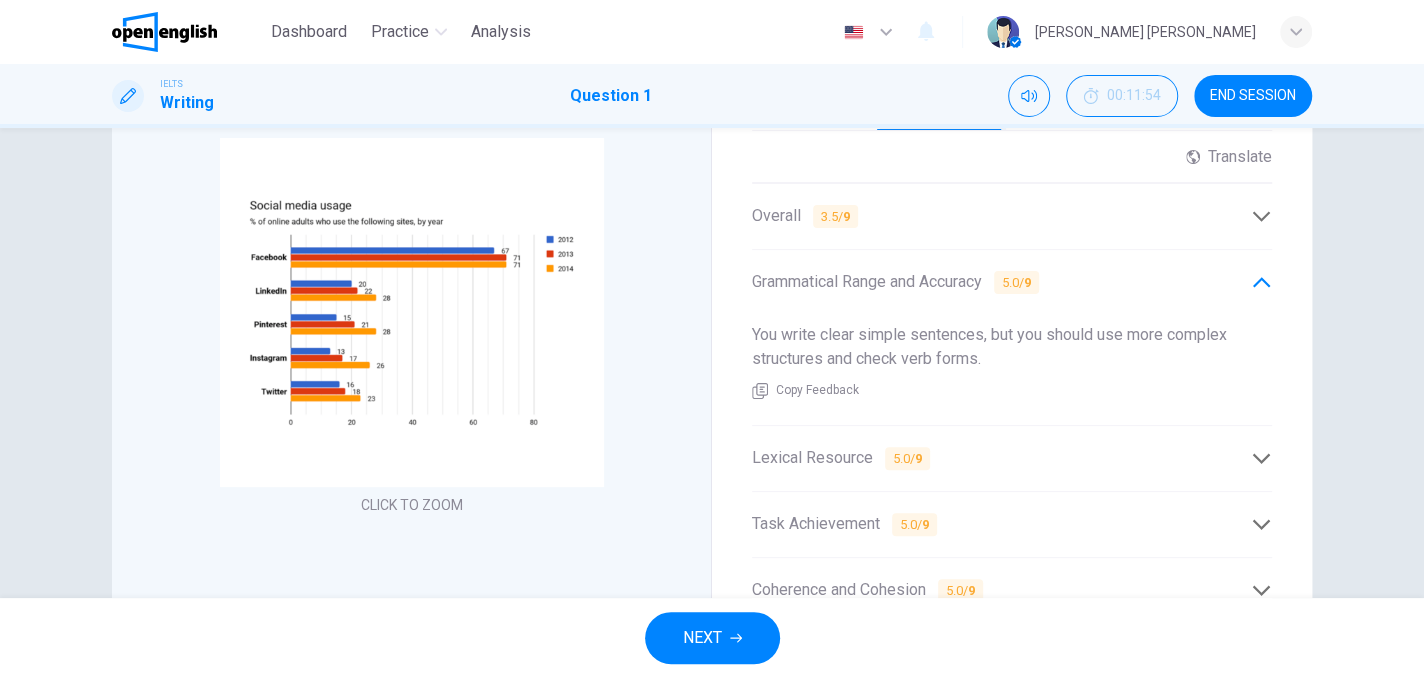 click on "Lexical Resource   5.0 / 9" at bounding box center (1001, 458) 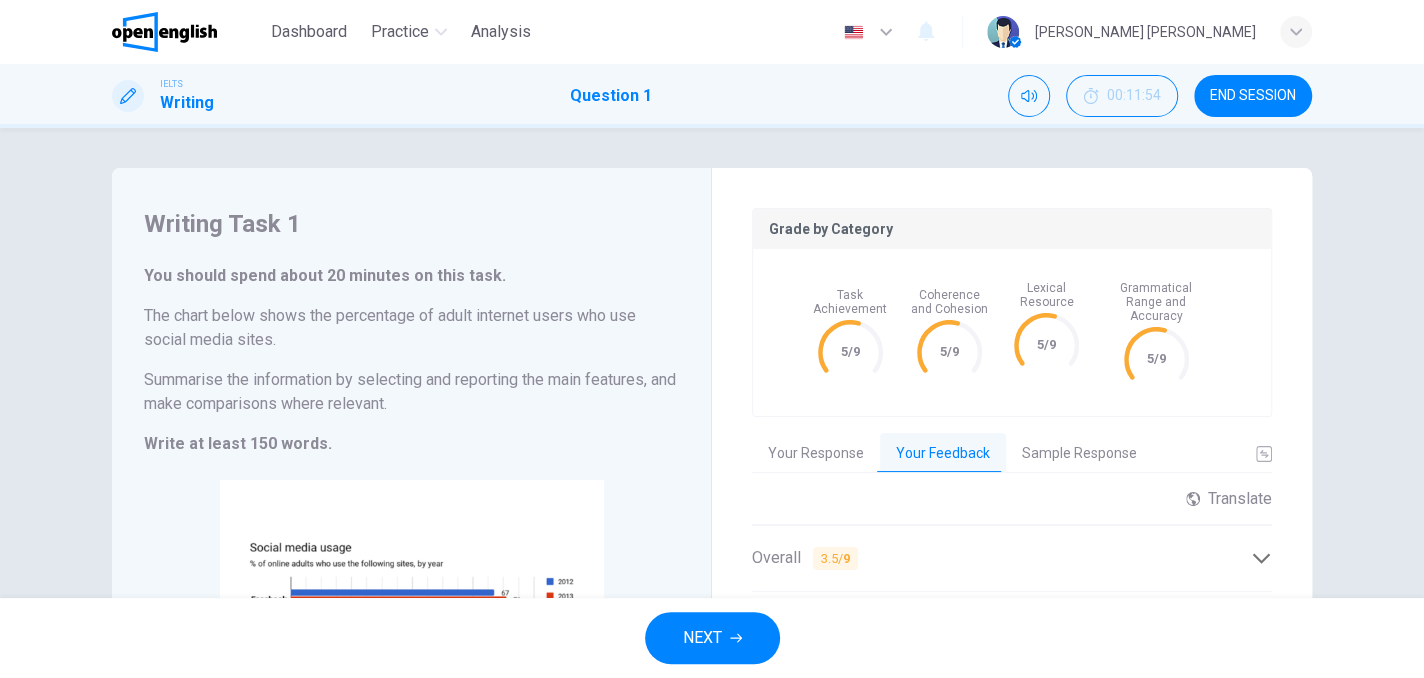 scroll, scrollTop: 0, scrollLeft: 0, axis: both 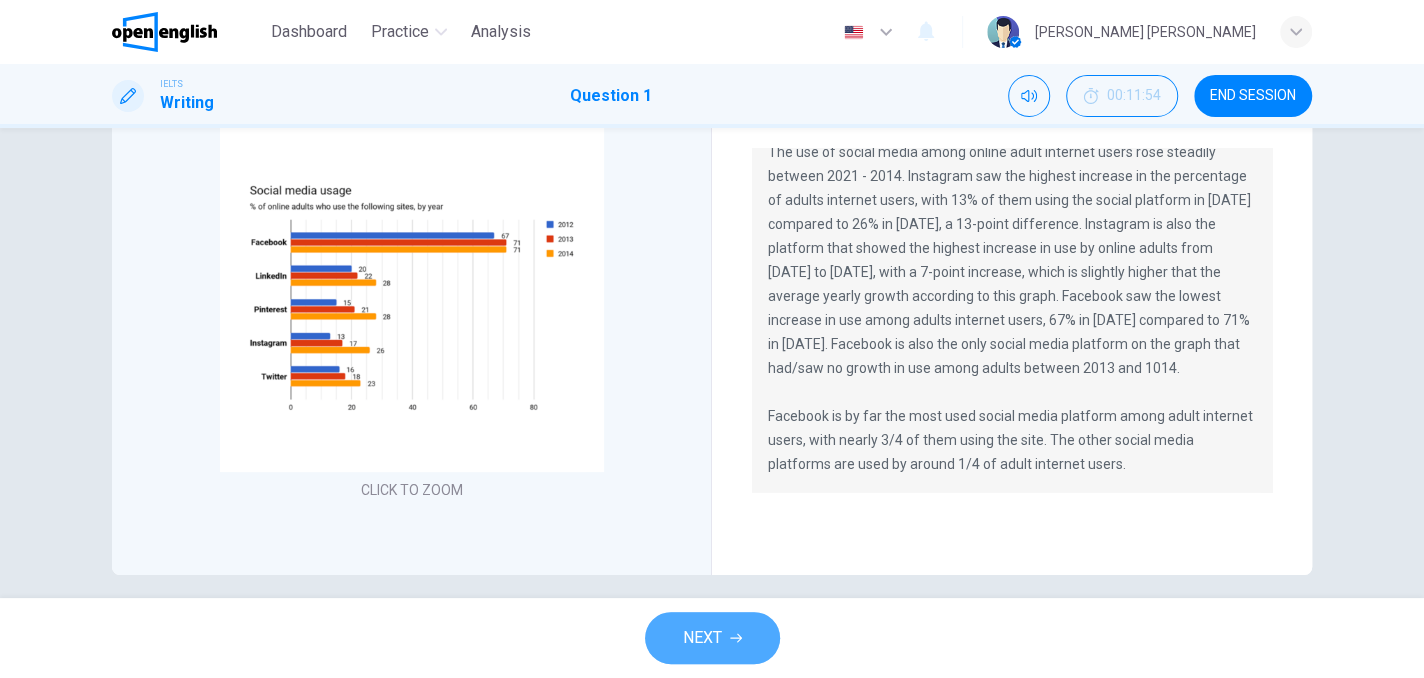 click on "NEXT" at bounding box center [712, 638] 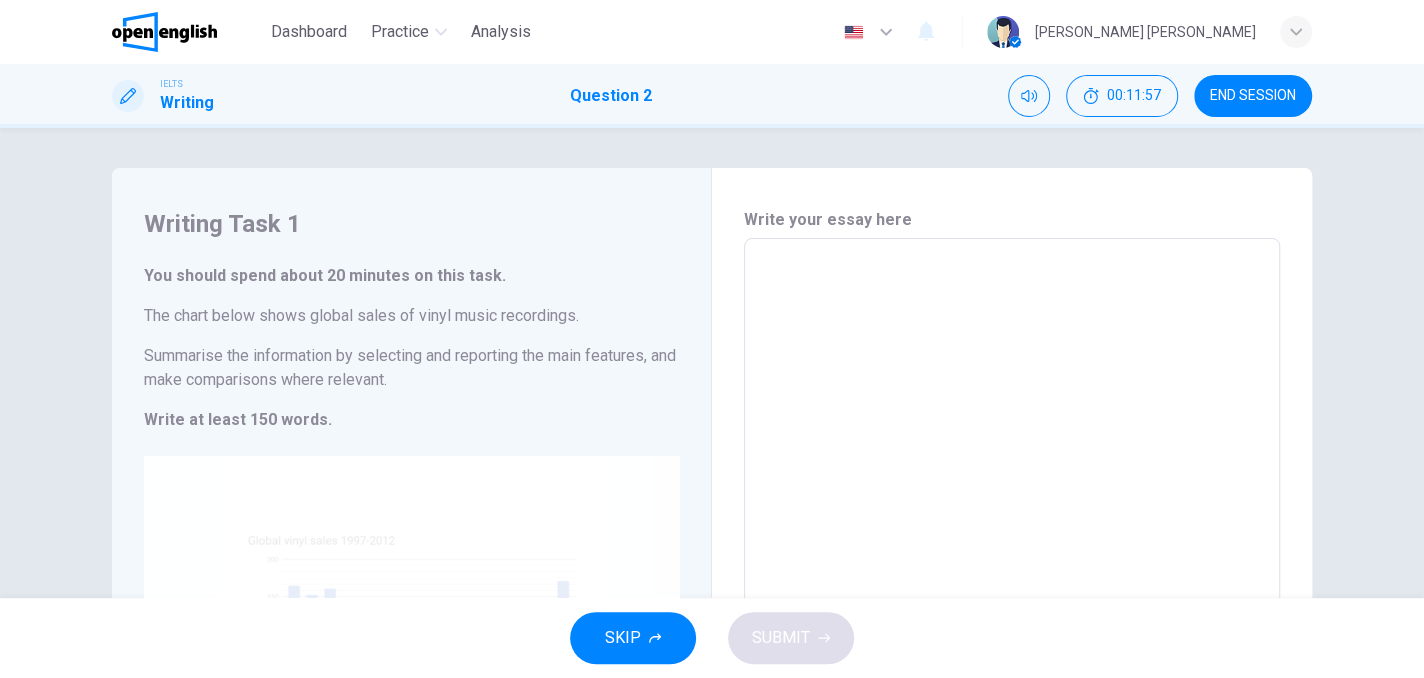 scroll, scrollTop: 318, scrollLeft: 0, axis: vertical 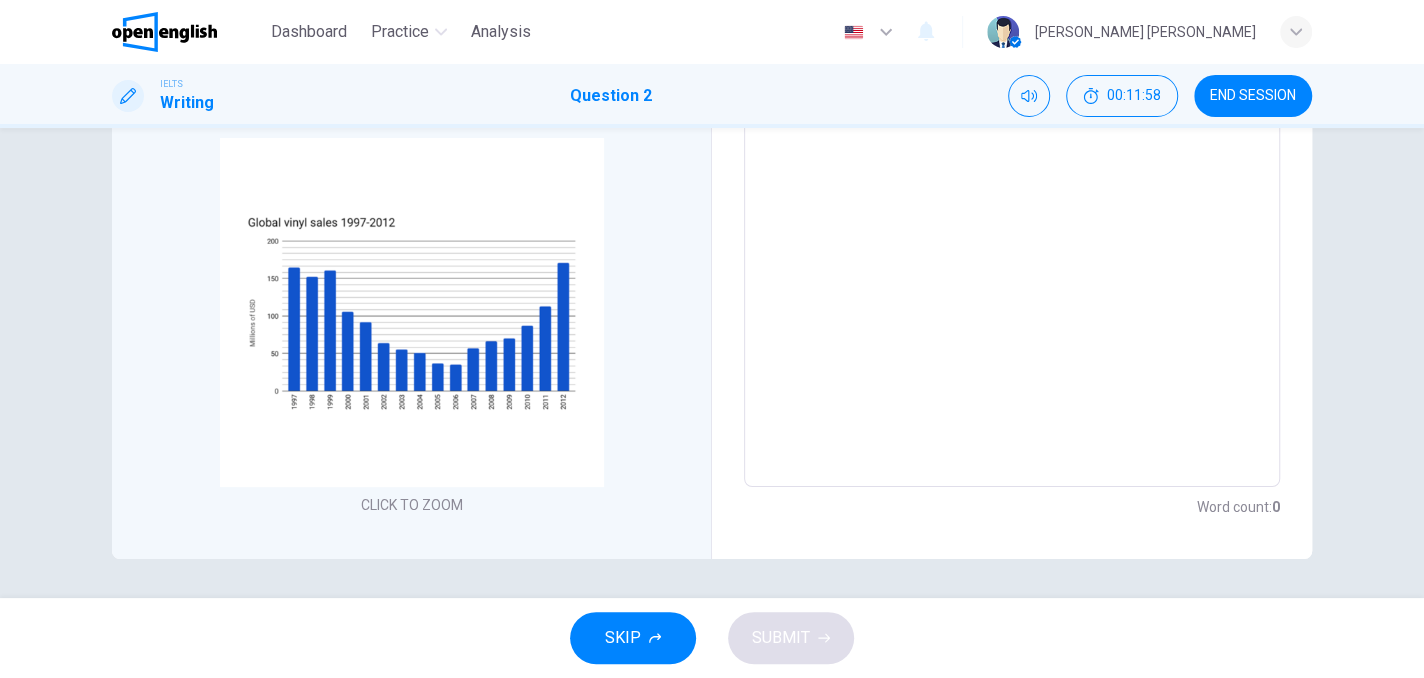 click on "END SESSION" at bounding box center [1253, 96] 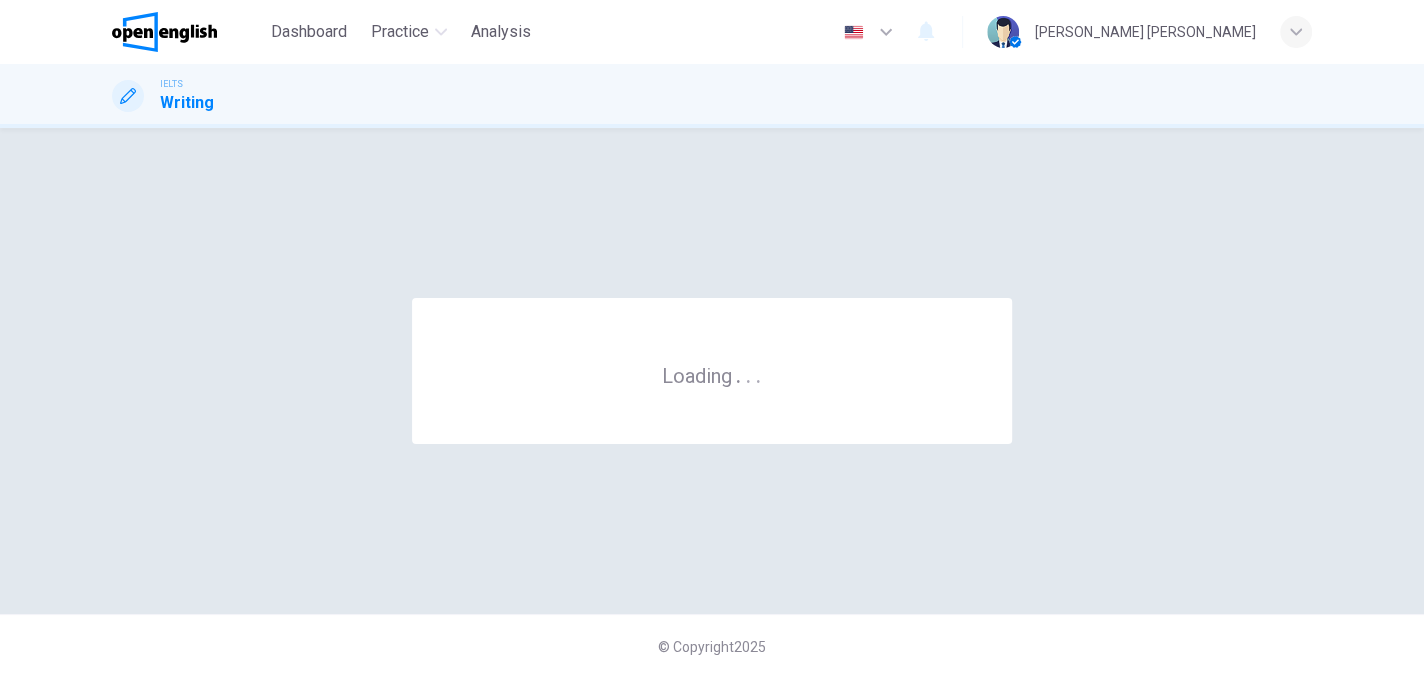 scroll, scrollTop: 0, scrollLeft: 0, axis: both 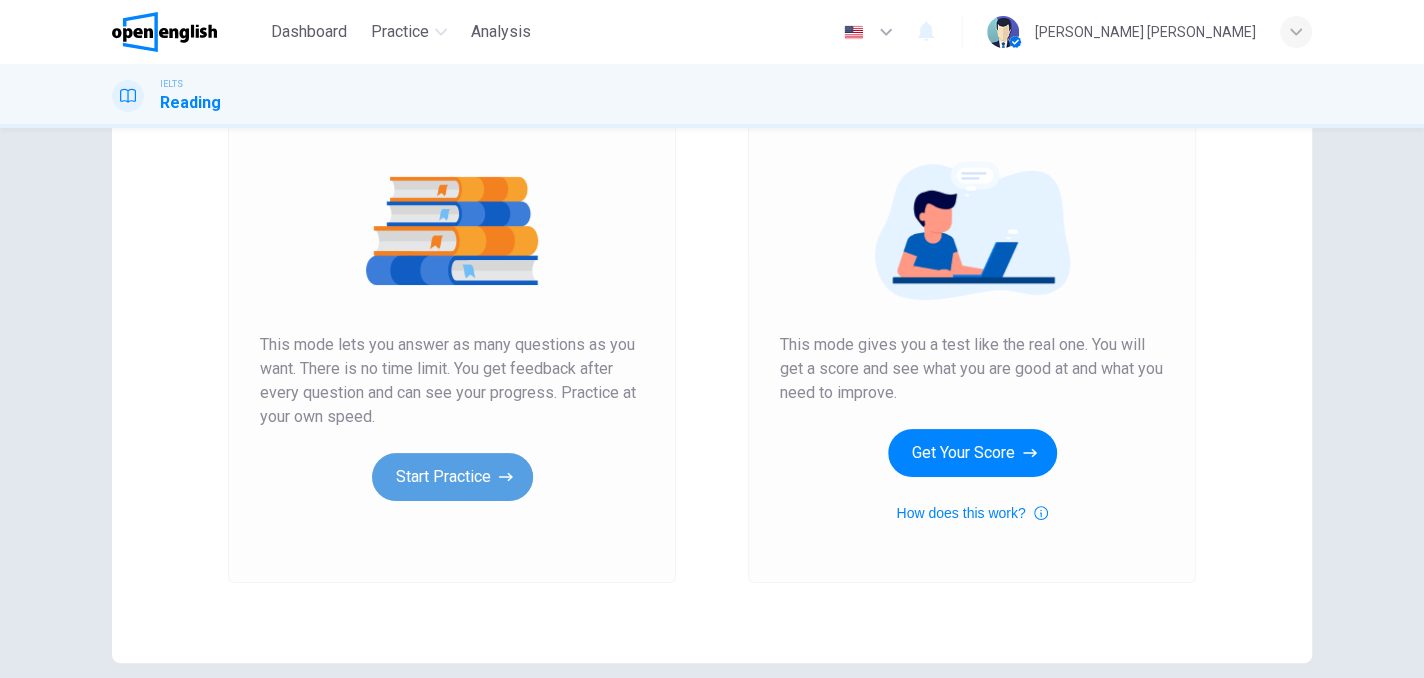 click on "Start Practice" at bounding box center (452, 477) 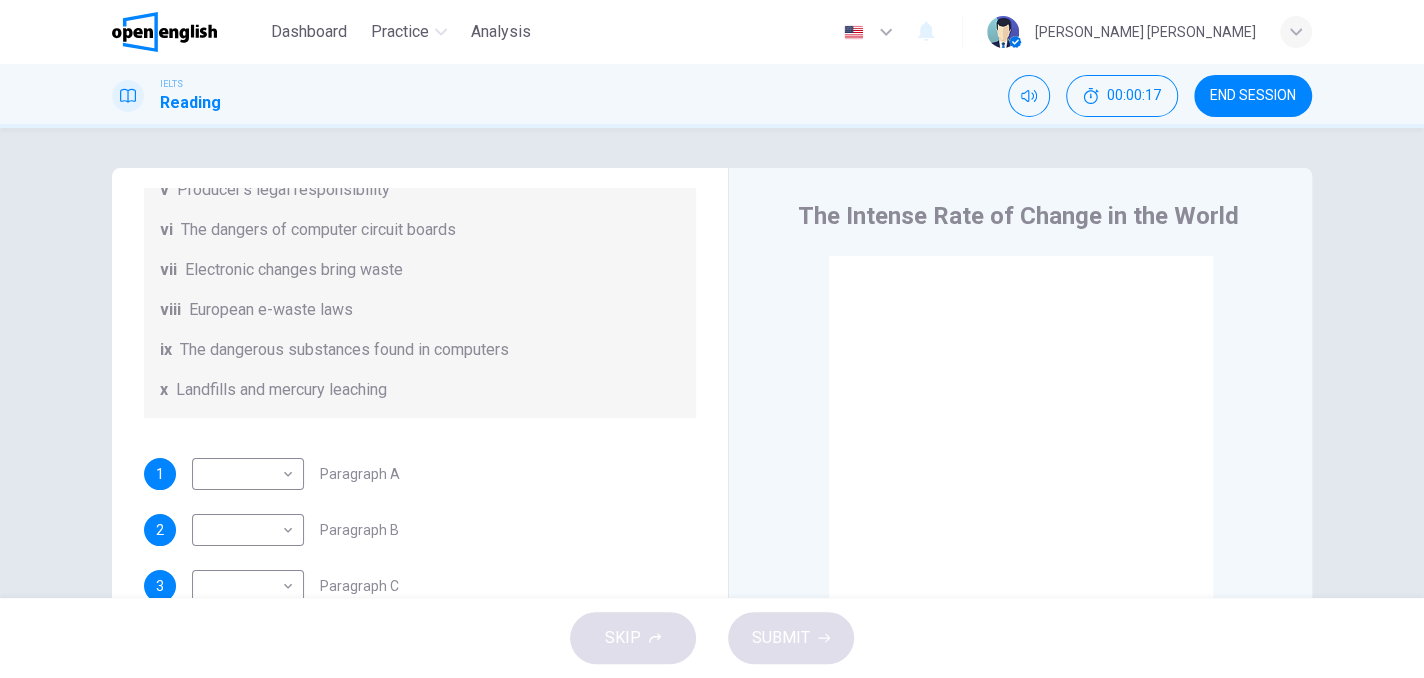 scroll, scrollTop: 488, scrollLeft: 0, axis: vertical 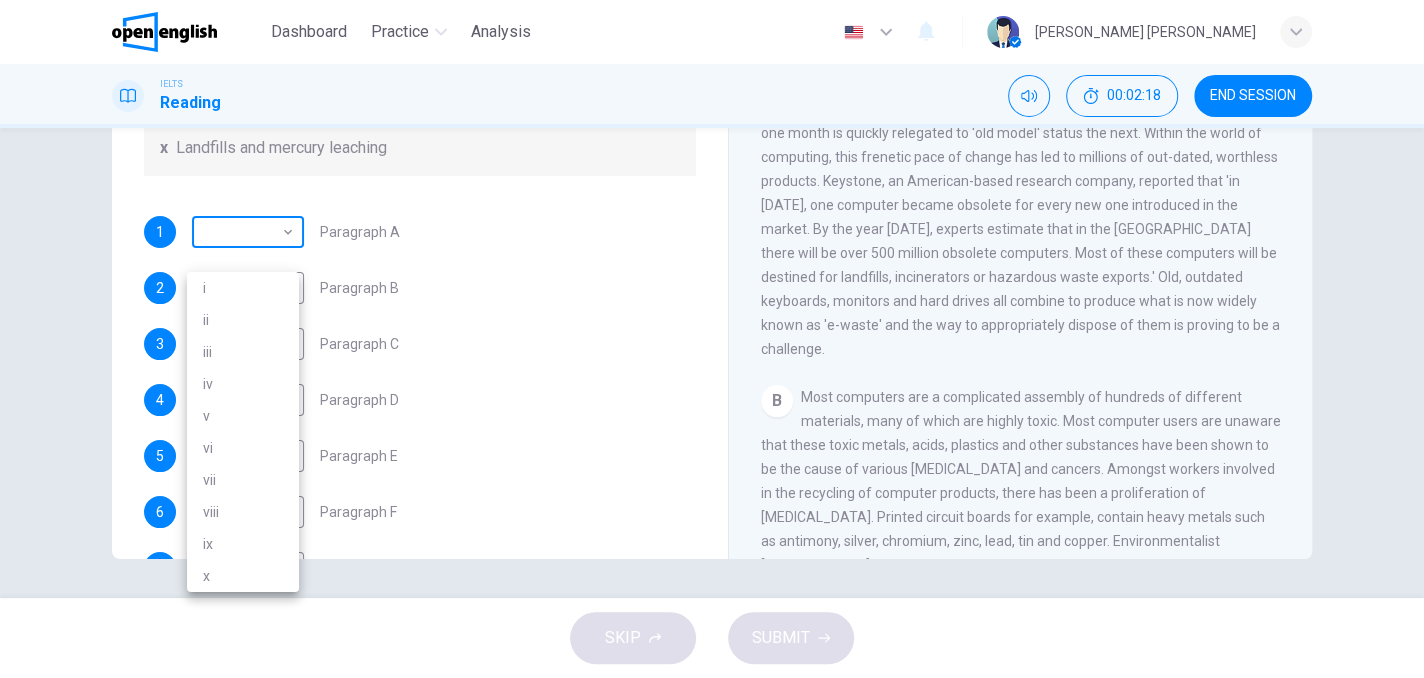 click on "This site uses cookies, as explained in our  Privacy Policy . If you agree to the use of cookies, please click the Accept button and continue to browse our site.   Privacy Policy Accept This site uses cookies, as explained in our  Privacy Policy . If you agree to the use of cookies, please click the Accept button and continue to browse our site.   Privacy Policy Accept Dashboard Practice Analysis English ** ​ marcus vinícius d. IELTS Reading 00:02:18 END SESSION Questions 1 - 7 The Reading Passage has 7 paragraphs,  A-G .
Choose the correct heading for each paragraph from the list of headings below.
Write the correct number,  i-x , in the boxes below. List of Headings i Exporting e-waste ii The hazards of burning computer junk iii Blame developed countries for e-waste iv Landfills are not satisfactory v Producer’s legal responsibility vi The dangers of computer circuit boards vii Electronic changes bring waste viii European e-waste laws ix The dangerous substances found in computers x 1 ​ ​ 2 ​ 3" at bounding box center [712, 339] 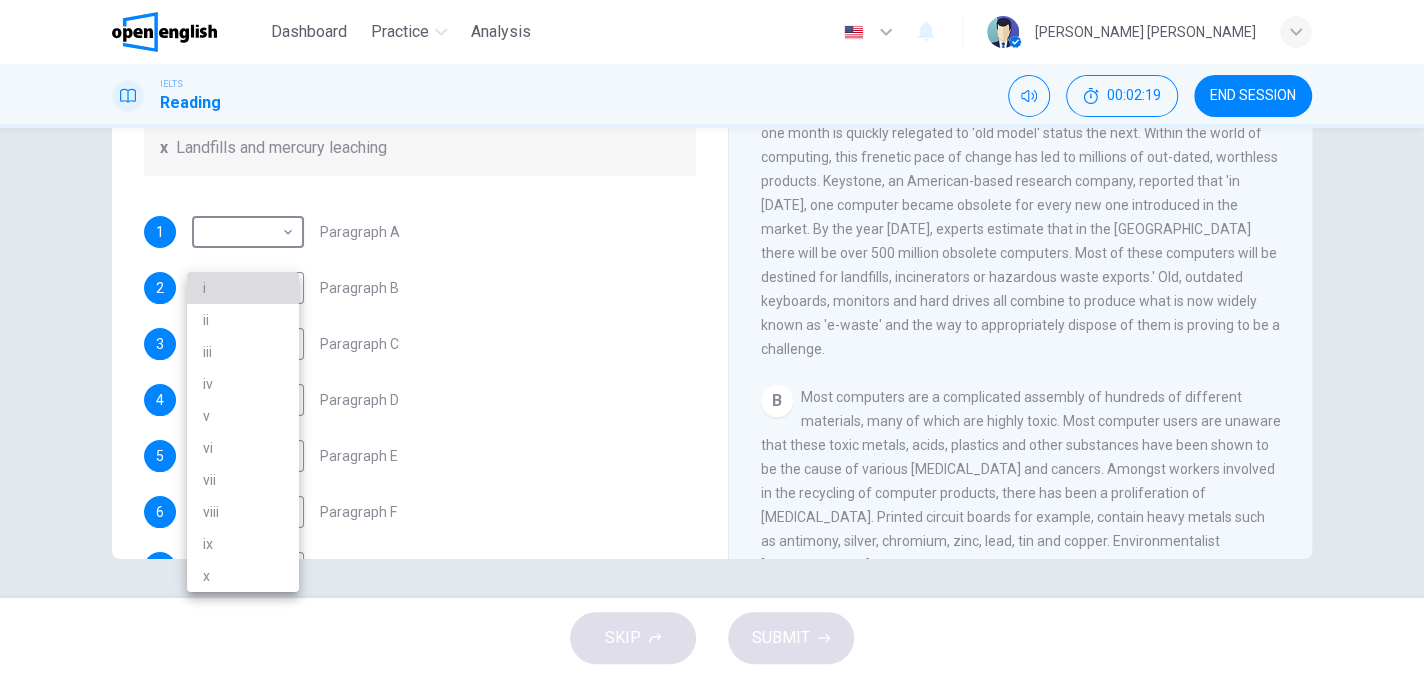 click on "i" at bounding box center (243, 288) 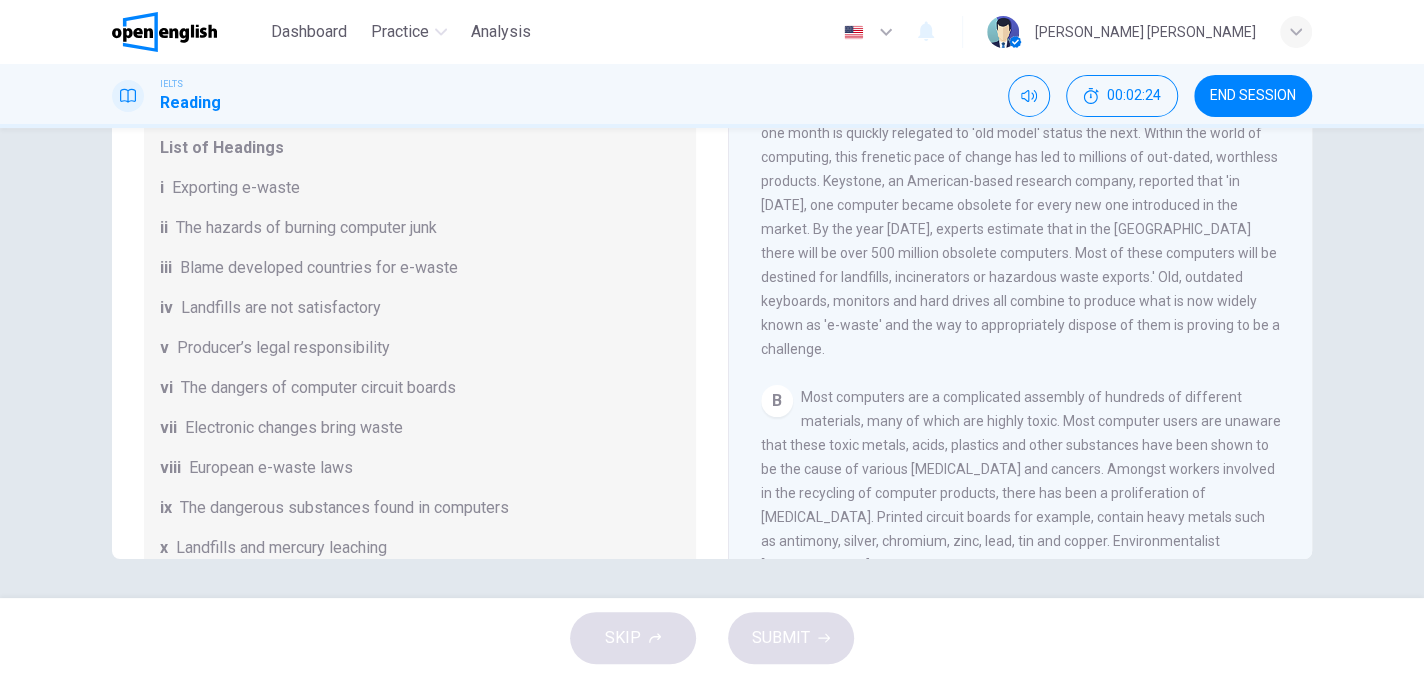 scroll, scrollTop: 100, scrollLeft: 0, axis: vertical 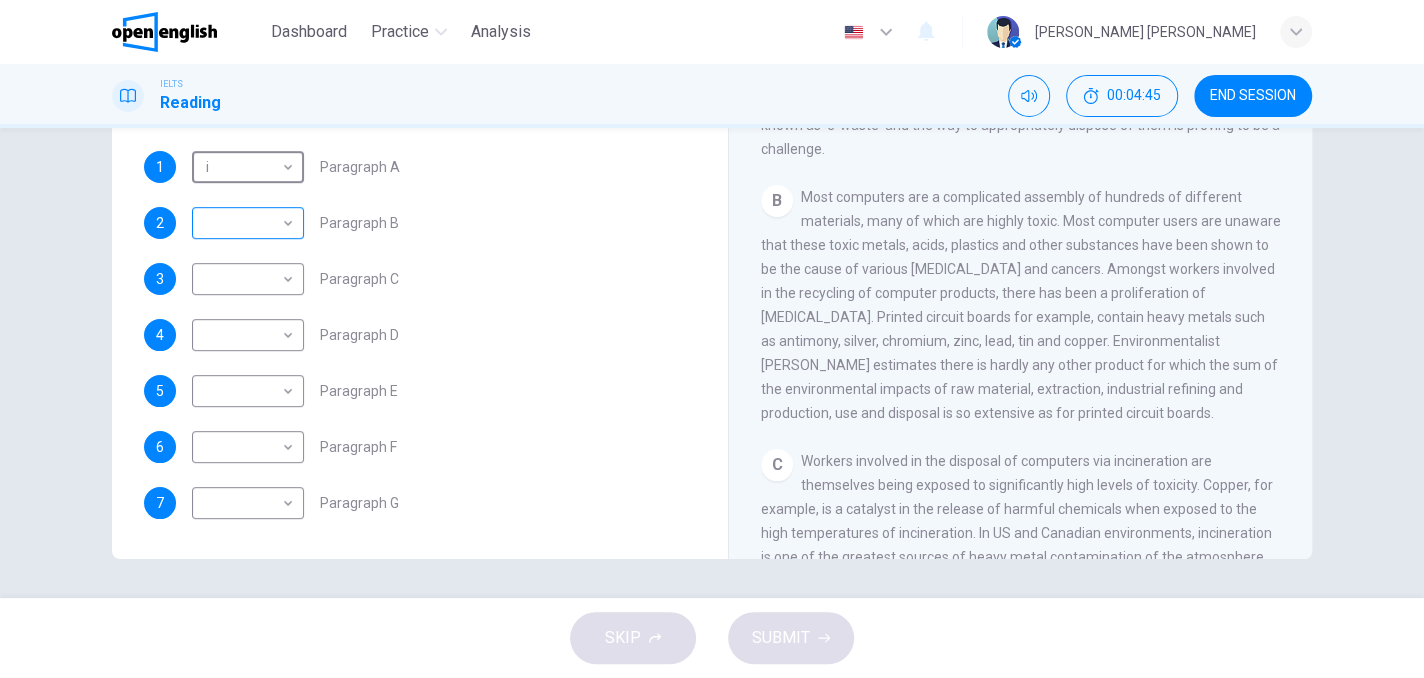 click on "This site uses cookies, as explained in our  Privacy Policy . If you agree to the use of cookies, please click the Accept button and continue to browse our site.   Privacy Policy Accept This site uses cookies, as explained in our  Privacy Policy . If you agree to the use of cookies, please click the Accept button and continue to browse our site.   Privacy Policy Accept Dashboard Practice Analysis English ** ​ marcus vinícius d. IELTS Reading 00:04:45 END SESSION Questions 1 - 7 The Reading Passage has 7 paragraphs,  A-G .
Choose the correct heading for each paragraph from the list of headings below.
Write the correct number,  i-x , in the boxes below. List of Headings i Exporting e-waste ii The hazards of burning computer junk iii Blame developed countries for e-waste iv Landfills are not satisfactory v Producer’s legal responsibility vi The dangers of computer circuit boards vii Electronic changes bring waste viii European e-waste laws ix The dangerous substances found in computers x 1 i * ​ 2 ​ 3" at bounding box center [712, 339] 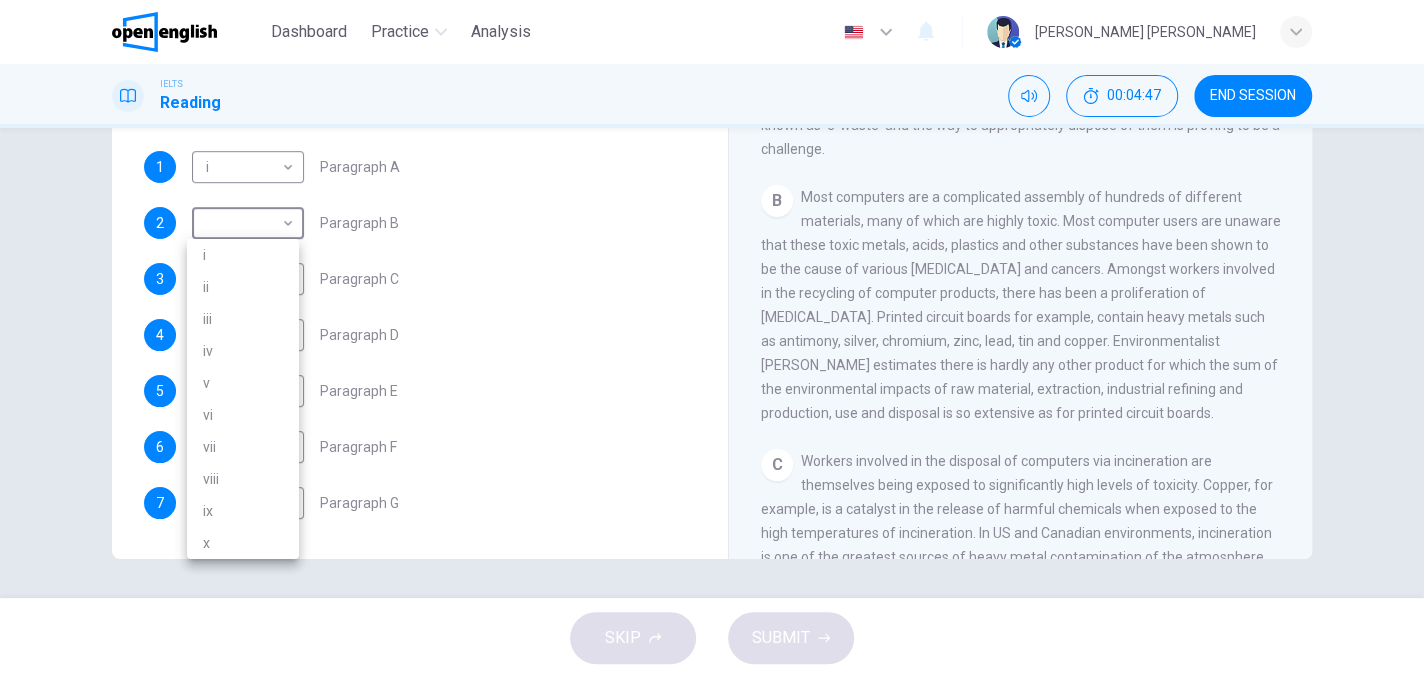 drag, startPoint x: 256, startPoint y: 396, endPoint x: 258, endPoint y: 411, distance: 15.132746 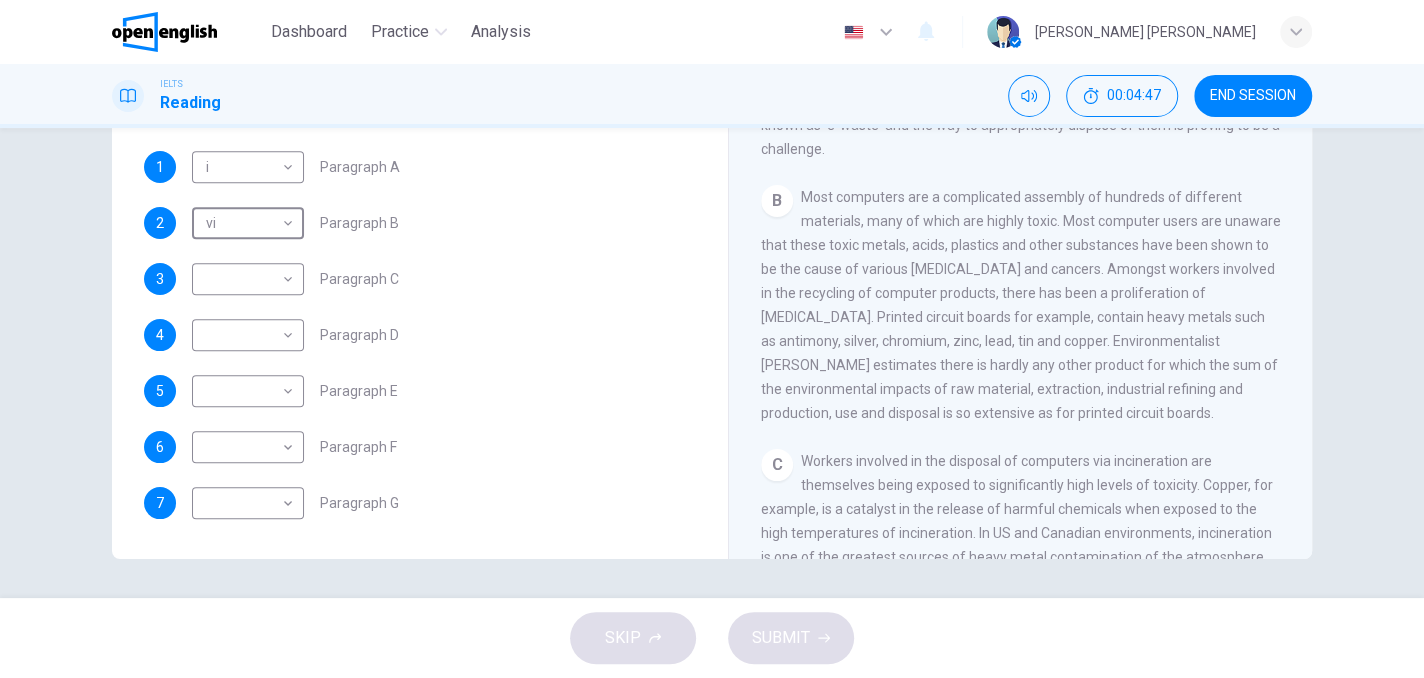 click on "1 i * ​ Paragraph A 2 vi ** ​ Paragraph B 3 ​ ​ Paragraph C 4 ​ ​ Paragraph D 5 ​ ​ Paragraph E 6 ​ ​ Paragraph F 7 ​ ​ Paragraph G" at bounding box center [420, 335] 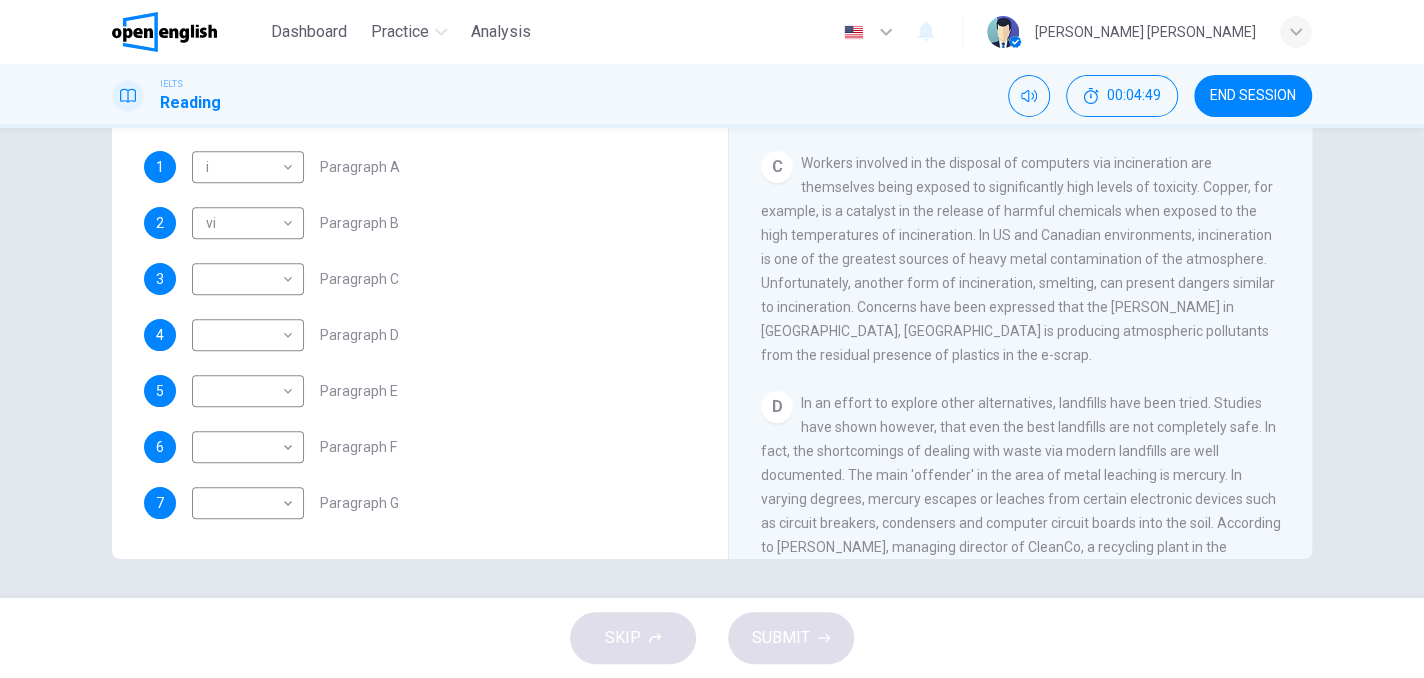 scroll, scrollTop: 800, scrollLeft: 0, axis: vertical 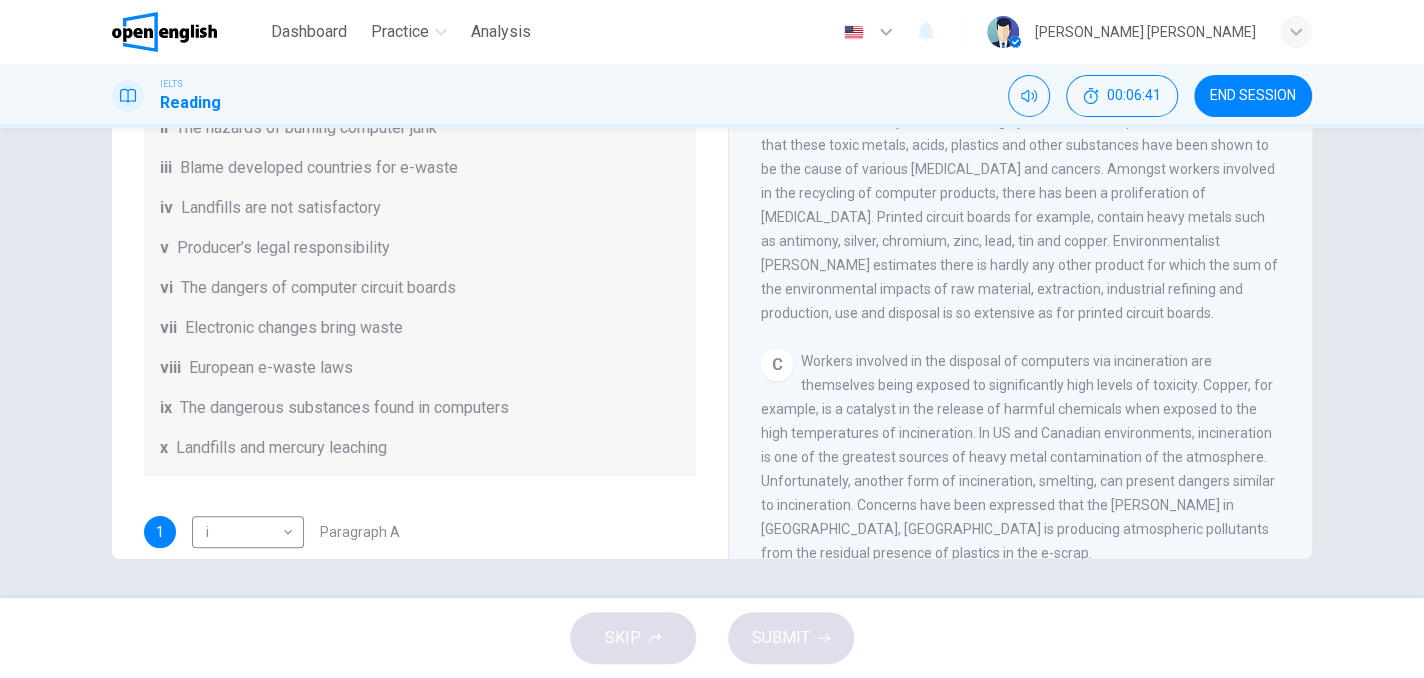 drag, startPoint x: 182, startPoint y: 307, endPoint x: 453, endPoint y: 315, distance: 271.11804 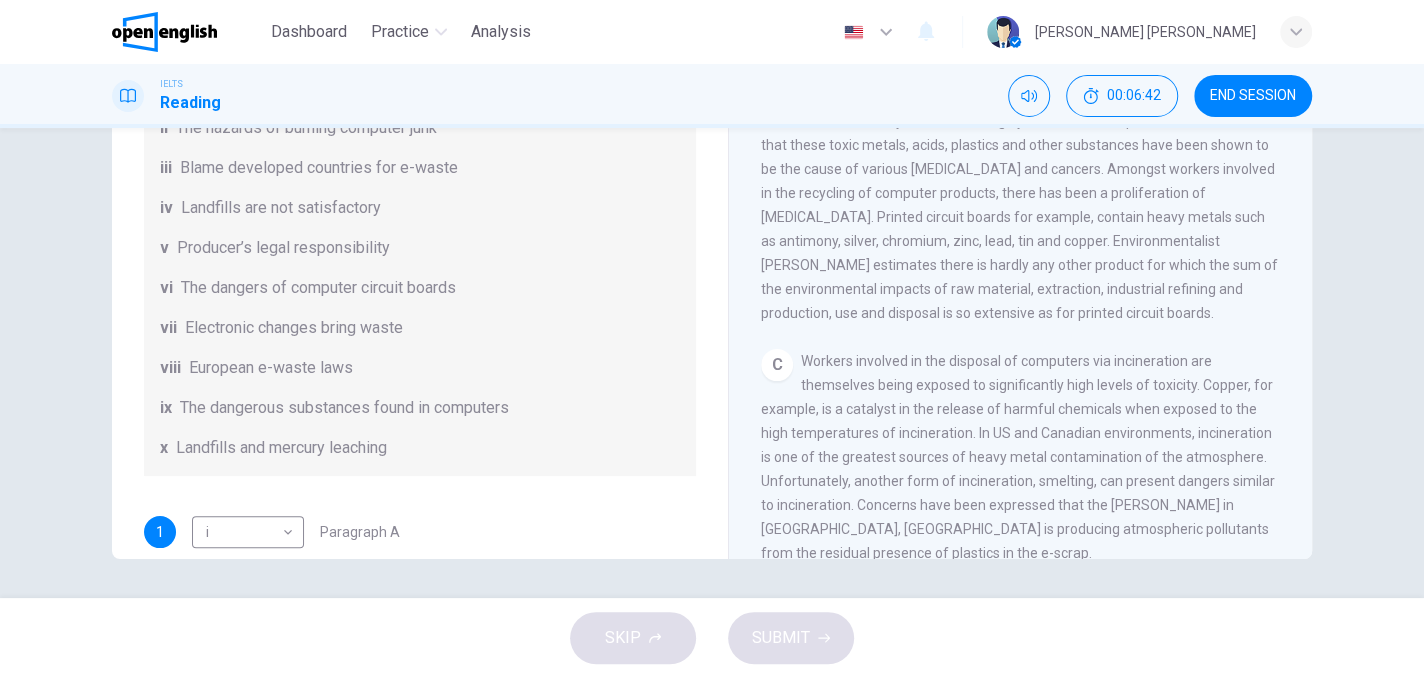 drag, startPoint x: 300, startPoint y: 307, endPoint x: 502, endPoint y: 307, distance: 202 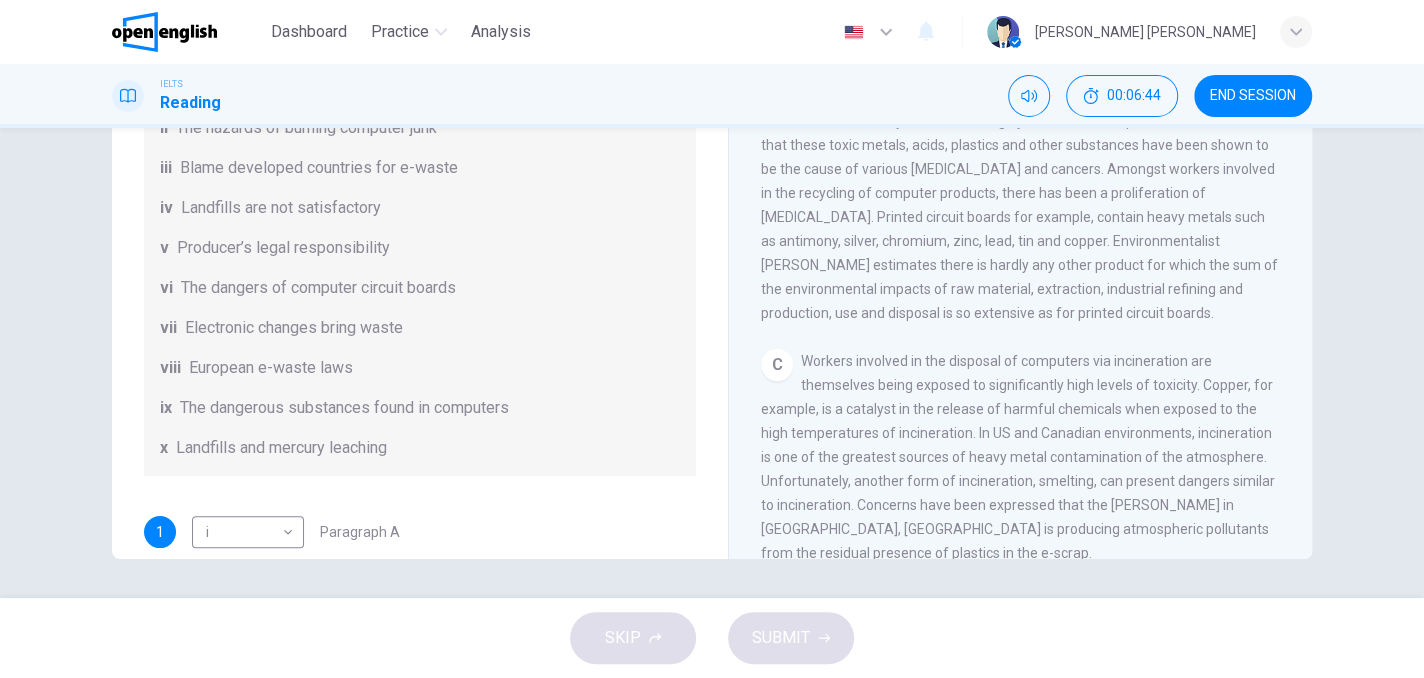 drag, startPoint x: 350, startPoint y: 419, endPoint x: 465, endPoint y: 431, distance: 115.62439 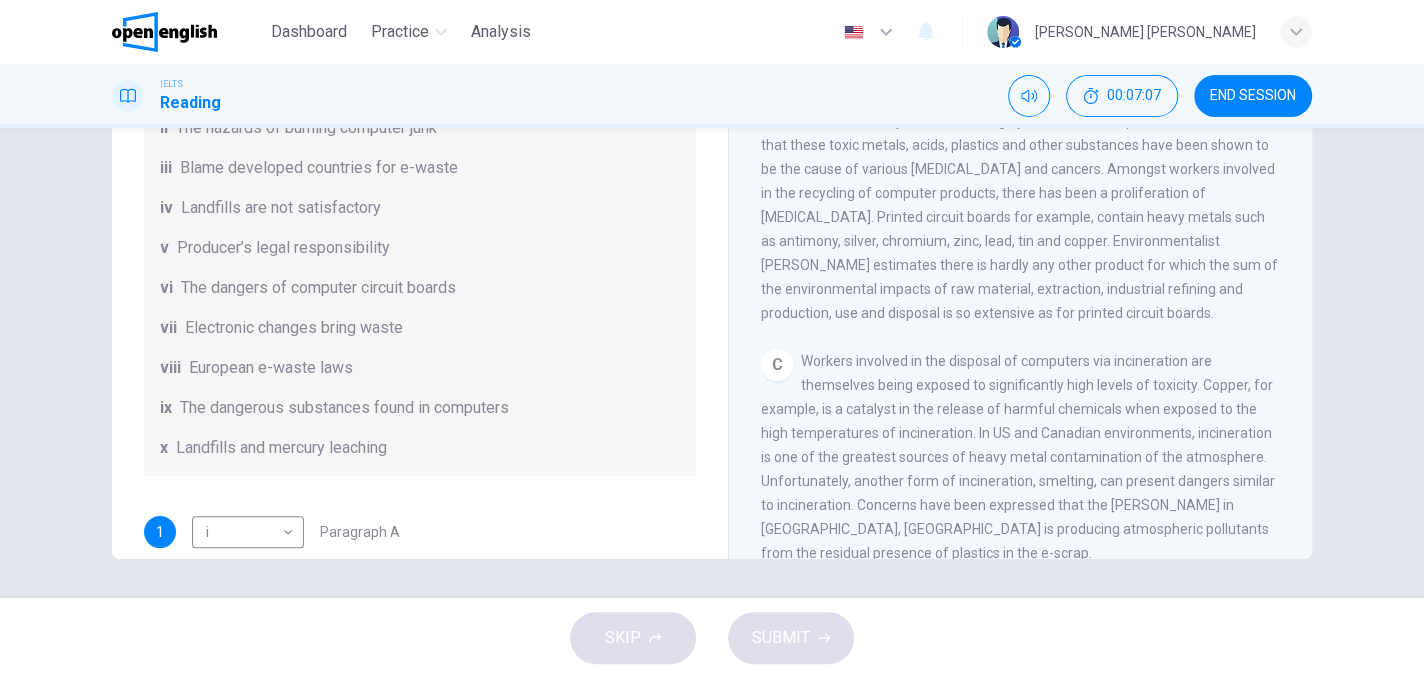 scroll, scrollTop: 700, scrollLeft: 0, axis: vertical 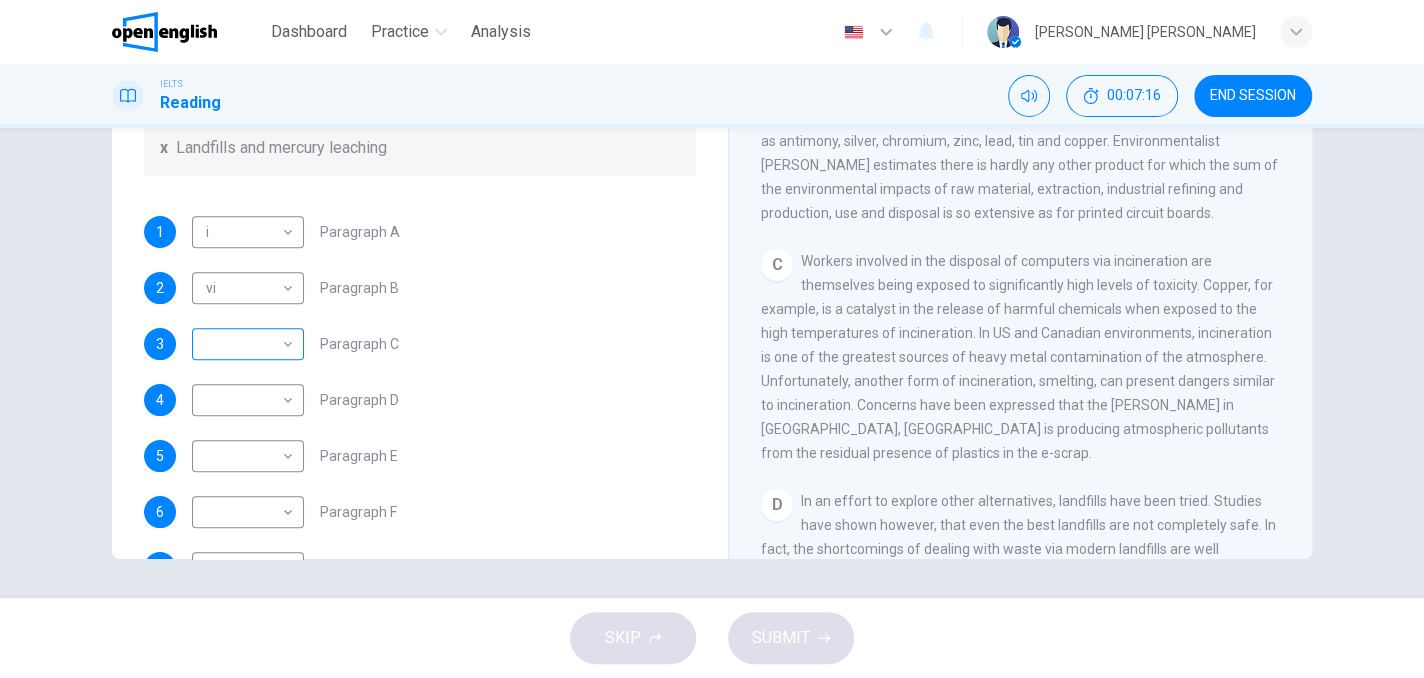 click on "This site uses cookies, as explained in our  Privacy Policy . If you agree to the use of cookies, please click the Accept button and continue to browse our site.   Privacy Policy Accept This site uses cookies, as explained in our  Privacy Policy . If you agree to the use of cookies, please click the Accept button and continue to browse our site.   Privacy Policy Accept Dashboard Practice Analysis English ** ​ marcus vinícius d. IELTS Reading 00:07:16 END SESSION Questions 1 - 7 The Reading Passage has 7 paragraphs,  A-G .
Choose the correct heading for each paragraph from the list of headings below.
Write the correct number,  i-x , in the boxes below. List of Headings i Exporting e-waste ii The hazards of burning computer junk iii Blame developed countries for e-waste iv Landfills are not satisfactory v Producer’s legal responsibility vi The dangers of computer circuit boards vii Electronic changes bring waste viii European e-waste laws ix The dangerous substances found in computers x 1 i * ​ 2 vi **" at bounding box center (712, 339) 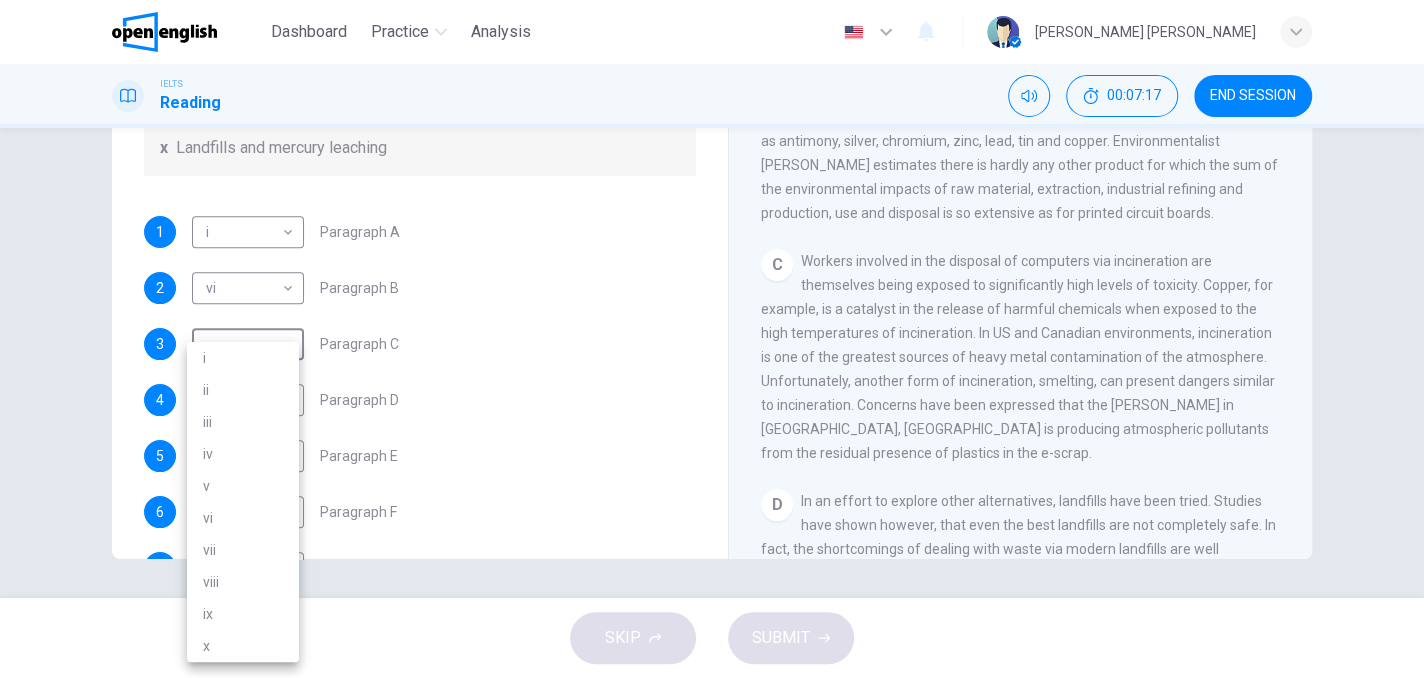 click on "ix" at bounding box center (243, 614) 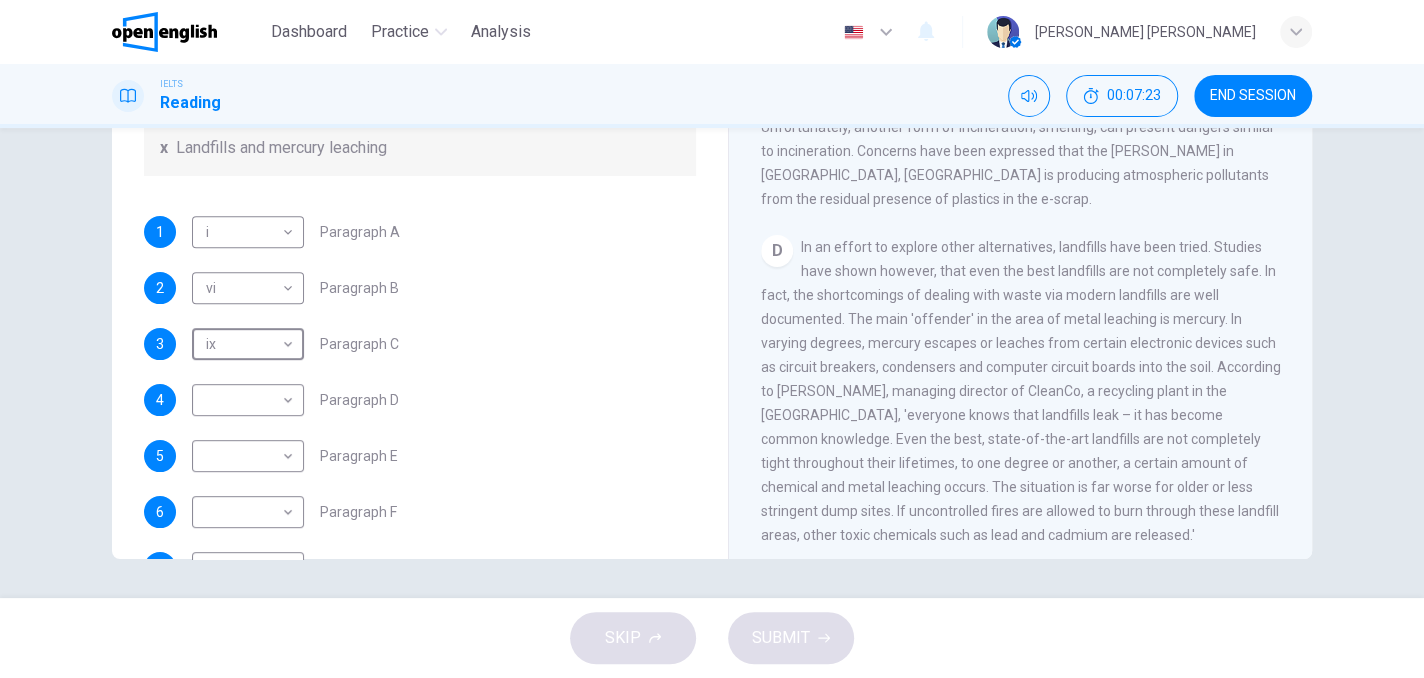 scroll, scrollTop: 1000, scrollLeft: 0, axis: vertical 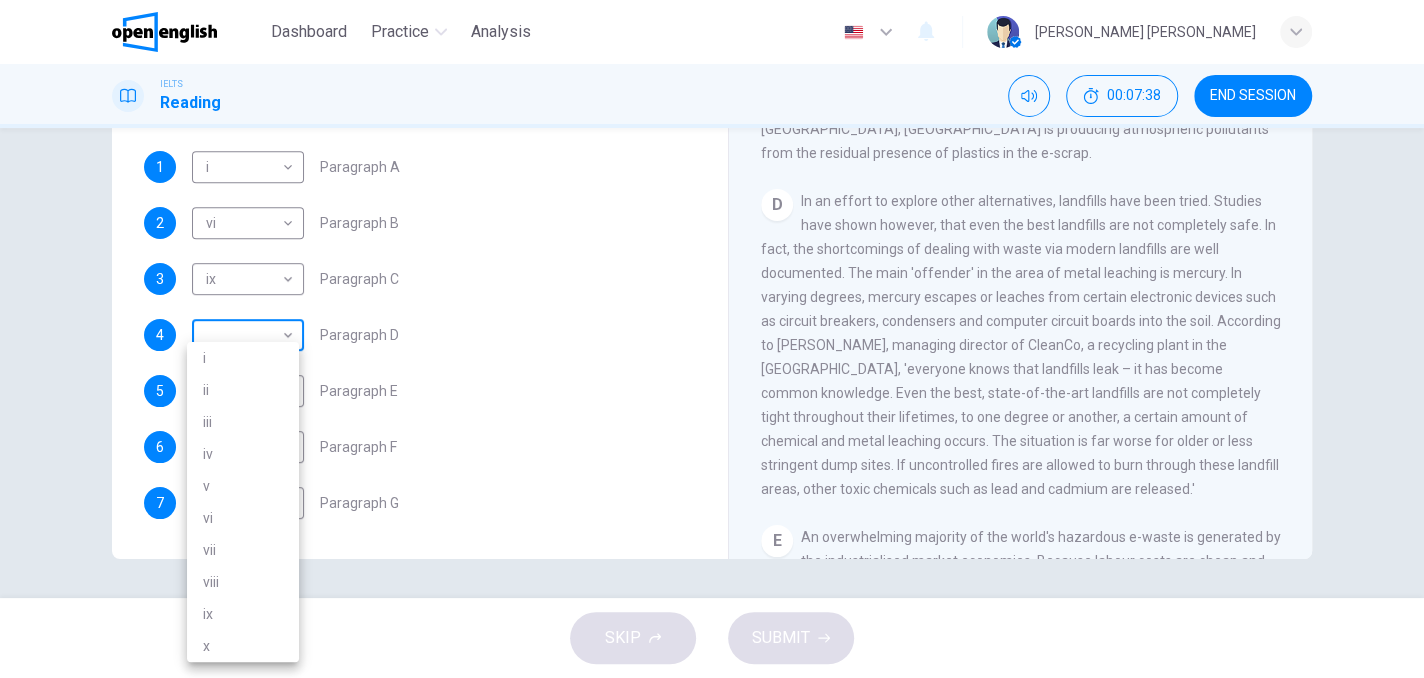 click on "This site uses cookies, as explained in our  Privacy Policy . If you agree to the use of cookies, please click the Accept button and continue to browse our site.   Privacy Policy Accept This site uses cookies, as explained in our  Privacy Policy . If you agree to the use of cookies, please click the Accept button and continue to browse our site.   Privacy Policy Accept Dashboard Practice Analysis English ** ​ marcus vinícius d. IELTS Reading 00:07:38 END SESSION Questions 1 - 7 The Reading Passage has 7 paragraphs,  A-G .
Choose the correct heading for each paragraph from the list of headings below.
Write the correct number,  i-x , in the boxes below. List of Headings i Exporting e-waste ii The hazards of burning computer junk iii Blame developed countries for e-waste iv Landfills are not satisfactory v Producer’s legal responsibility vi The dangers of computer circuit boards vii Electronic changes bring waste viii European e-waste laws ix The dangerous substances found in computers x 1 i * ​ 2 vi **" at bounding box center (712, 339) 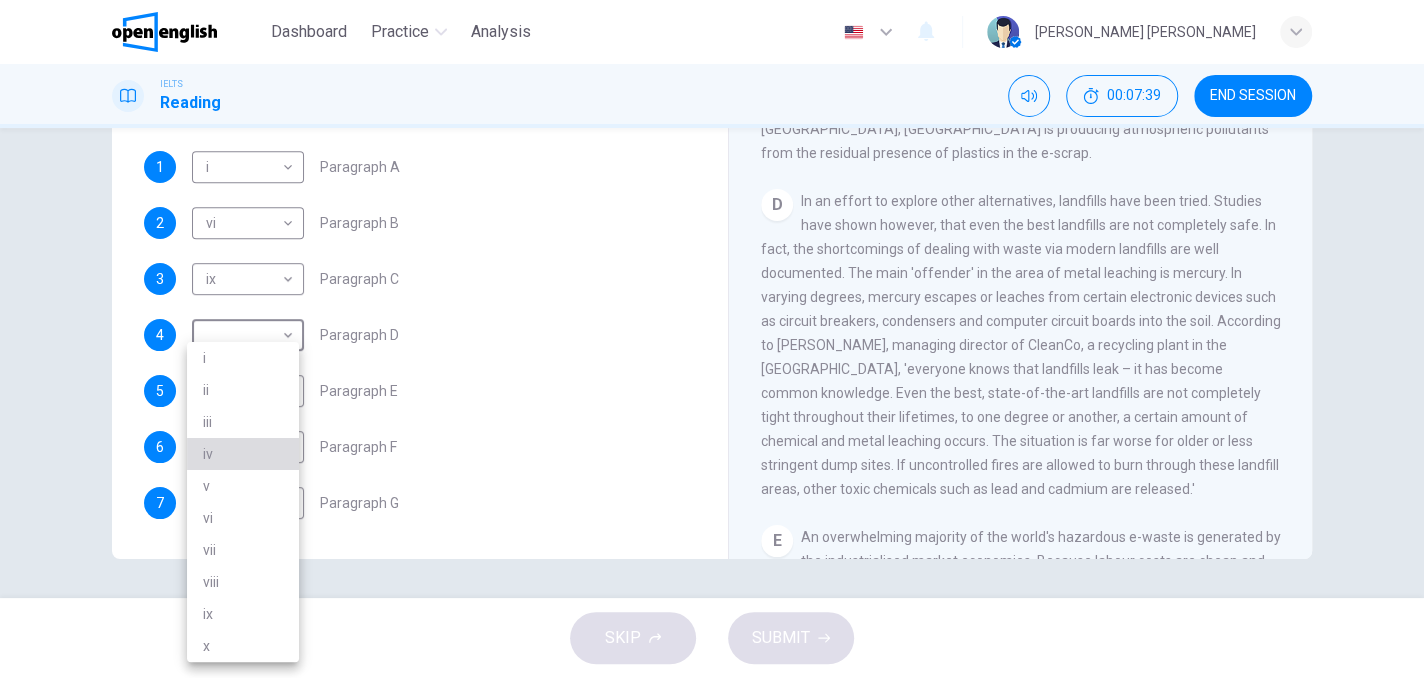 click on "iv" at bounding box center (243, 454) 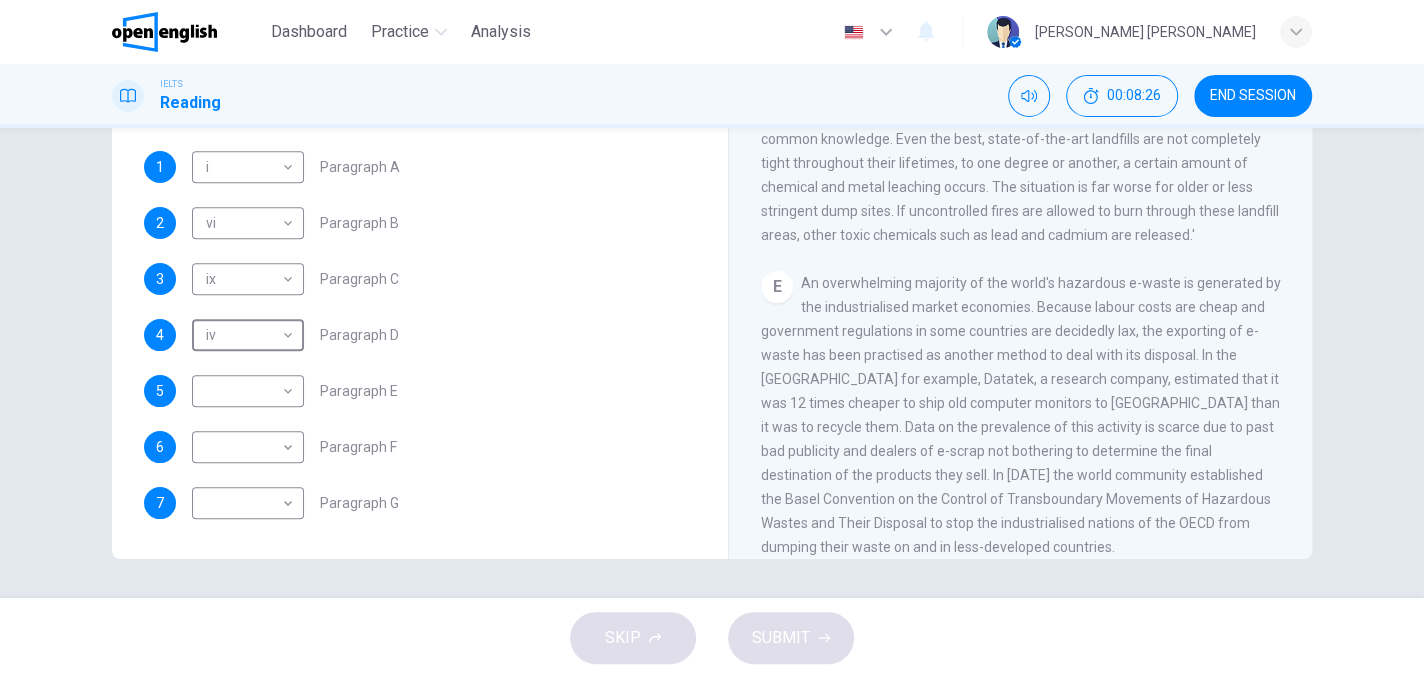 scroll, scrollTop: 1300, scrollLeft: 0, axis: vertical 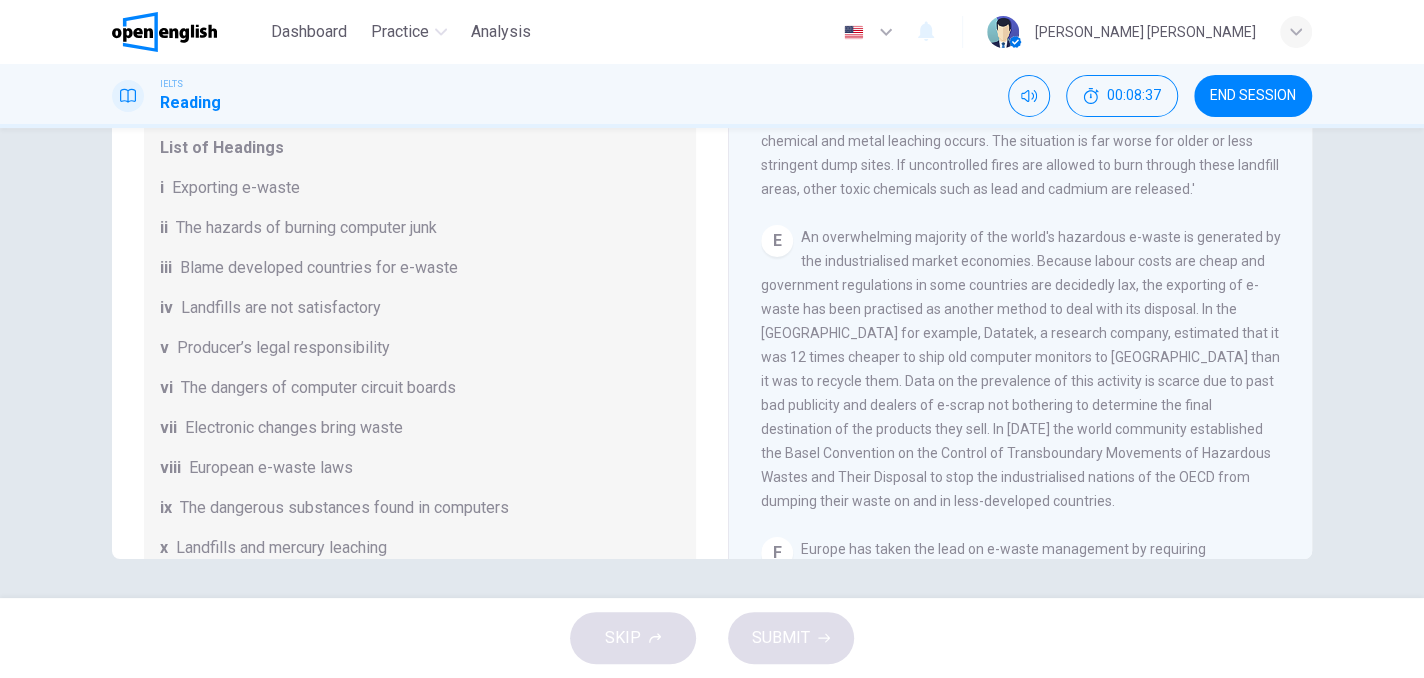 drag, startPoint x: 174, startPoint y: 386, endPoint x: 322, endPoint y: 361, distance: 150.09663 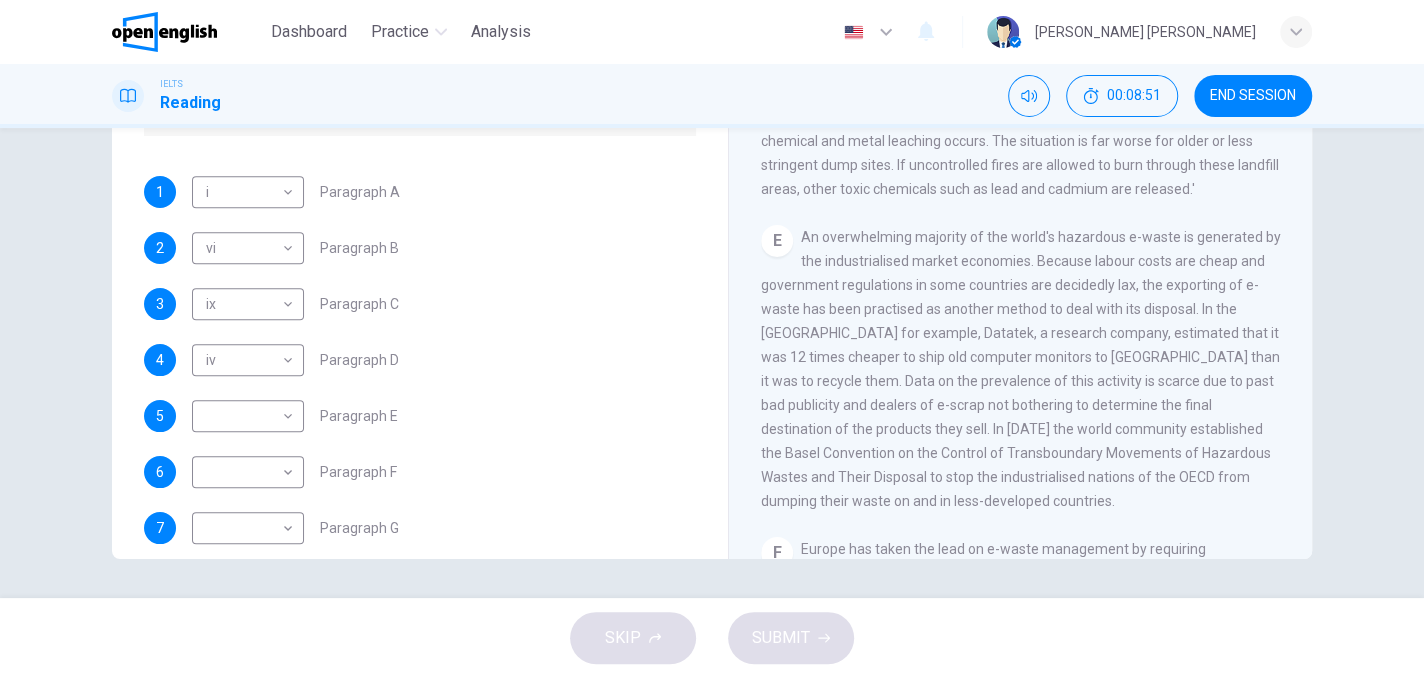 scroll, scrollTop: 488, scrollLeft: 0, axis: vertical 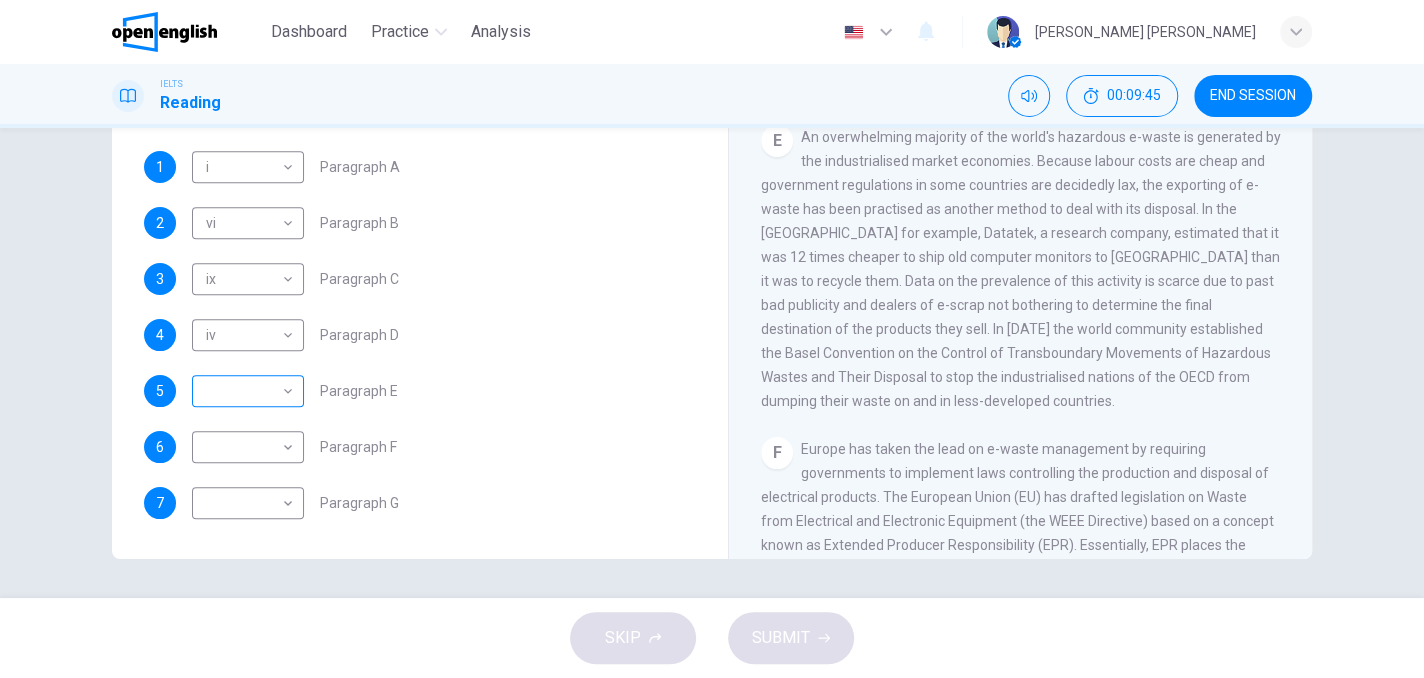 click on "This site uses cookies, as explained in our  Privacy Policy . If you agree to the use of cookies, please click the Accept button and continue to browse our site.   Privacy Policy Accept This site uses cookies, as explained in our  Privacy Policy . If you agree to the use of cookies, please click the Accept button and continue to browse our site.   Privacy Policy Accept Dashboard Practice Analysis English ** ​ marcus vinícius d. IELTS Reading 00:09:45 END SESSION Questions 1 - 7 The Reading Passage has 7 paragraphs,  A-G .
Choose the correct heading for each paragraph from the list of headings below.
Write the correct number,  i-x , in the boxes below. List of Headings i Exporting e-waste ii The hazards of burning computer junk iii Blame developed countries for e-waste iv Landfills are not satisfactory v Producer’s legal responsibility vi The dangers of computer circuit boards vii Electronic changes bring waste viii European e-waste laws ix The dangerous substances found in computers x 1 i * ​ 2 vi **" at bounding box center (712, 339) 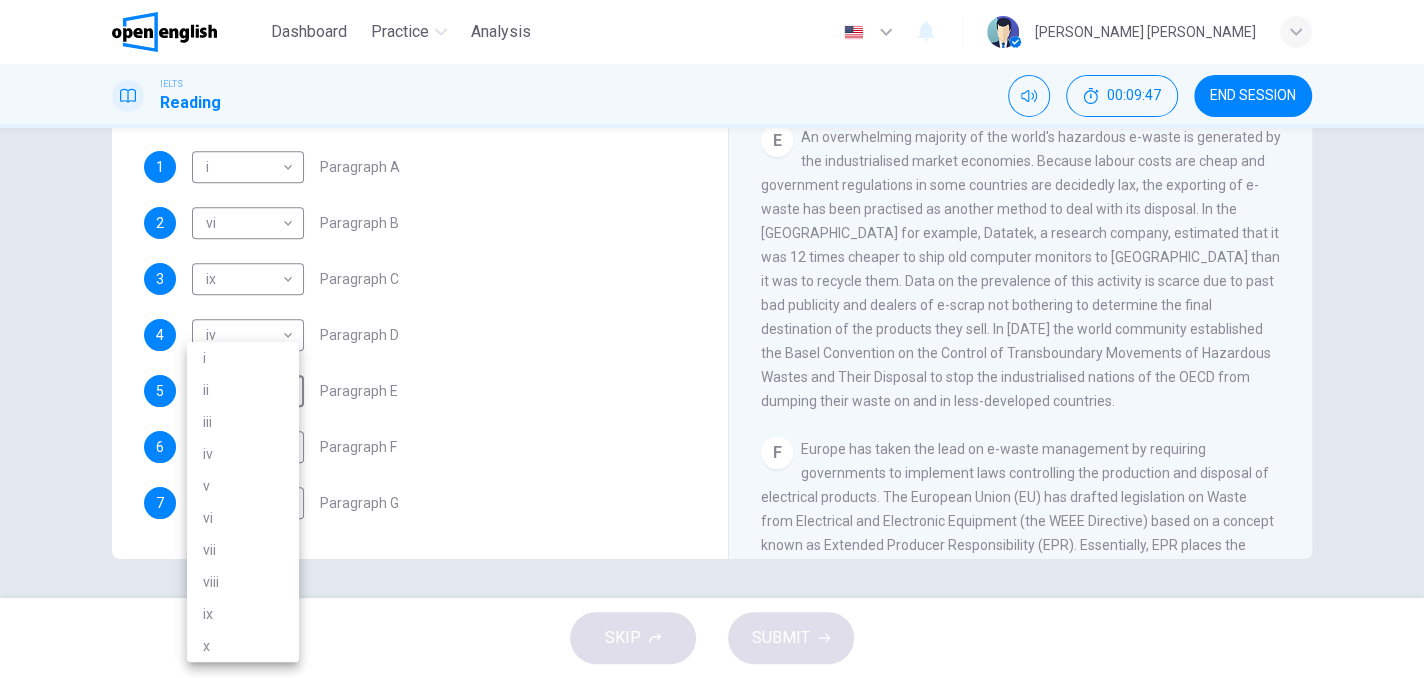 click at bounding box center [712, 339] 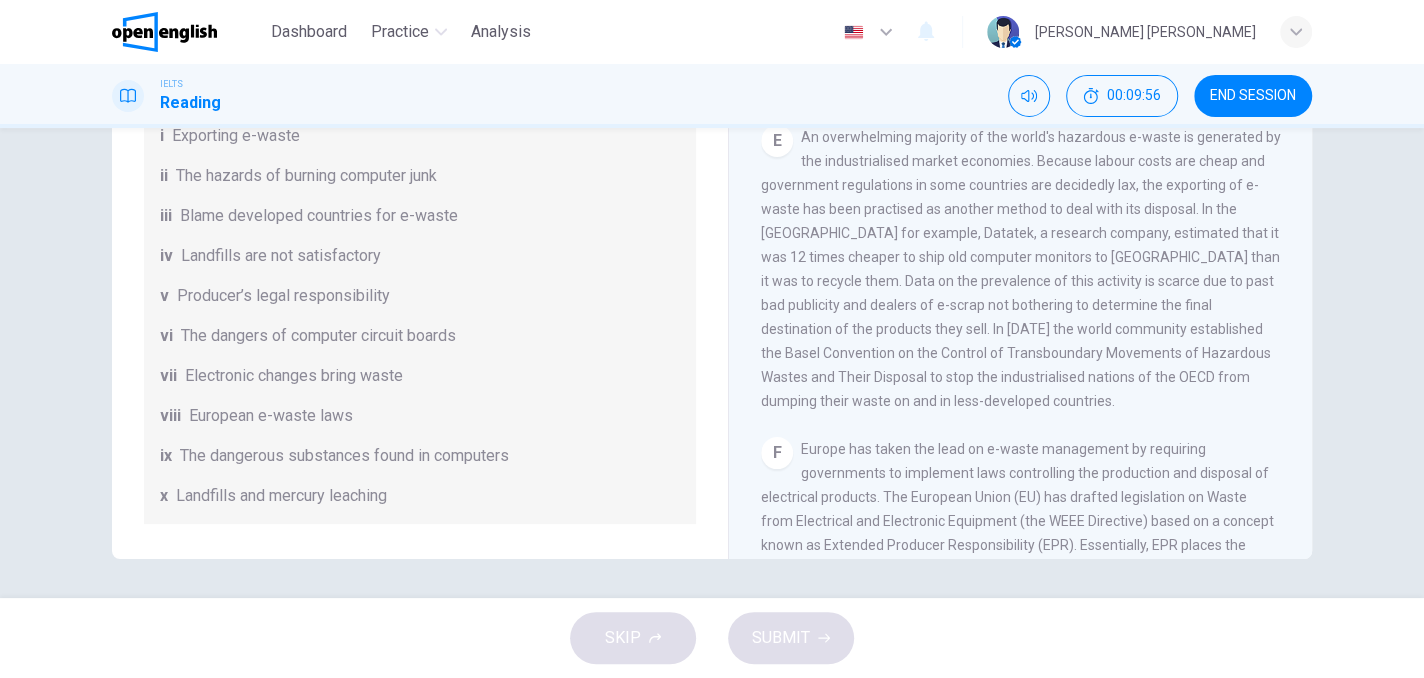 scroll, scrollTop: 100, scrollLeft: 0, axis: vertical 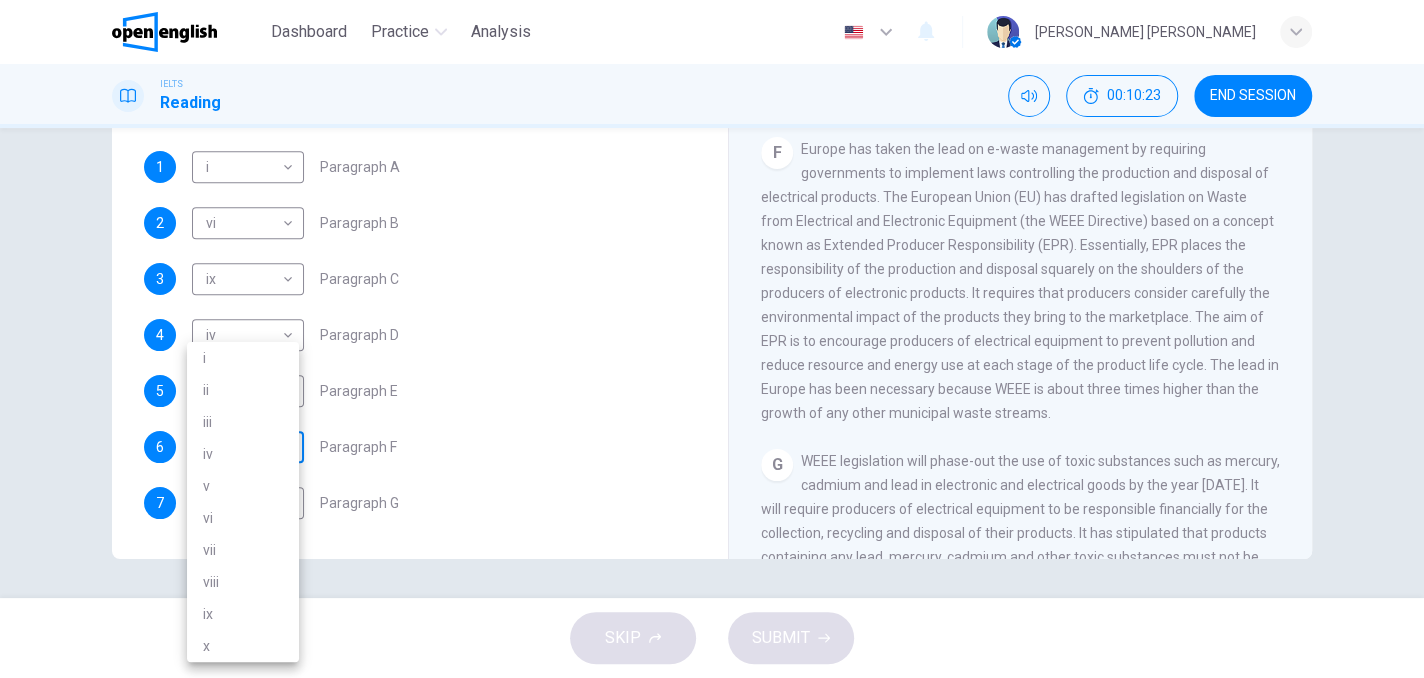 click on "This site uses cookies, as explained in our  Privacy Policy . If you agree to the use of cookies, please click the Accept button and continue to browse our site.   Privacy Policy Accept This site uses cookies, as explained in our  Privacy Policy . If you agree to the use of cookies, please click the Accept button and continue to browse our site.   Privacy Policy Accept Dashboard Practice Analysis English ** ​ marcus vinícius d. IELTS Reading 00:10:23 END SESSION Questions 1 - 7 The Reading Passage has 7 paragraphs,  A-G .
Choose the correct heading for each paragraph from the list of headings below.
Write the correct number,  i-x , in the boxes below. List of Headings i Exporting e-waste ii The hazards of burning computer junk iii Blame developed countries for e-waste iv Landfills are not satisfactory v Producer’s legal responsibility vi The dangers of computer circuit boards vii Electronic changes bring waste viii European e-waste laws ix The dangerous substances found in computers x 1 i * ​ 2 vi **" at bounding box center [712, 339] 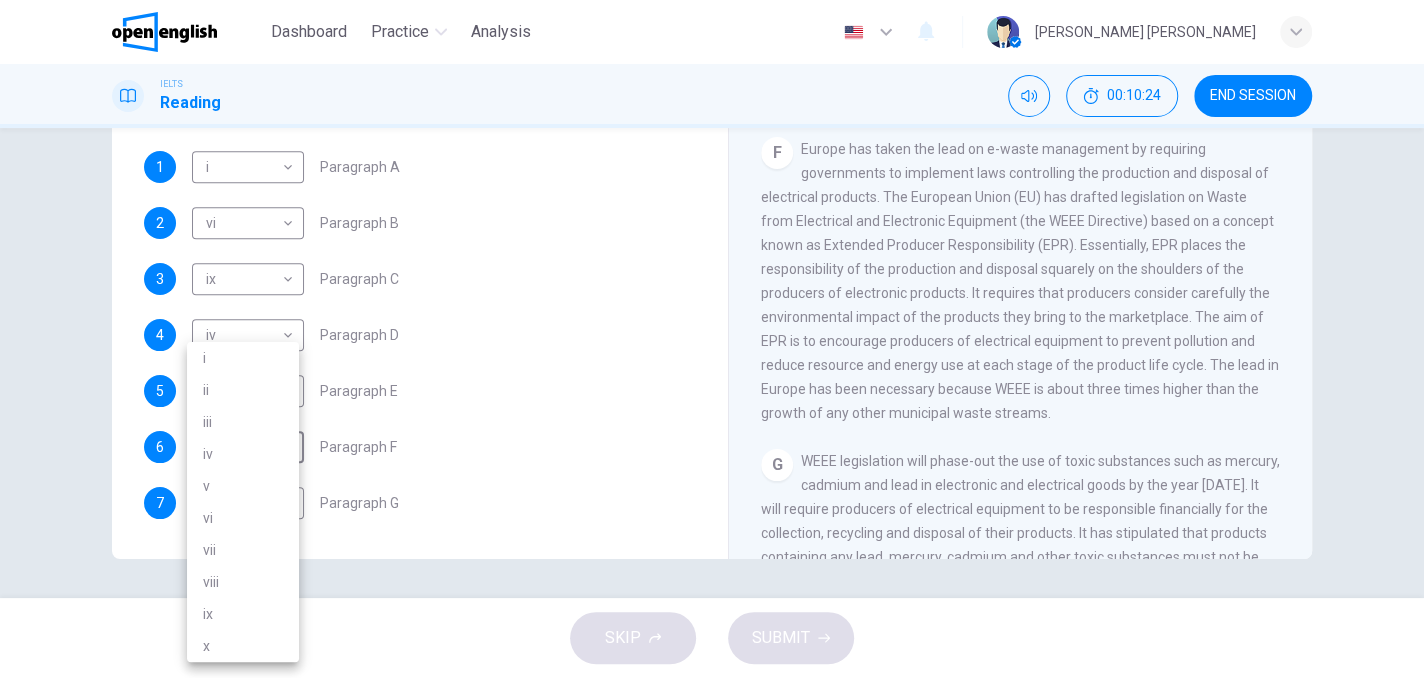 click on "viii" at bounding box center (243, 582) 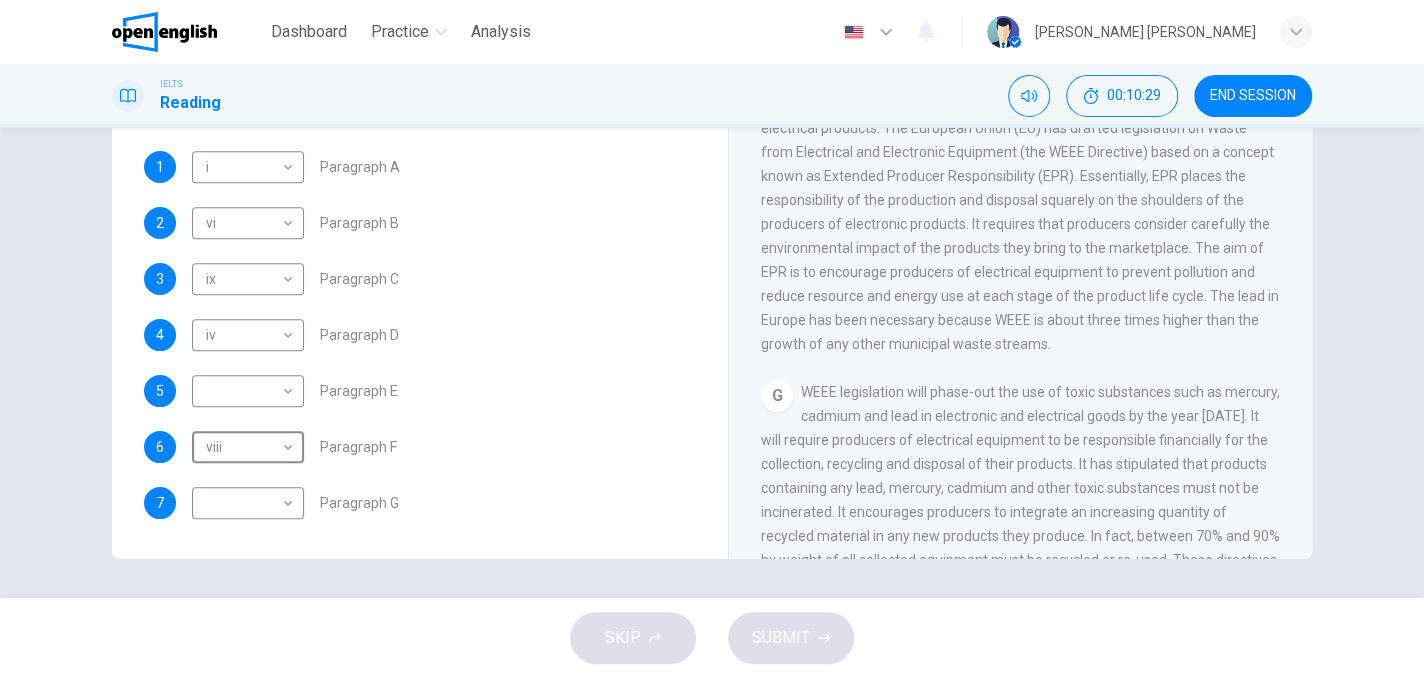 scroll, scrollTop: 1969, scrollLeft: 0, axis: vertical 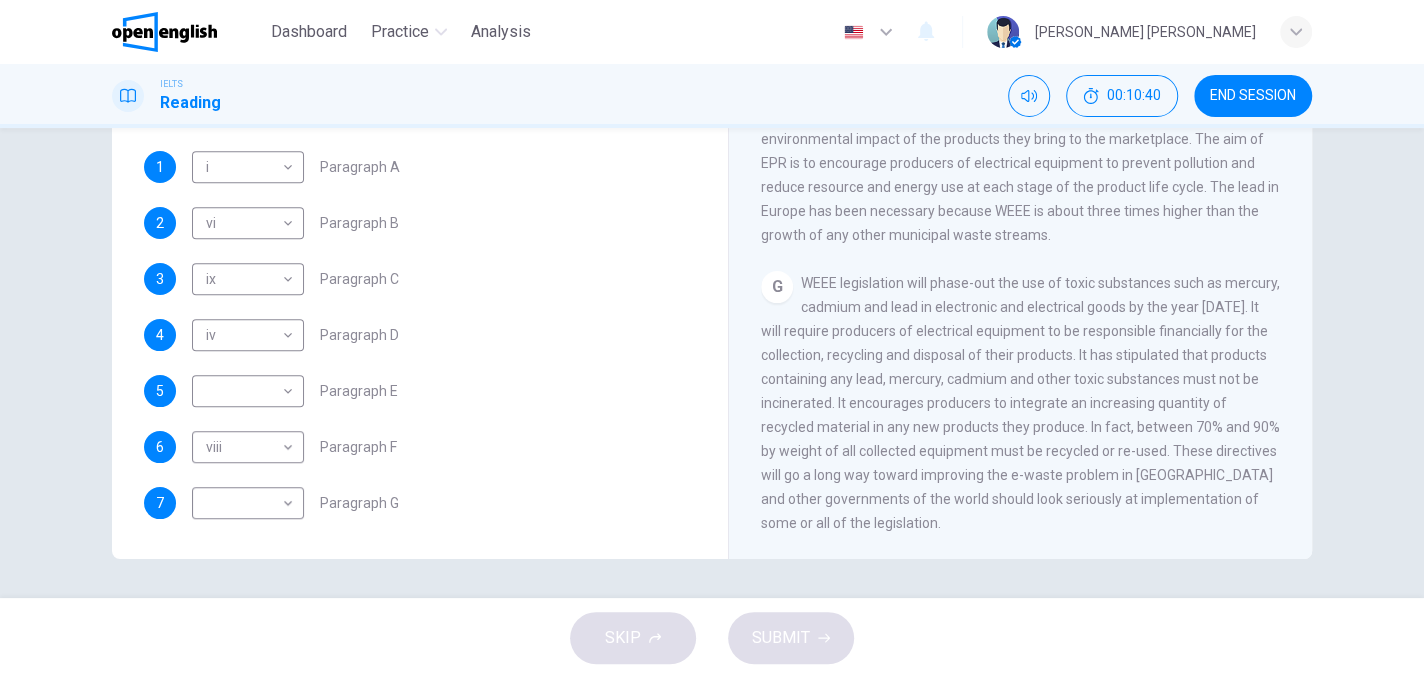 drag, startPoint x: 958, startPoint y: 265, endPoint x: 917, endPoint y: 266, distance: 41.01219 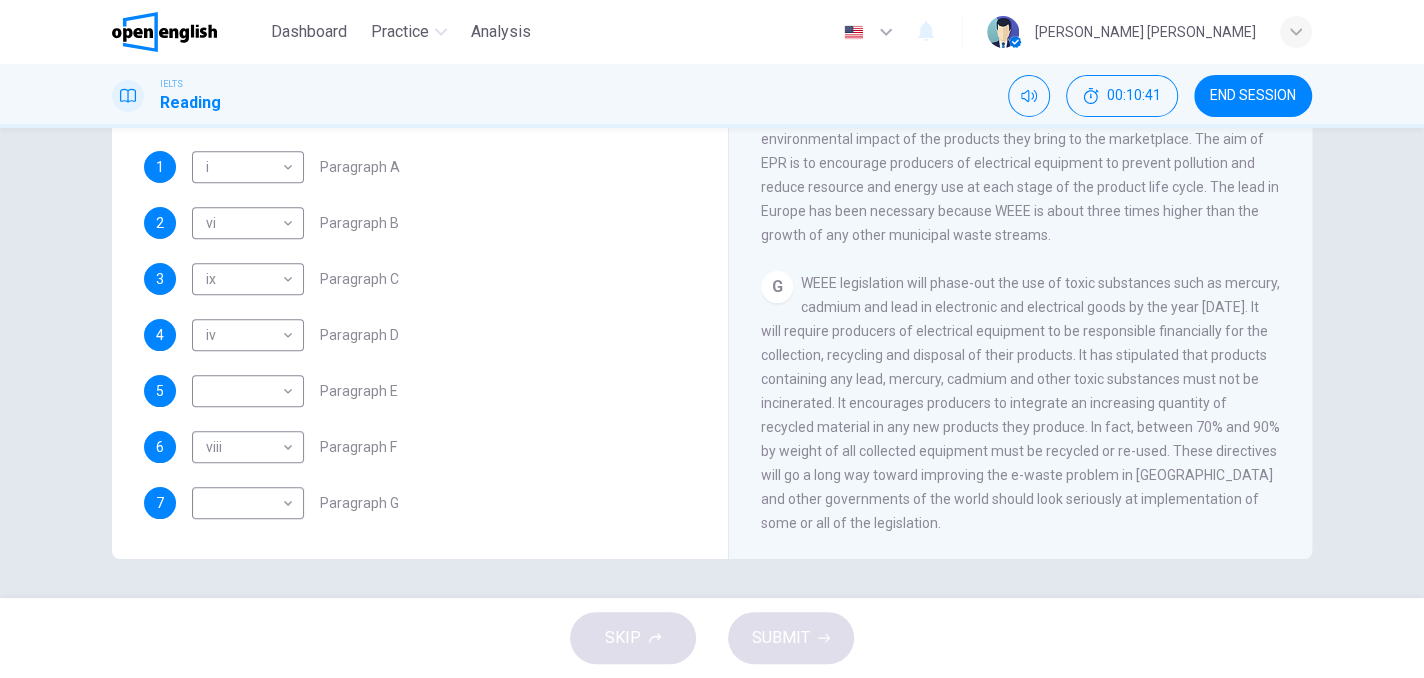 drag, startPoint x: 1018, startPoint y: 276, endPoint x: 1135, endPoint y: 266, distance: 117.426575 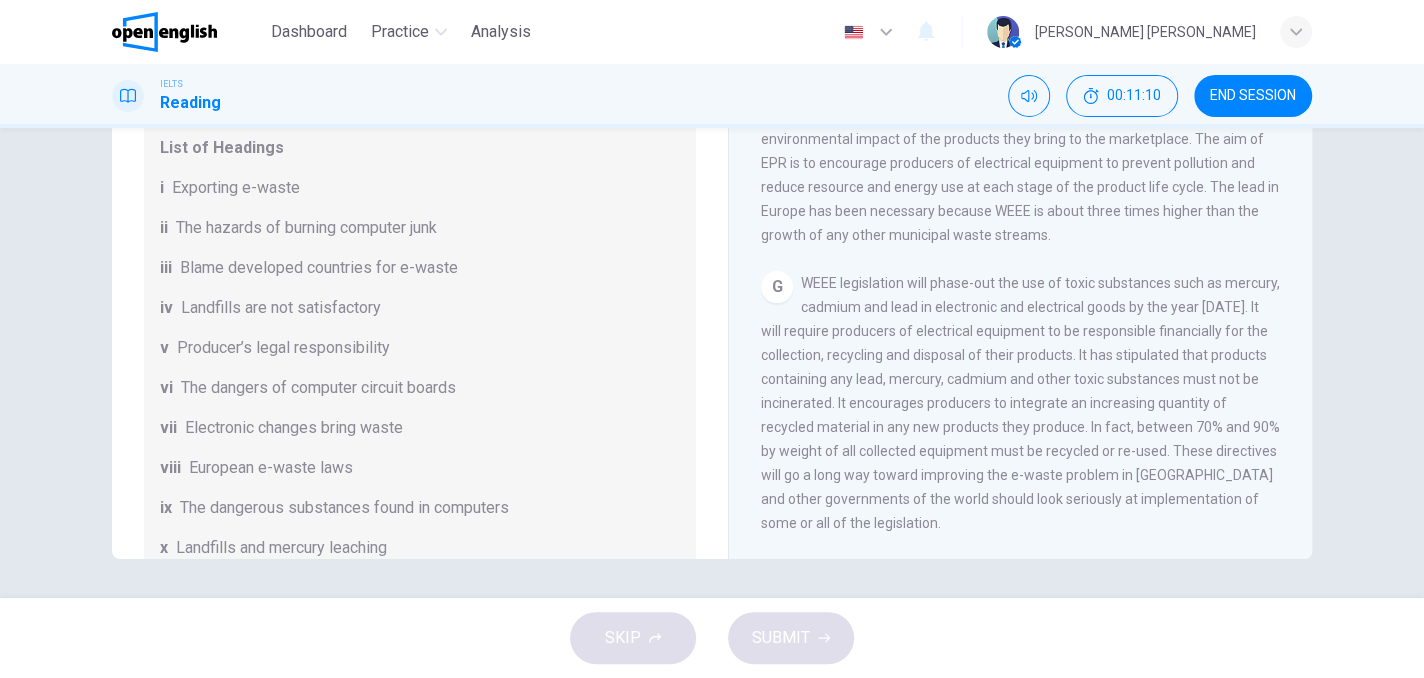 scroll, scrollTop: 488, scrollLeft: 0, axis: vertical 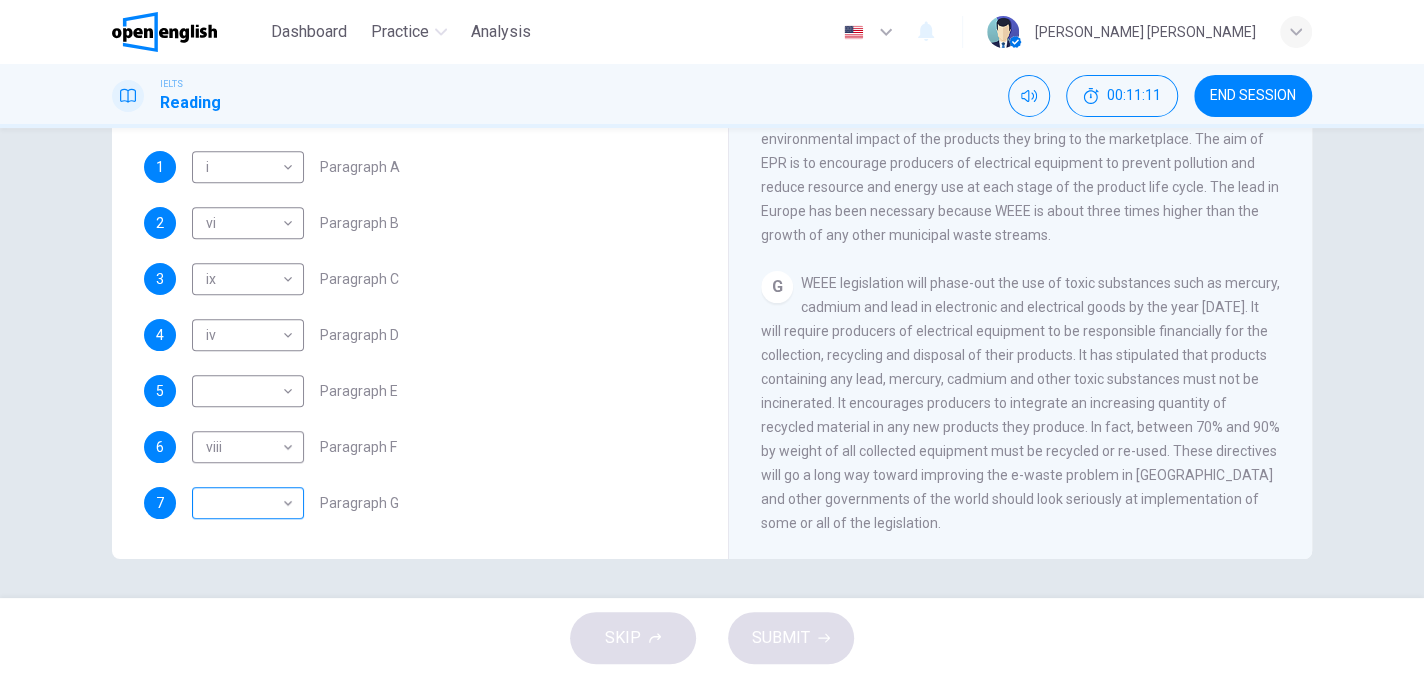 click on "This site uses cookies, as explained in our  Privacy Policy . If you agree to the use of cookies, please click the Accept button and continue to browse our site.   Privacy Policy Accept This site uses cookies, as explained in our  Privacy Policy . If you agree to the use of cookies, please click the Accept button and continue to browse our site.   Privacy Policy Accept Dashboard Practice Analysis English ** ​ marcus vinícius d. IELTS Reading 00:11:11 END SESSION Questions 1 - 7 The Reading Passage has 7 paragraphs,  A-G .
Choose the correct heading for each paragraph from the list of headings below.
Write the correct number,  i-x , in the boxes below. List of Headings i Exporting e-waste ii The hazards of burning computer junk iii Blame developed countries for e-waste iv Landfills are not satisfactory v Producer’s legal responsibility vi The dangers of computer circuit boards vii Electronic changes bring waste viii European e-waste laws ix The dangerous substances found in computers x 1 i * ​ 2 vi **" at bounding box center [712, 339] 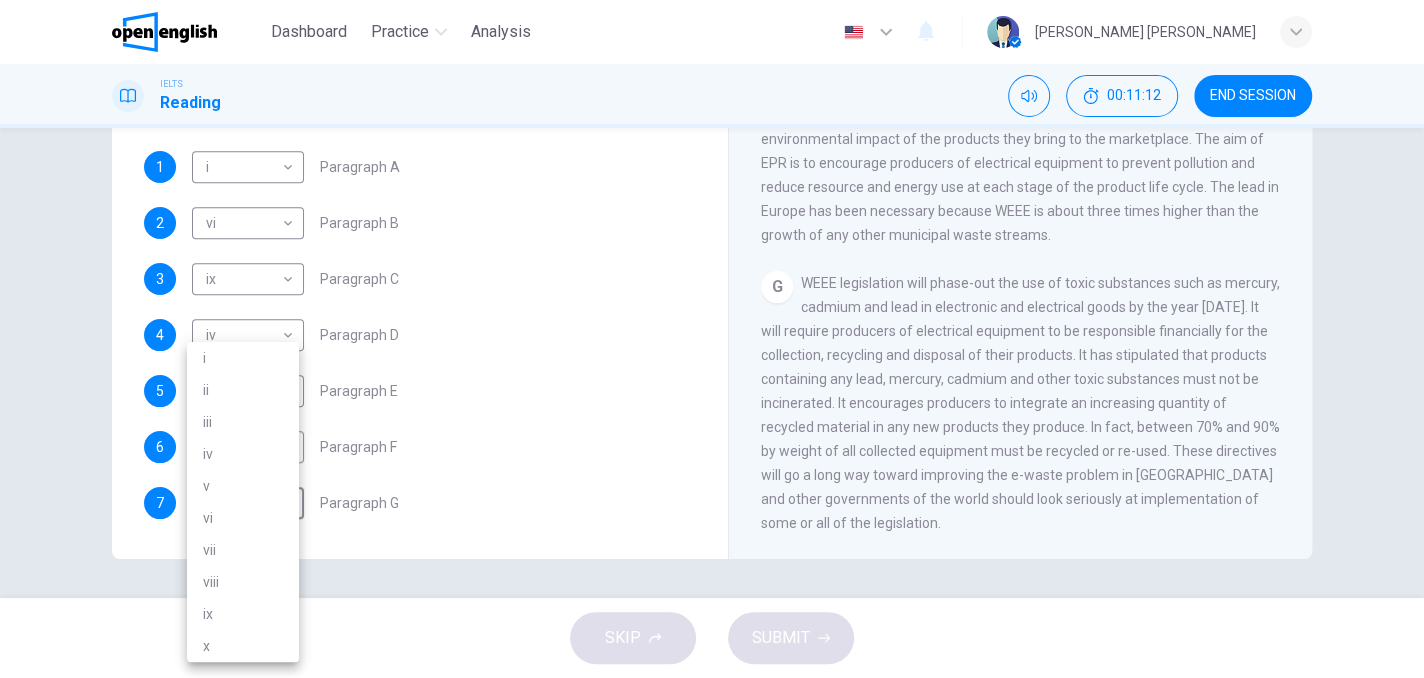 click on "v" at bounding box center [243, 486] 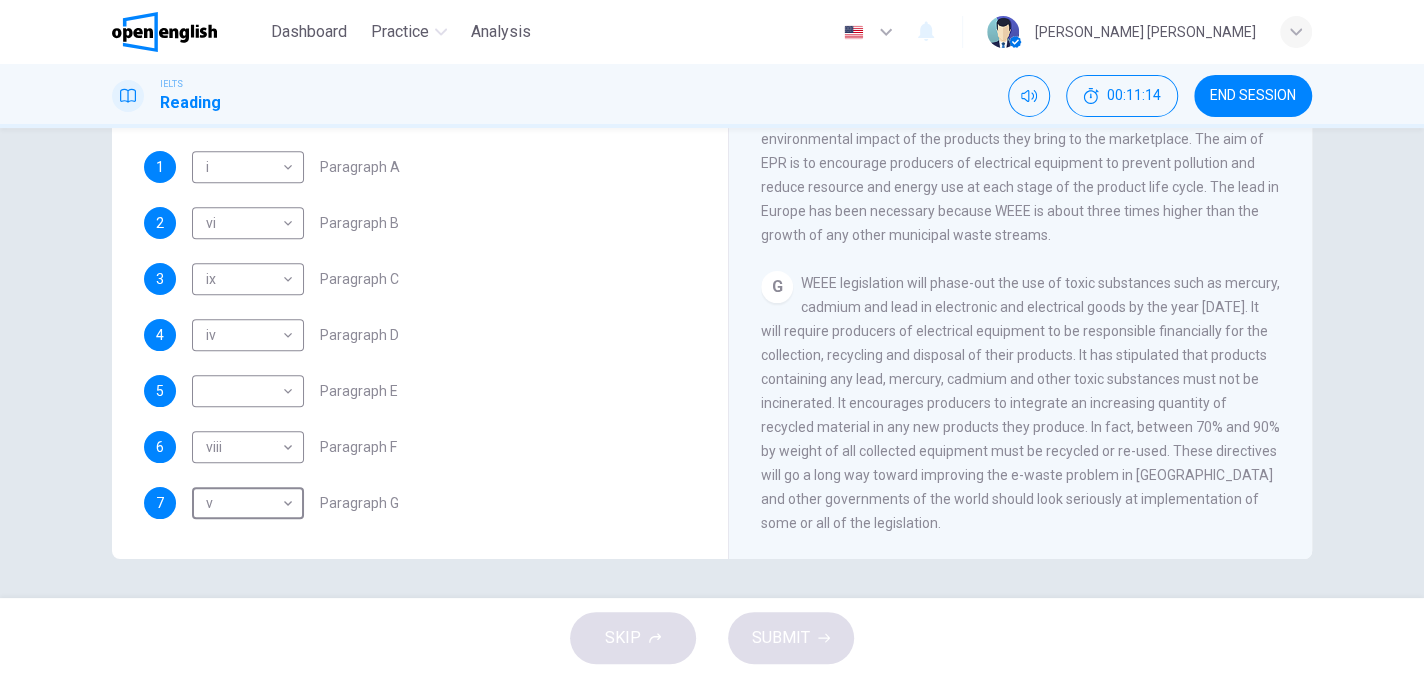 scroll, scrollTop: 488, scrollLeft: 0, axis: vertical 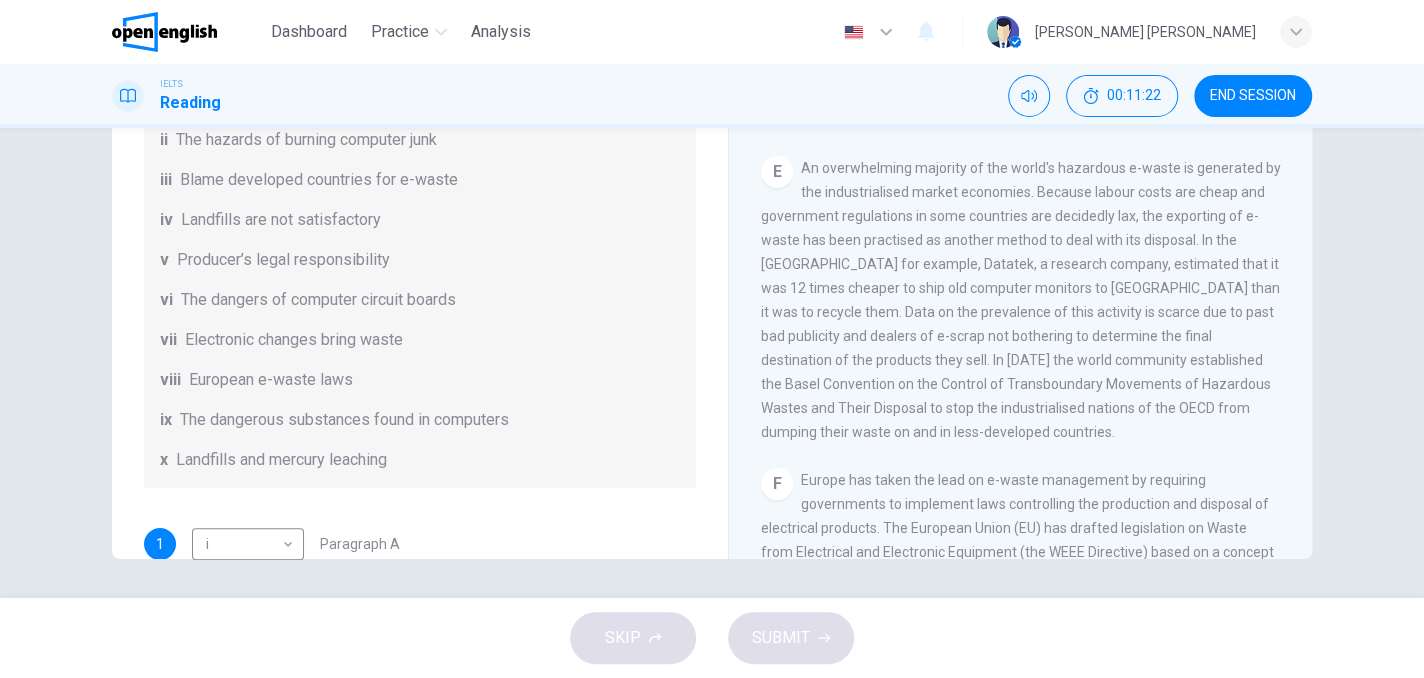 drag, startPoint x: 851, startPoint y: 233, endPoint x: 970, endPoint y: 224, distance: 119.33985 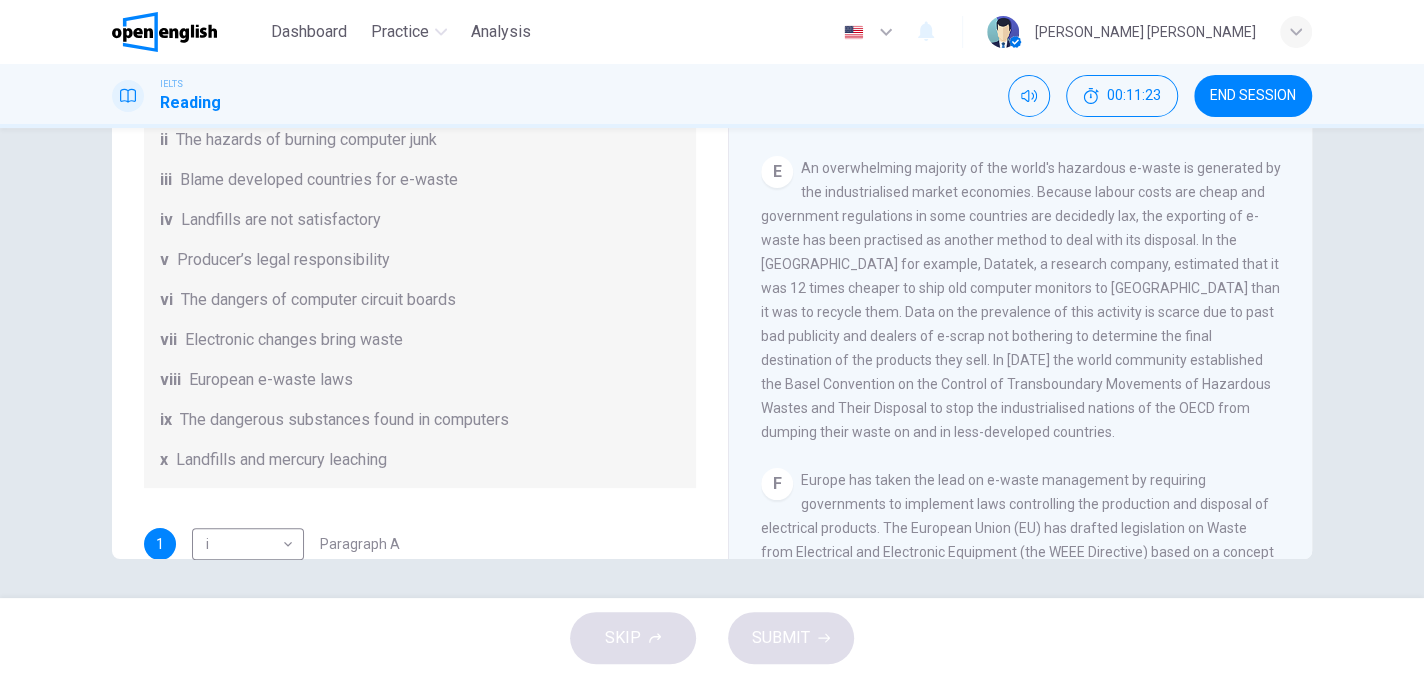 drag, startPoint x: 1019, startPoint y: 229, endPoint x: 1081, endPoint y: 237, distance: 62.514 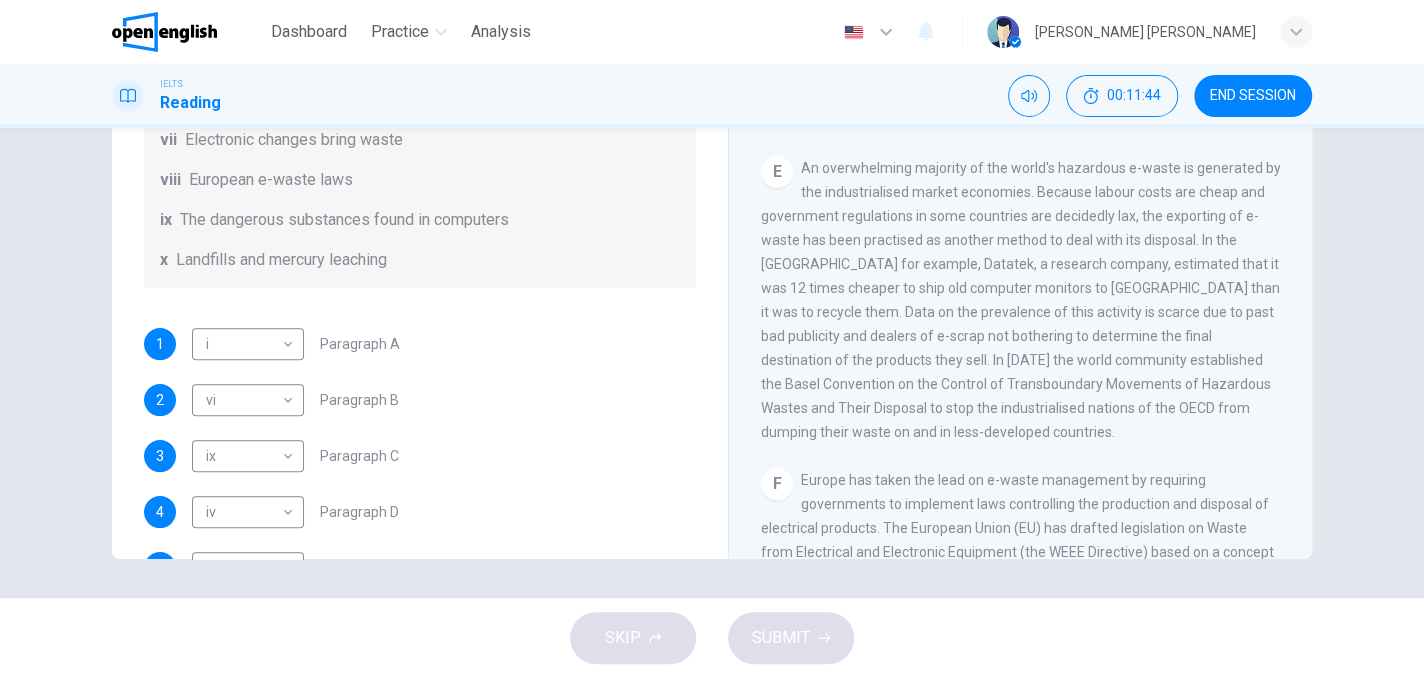 scroll, scrollTop: 188, scrollLeft: 0, axis: vertical 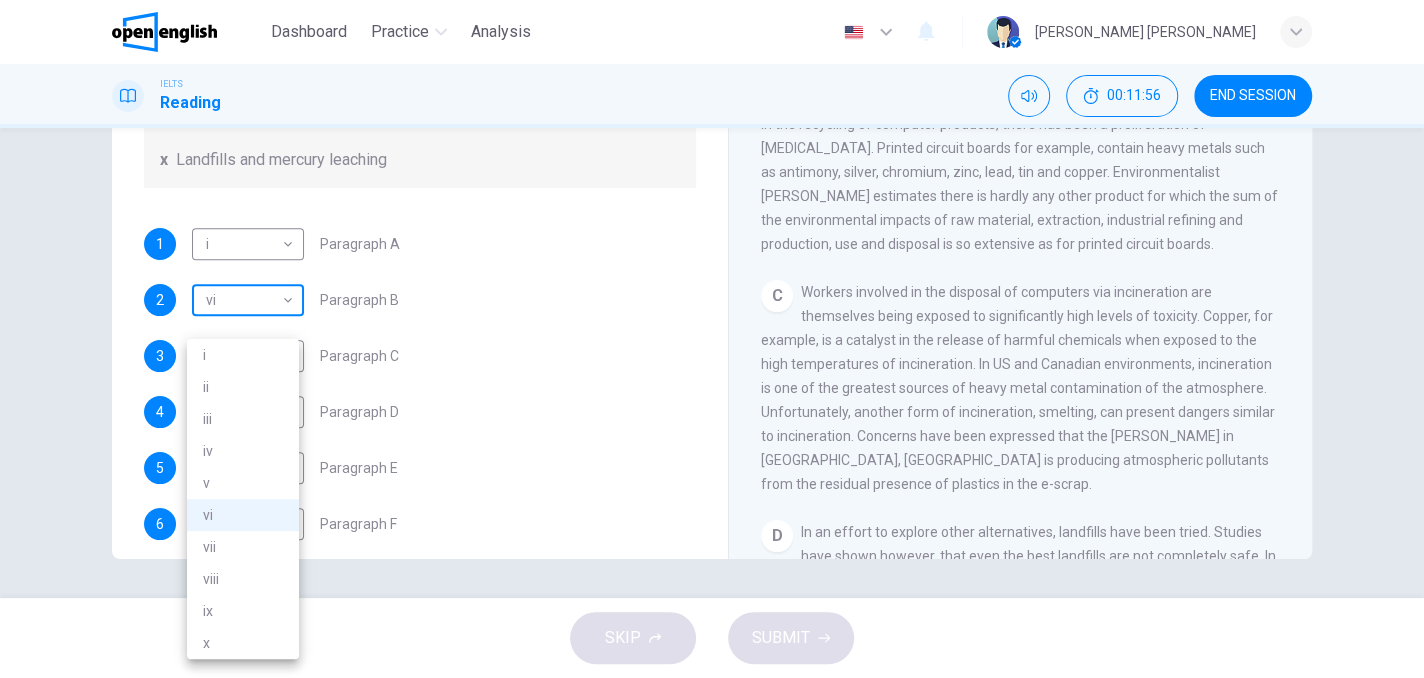 click on "This site uses cookies, as explained in our  Privacy Policy . If you agree to the use of cookies, please click the Accept button and continue to browse our site.   Privacy Policy Accept This site uses cookies, as explained in our  Privacy Policy . If you agree to the use of cookies, please click the Accept button and continue to browse our site.   Privacy Policy Accept Dashboard Practice Analysis English ** ​ marcus vinícius d. IELTS Reading 00:11:56 END SESSION Questions 1 - 7 The Reading Passage has 7 paragraphs,  A-G .
Choose the correct heading for each paragraph from the list of headings below.
Write the correct number,  i-x , in the boxes below. List of Headings i Exporting e-waste ii The hazards of burning computer junk iii Blame developed countries for e-waste iv Landfills are not satisfactory v Producer’s legal responsibility vi The dangers of computer circuit boards vii Electronic changes bring waste viii European e-waste laws ix The dangerous substances found in computers x 1 i * ​ 2 vi **" at bounding box center [712, 339] 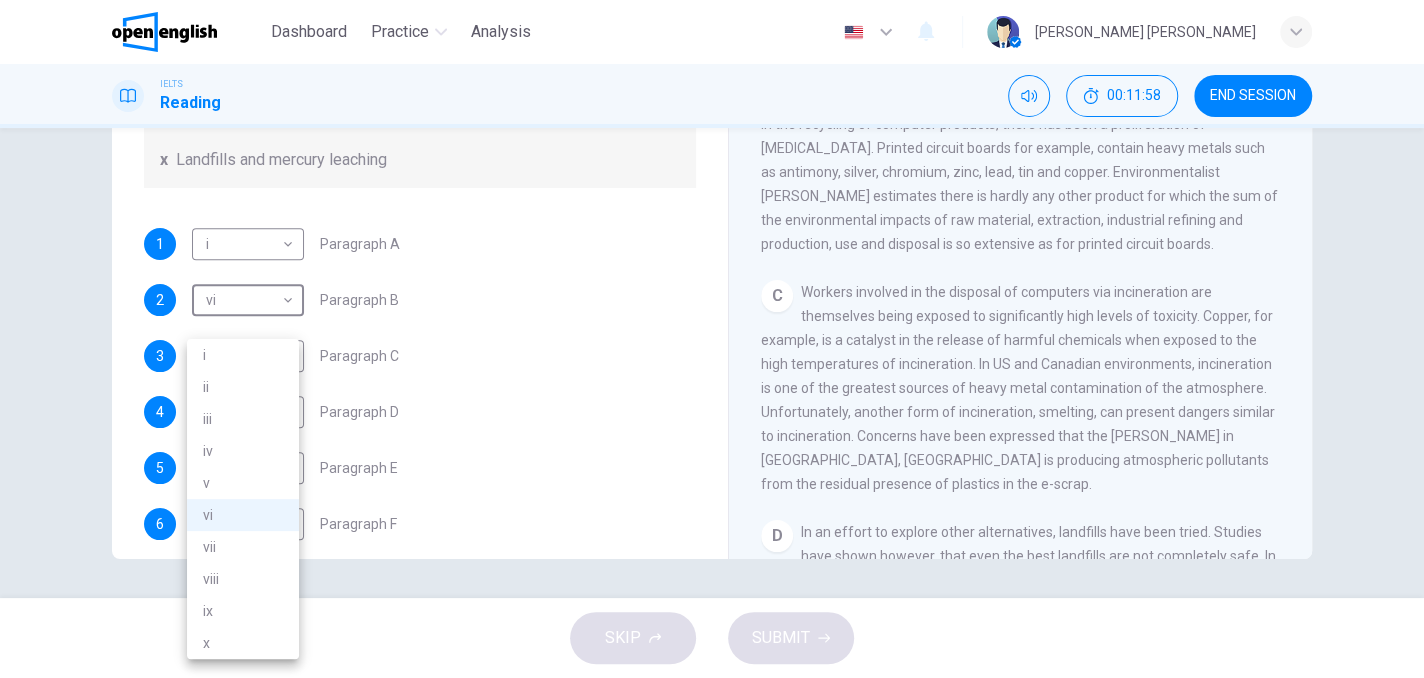 click on "ix" at bounding box center (243, 611) 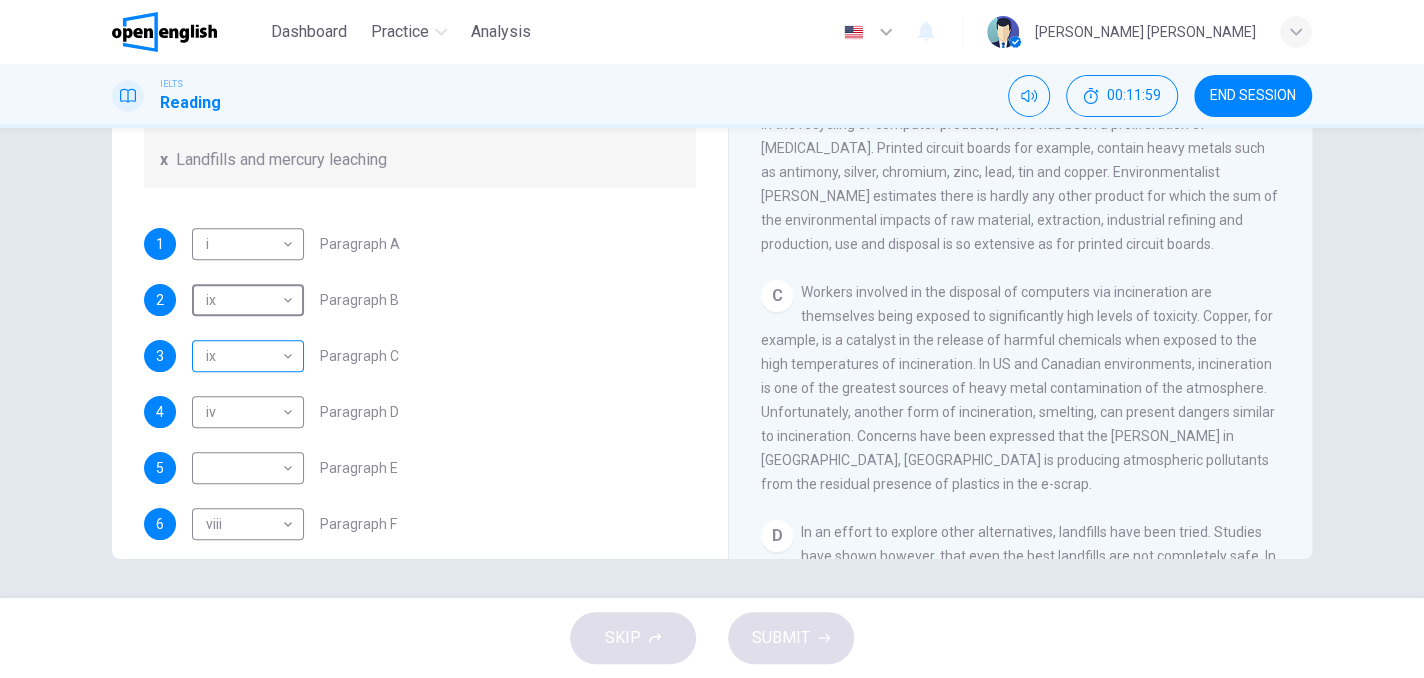 click on "This site uses cookies, as explained in our  Privacy Policy . If you agree to the use of cookies, please click the Accept button and continue to browse our site.   Privacy Policy Accept This site uses cookies, as explained in our  Privacy Policy . If you agree to the use of cookies, please click the Accept button and continue to browse our site.   Privacy Policy Accept Dashboard Practice Analysis English ** ​ marcus vinícius d. IELTS Reading 00:11:59 END SESSION Questions 1 - 7 The Reading Passage has 7 paragraphs,  A-G .
Choose the correct heading for each paragraph from the list of headings below.
Write the correct number,  i-x , in the boxes below. List of Headings i Exporting e-waste ii The hazards of burning computer junk iii Blame developed countries for e-waste iv Landfills are not satisfactory v Producer’s legal responsibility vi The dangers of computer circuit boards vii Electronic changes bring waste viii European e-waste laws ix The dangerous substances found in computers x 1 i * ​ 2 ix **" at bounding box center [712, 339] 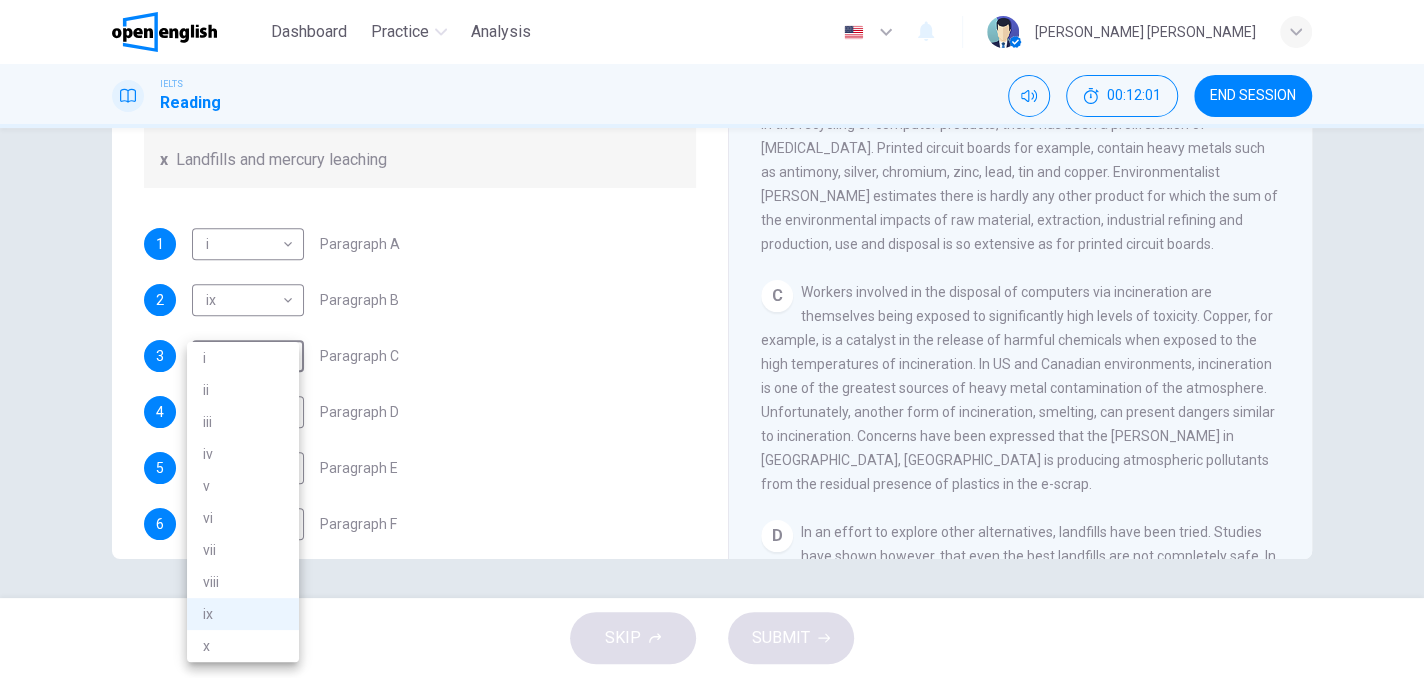 click at bounding box center (712, 339) 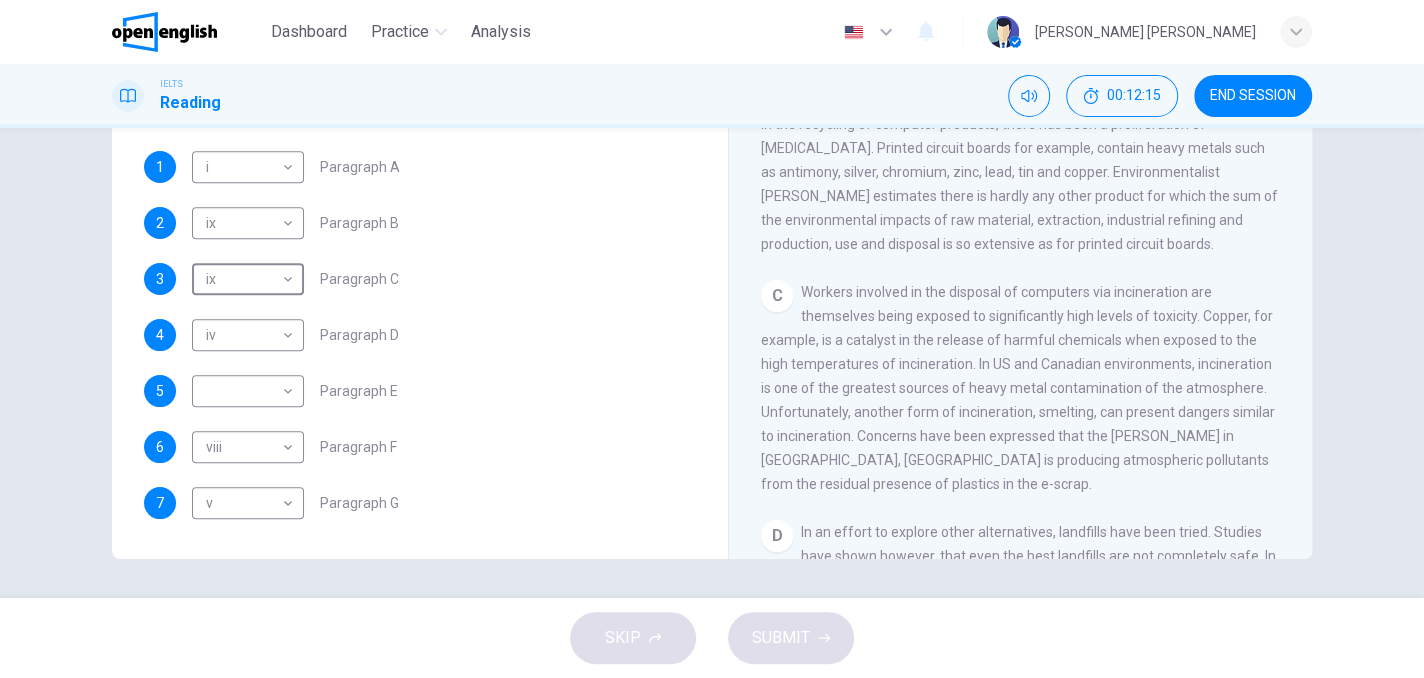 scroll, scrollTop: 488, scrollLeft: 0, axis: vertical 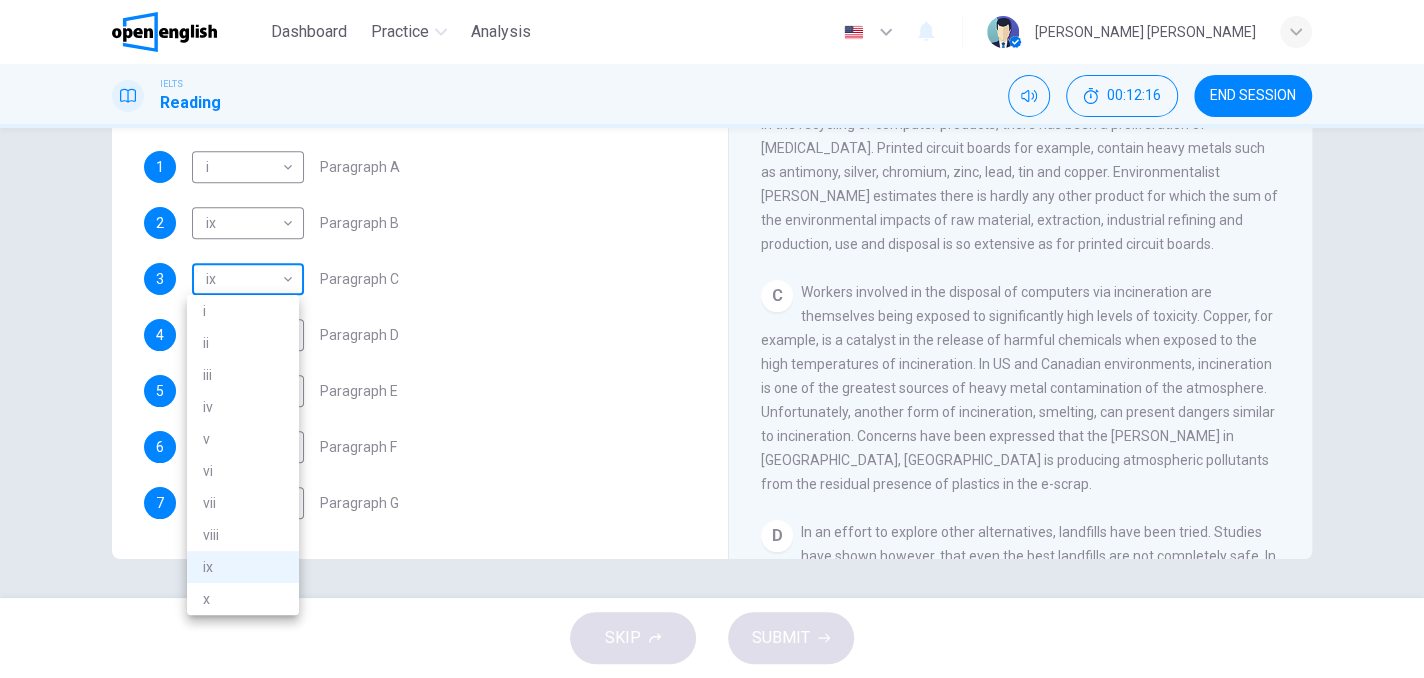 click on "This site uses cookies, as explained in our  Privacy Policy . If you agree to the use of cookies, please click the Accept button and continue to browse our site.   Privacy Policy Accept This site uses cookies, as explained in our  Privacy Policy . If you agree to the use of cookies, please click the Accept button and continue to browse our site.   Privacy Policy Accept Dashboard Practice Analysis English ** ​ marcus vinícius d. IELTS Reading 00:12:16 END SESSION Questions 1 - 7 The Reading Passage has 7 paragraphs,  A-G .
Choose the correct heading for each paragraph from the list of headings below.
Write the correct number,  i-x , in the boxes below. List of Headings i Exporting e-waste ii The hazards of burning computer junk iii Blame developed countries for e-waste iv Landfills are not satisfactory v Producer’s legal responsibility vi The dangers of computer circuit boards vii Electronic changes bring waste viii European e-waste laws ix The dangerous substances found in computers x 1 i * ​ 2 ix **" at bounding box center (712, 339) 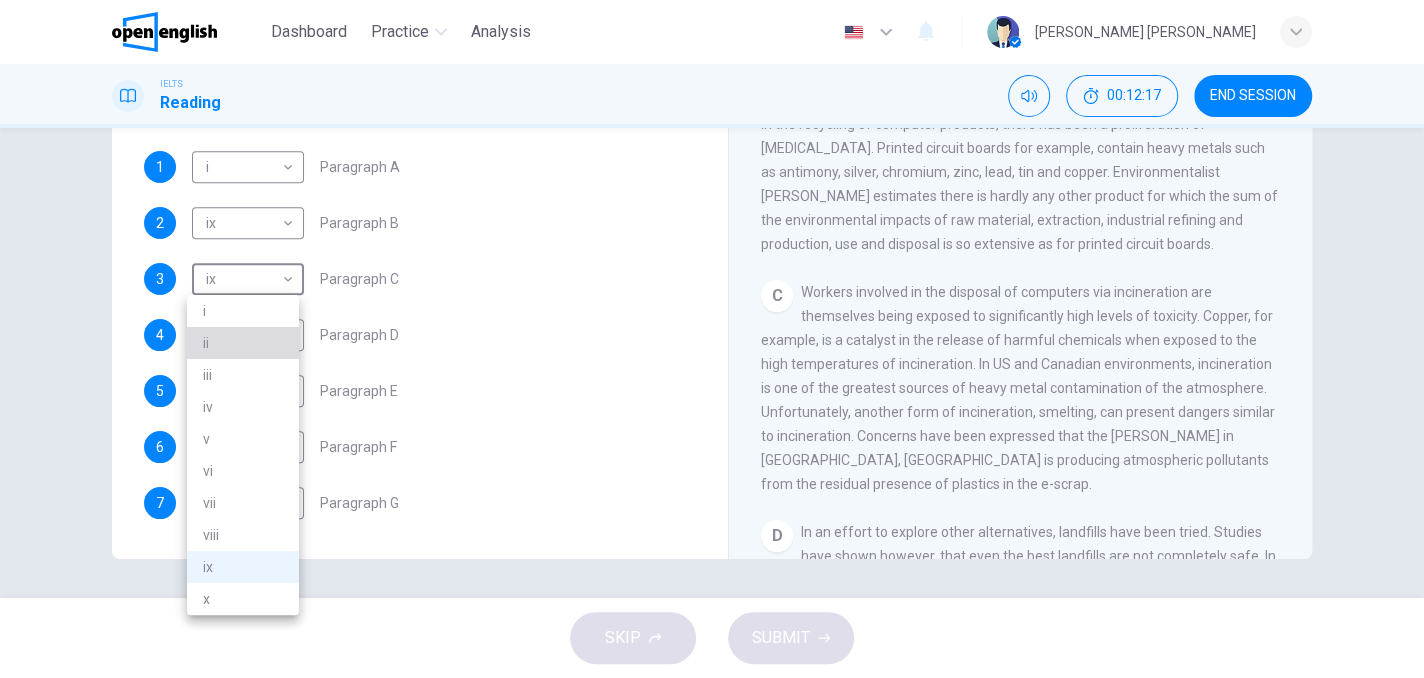 click on "ii" at bounding box center [243, 343] 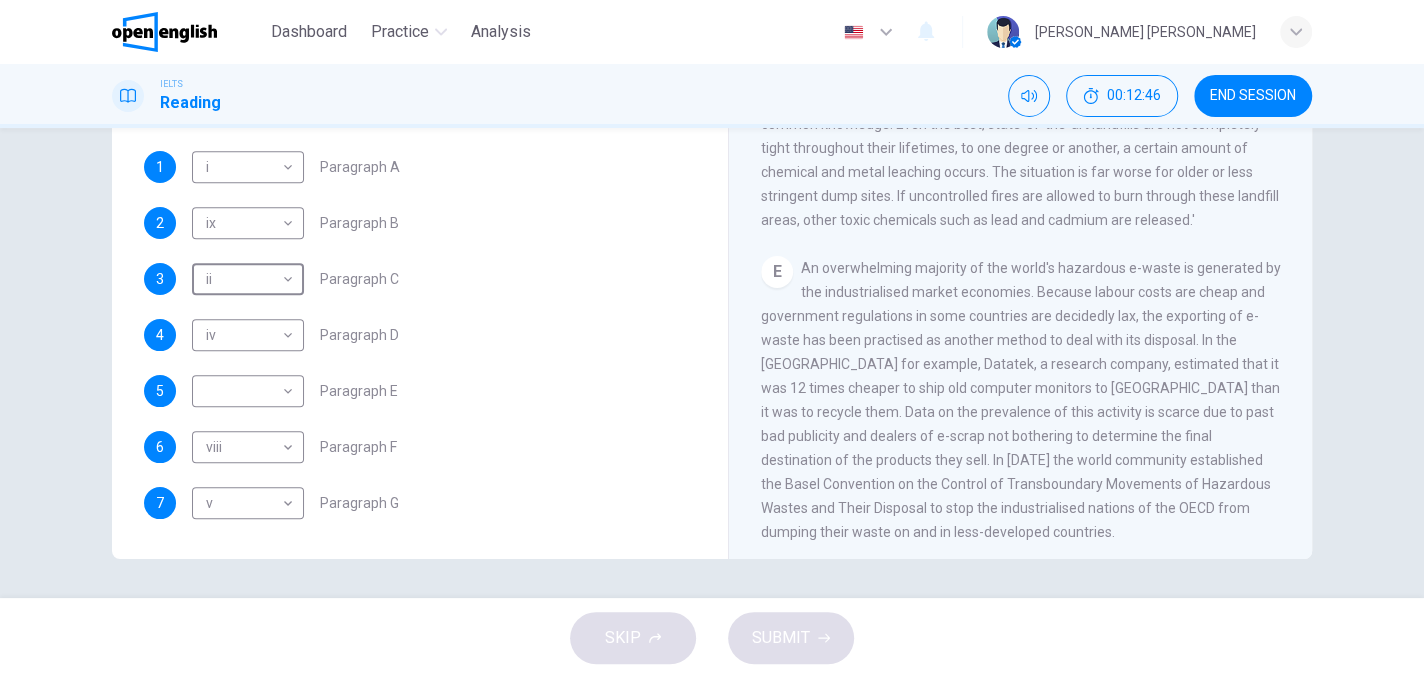 scroll, scrollTop: 1369, scrollLeft: 0, axis: vertical 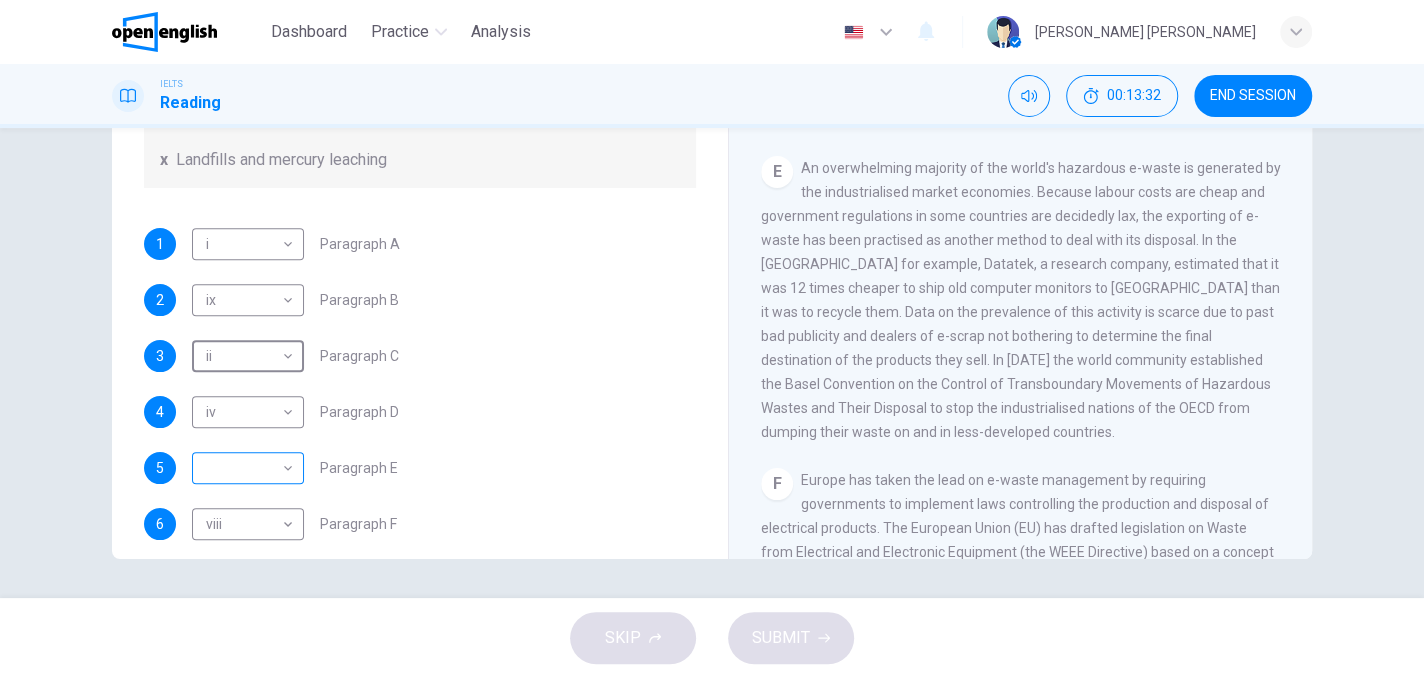 click on "This site uses cookies, as explained in our  Privacy Policy . If you agree to the use of cookies, please click the Accept button and continue to browse our site.   Privacy Policy Accept This site uses cookies, as explained in our  Privacy Policy . If you agree to the use of cookies, please click the Accept button and continue to browse our site.   Privacy Policy Accept Dashboard Practice Analysis English ** ​ marcus vinícius d. IELTS Reading 00:13:32 END SESSION Questions 1 - 7 The Reading Passage has 7 paragraphs,  A-G .
Choose the correct heading for each paragraph from the list of headings below.
Write the correct number,  i-x , in the boxes below. List of Headings i Exporting e-waste ii The hazards of burning computer junk iii Blame developed countries for e-waste iv Landfills are not satisfactory v Producer’s legal responsibility vi The dangers of computer circuit boards vii Electronic changes bring waste viii European e-waste laws ix The dangerous substances found in computers x 1 i * ​ 2 ix **" at bounding box center (712, 339) 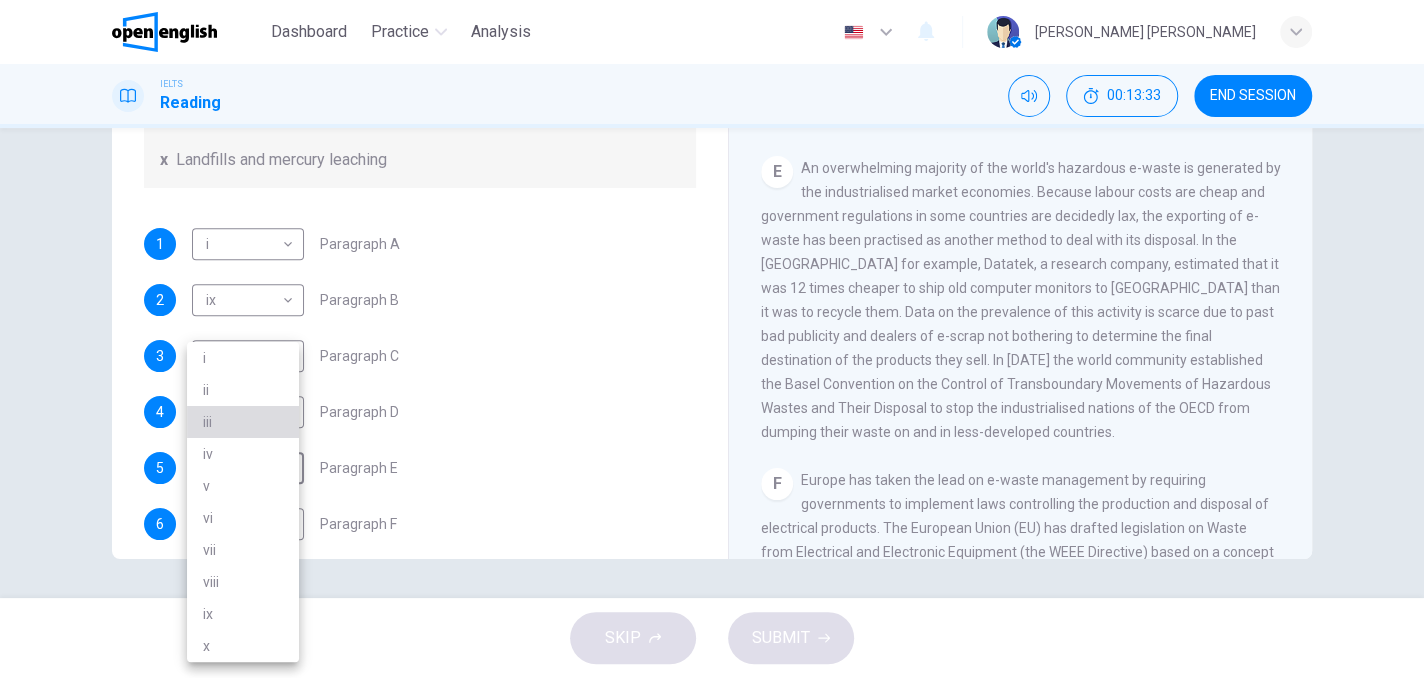 click on "iii" at bounding box center (243, 422) 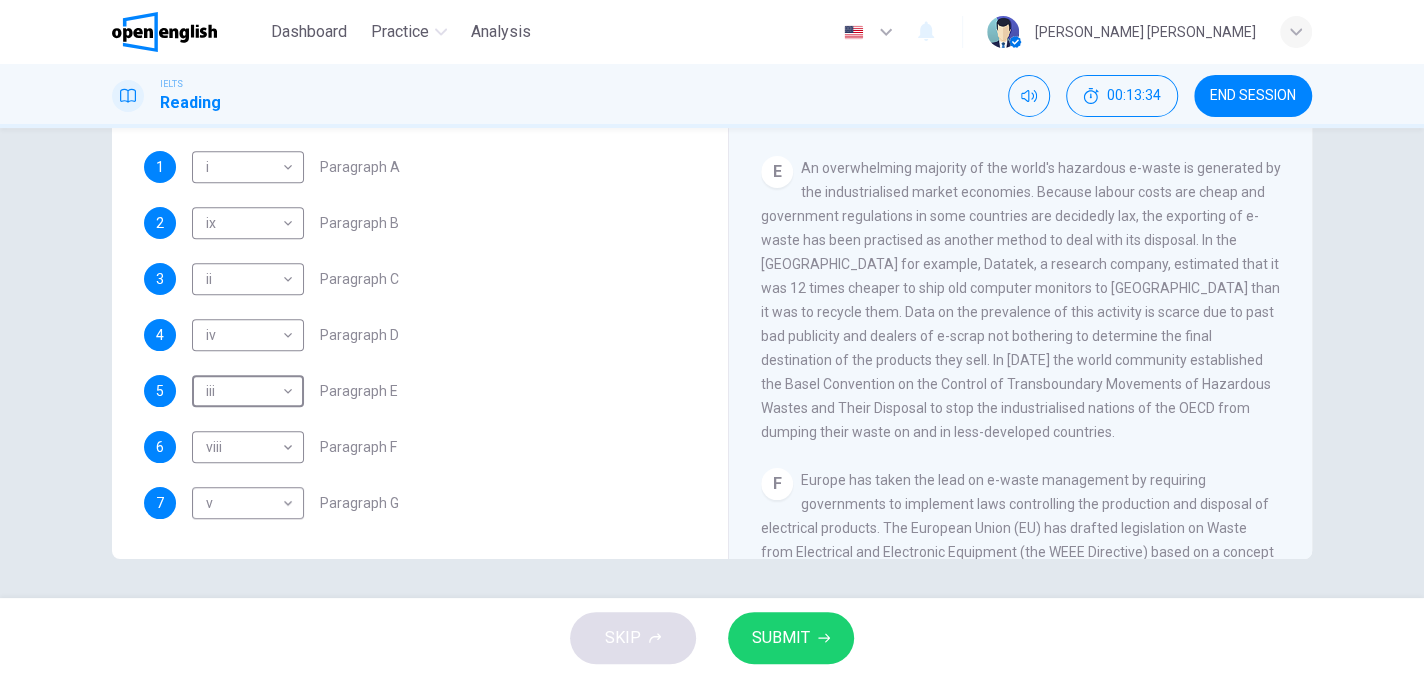 scroll, scrollTop: 488, scrollLeft: 0, axis: vertical 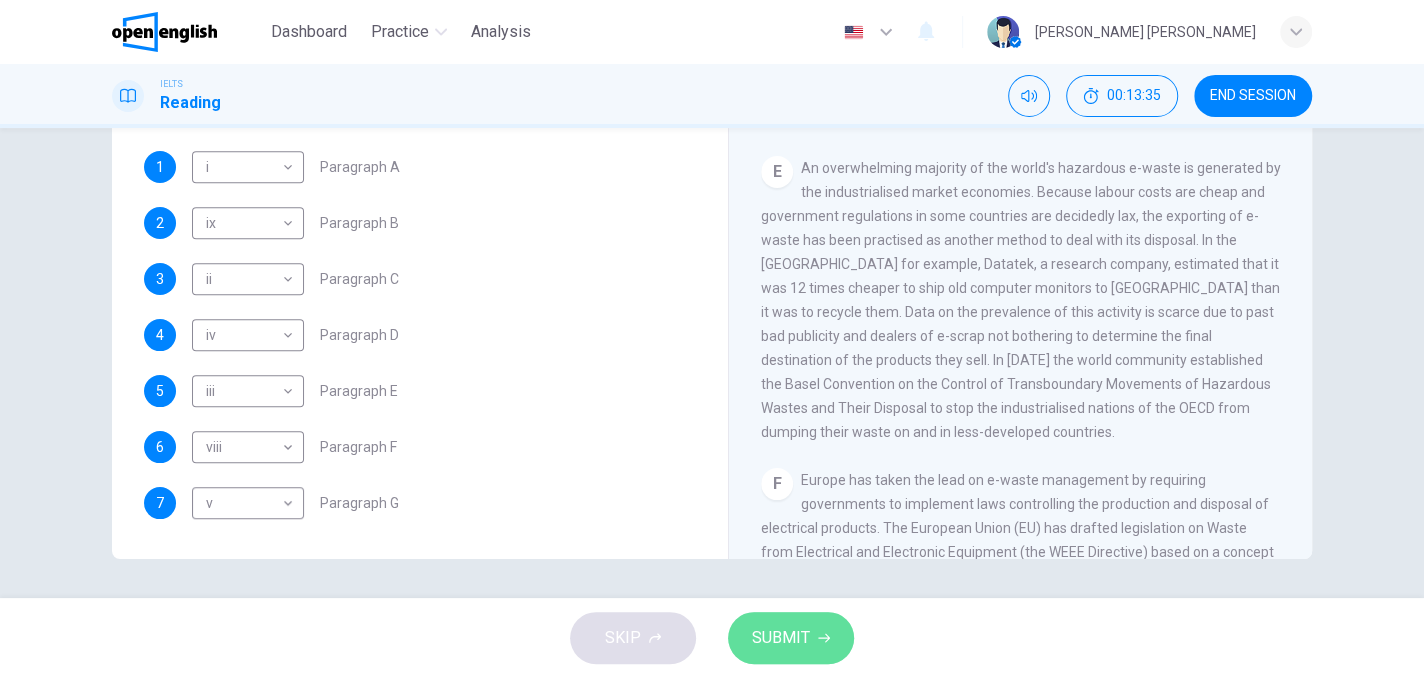 click on "SUBMIT" at bounding box center (781, 638) 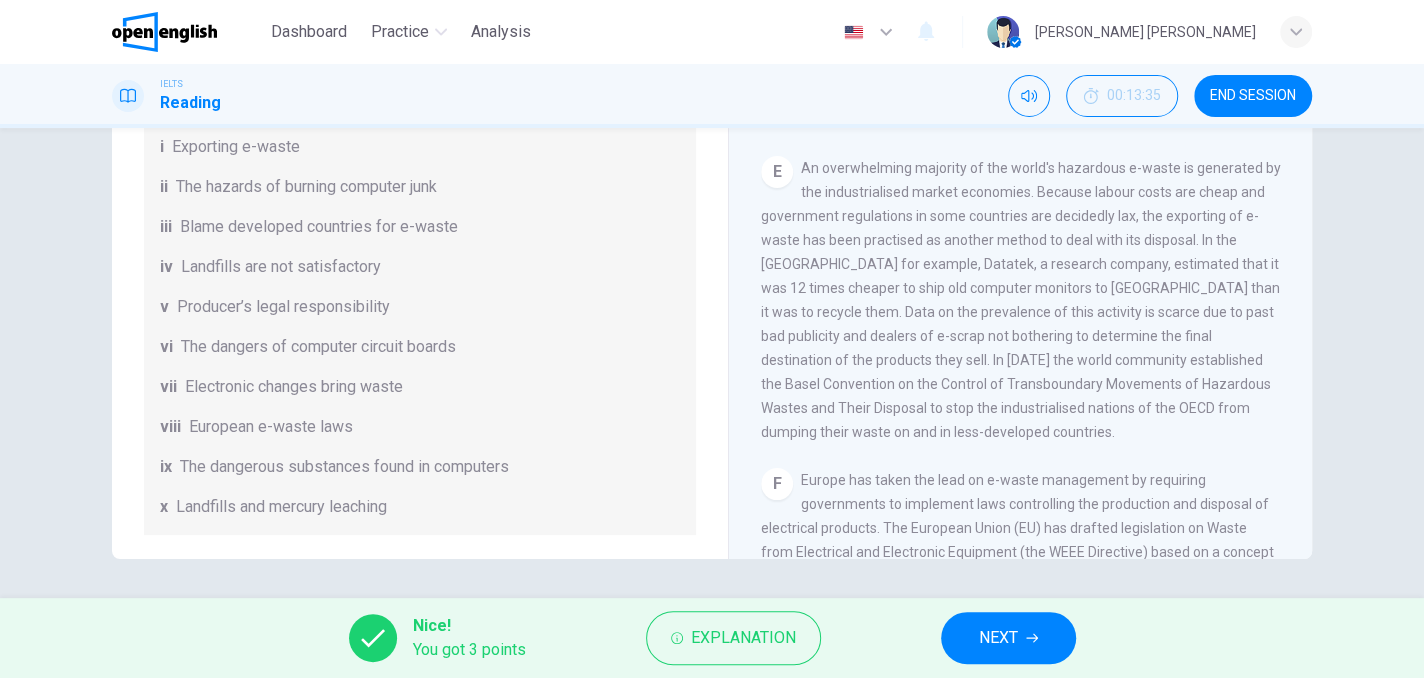 scroll, scrollTop: 0, scrollLeft: 0, axis: both 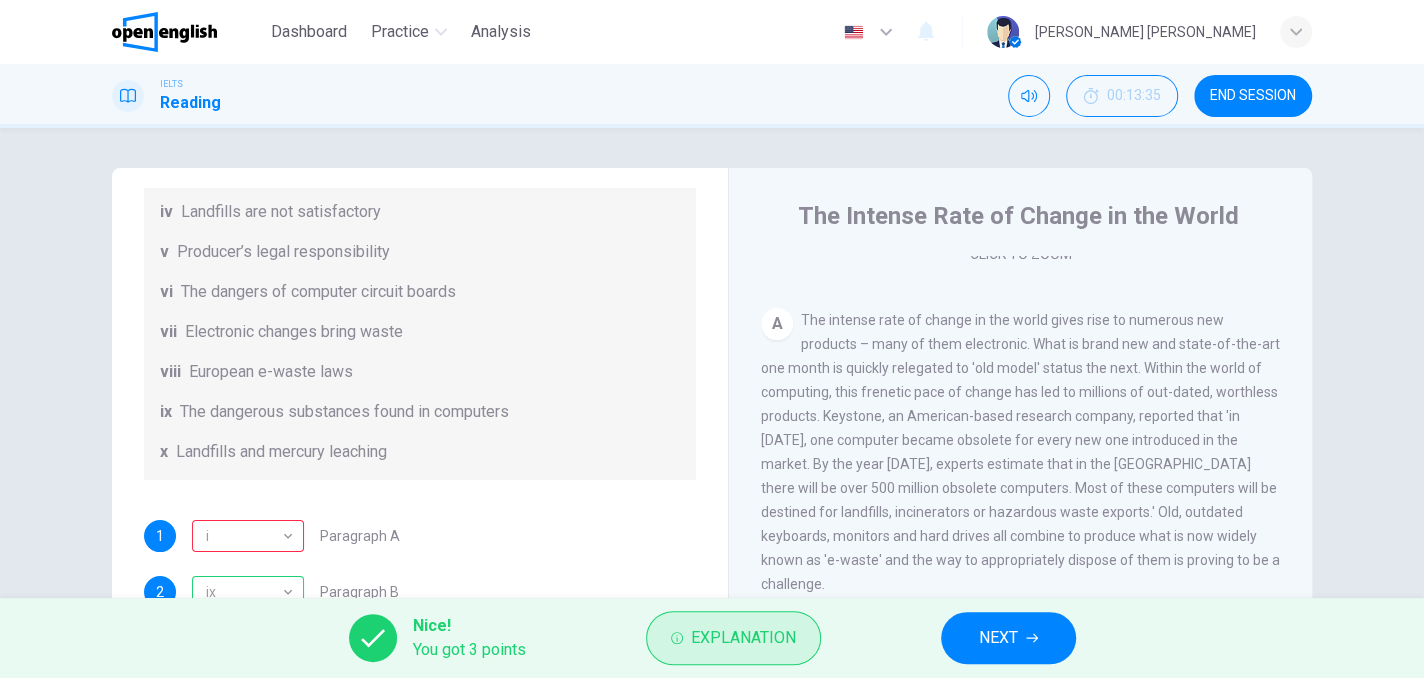 click on "Explanation" at bounding box center [743, 638] 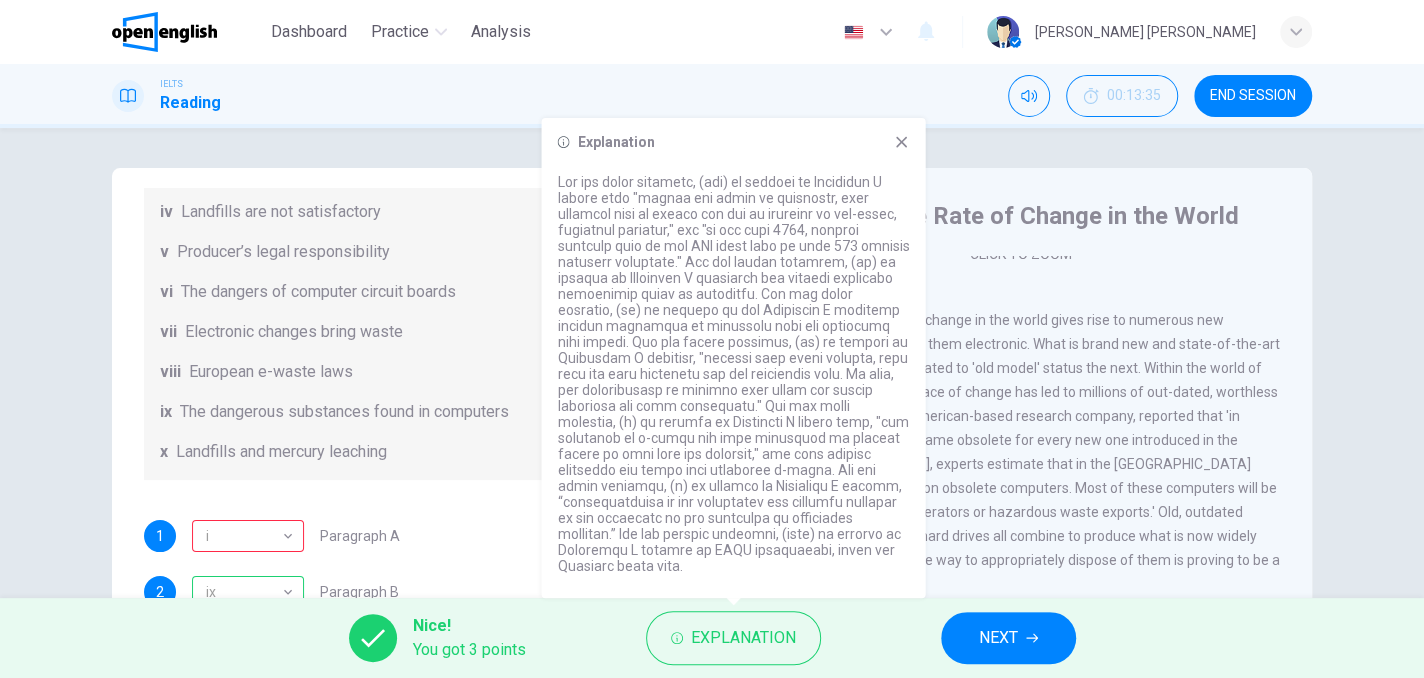 click on "List of Headings i Exporting e-waste ii The hazards of burning computer junk iii Blame developed countries for e-waste iv Landfills are not satisfactory v Producer’s legal responsibility vi The dangers of computer circuit boards vii Electronic changes bring waste viii European e-waste laws ix The dangerous substances found in computers x Landfills and mercury leaching" at bounding box center [420, 252] 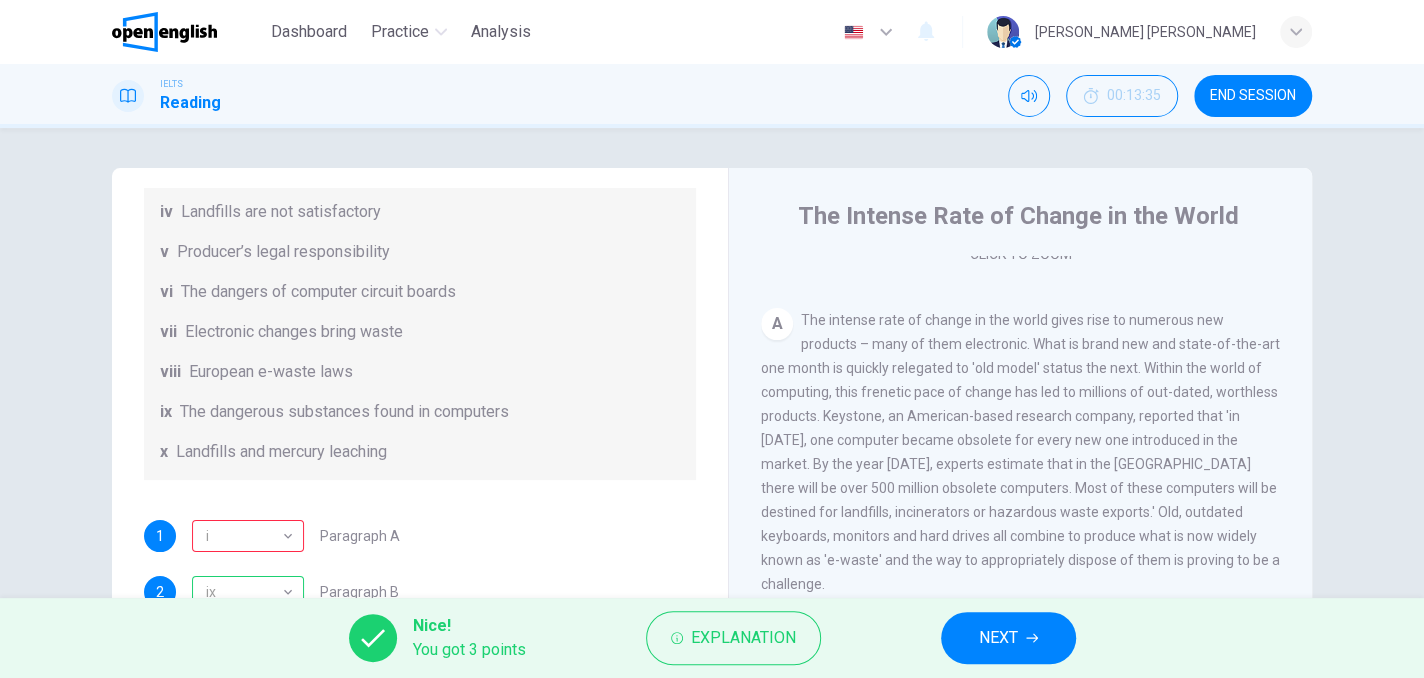 scroll, scrollTop: 488, scrollLeft: 0, axis: vertical 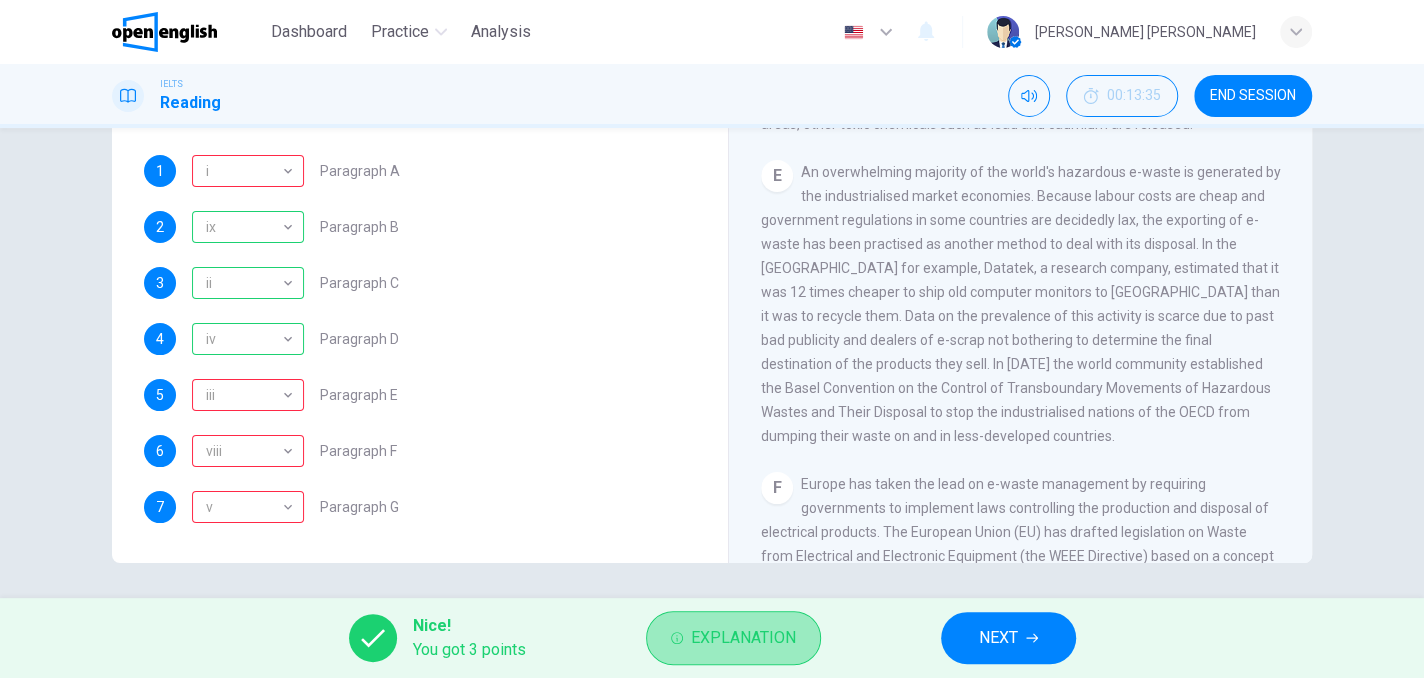 click on "Explanation" at bounding box center [743, 638] 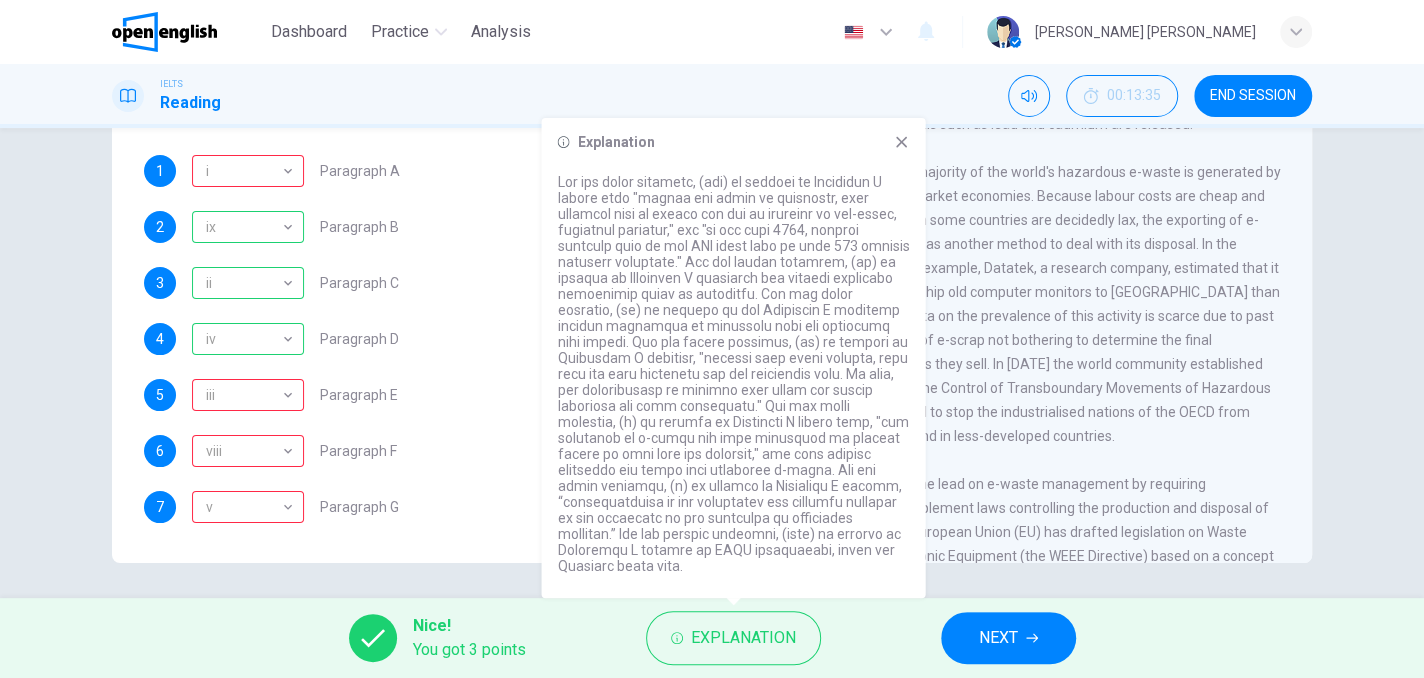 click on "An overwhelming majority of the world's hazardous e-waste is generated by the industrialised market economies. Because labour costs are cheap and government regulations in some countries are decidedly lax, the exporting of e-waste has been practised as another method to deal with its disposal. In the USA for example, Datatek, a research company, estimated that it was 12 times cheaper to ship old computer monitors to China than it was to recycle them. Data on the prevalence of this activity is scarce due to past bad publicity and dealers of e-scrap not bothering to determine the final destination of the products they sell. In 1989 the world community established the Basel Convention on the Control of Transboundary Movements of Hazardous Wastes and Their Disposal to stop the industrialised nations of the OECD from dumping their waste on and in less-developed countries." at bounding box center [1021, 304] 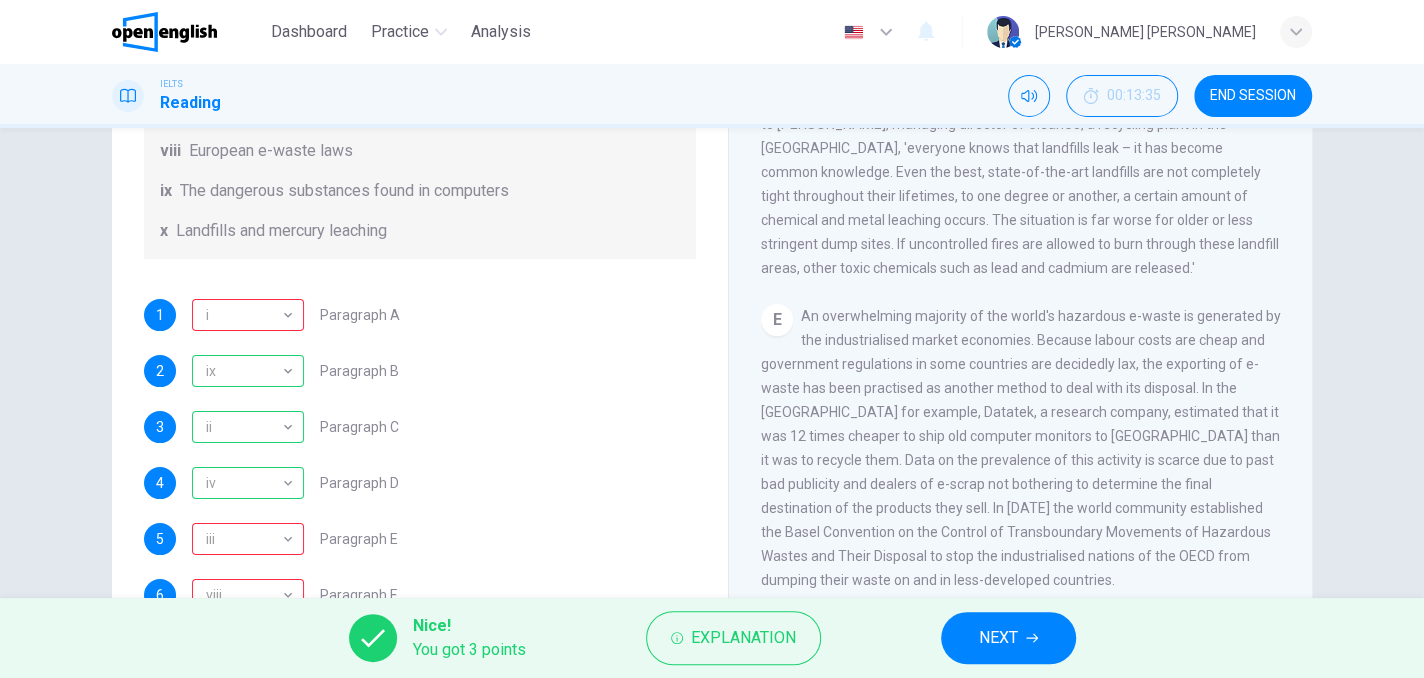 scroll, scrollTop: 0, scrollLeft: 0, axis: both 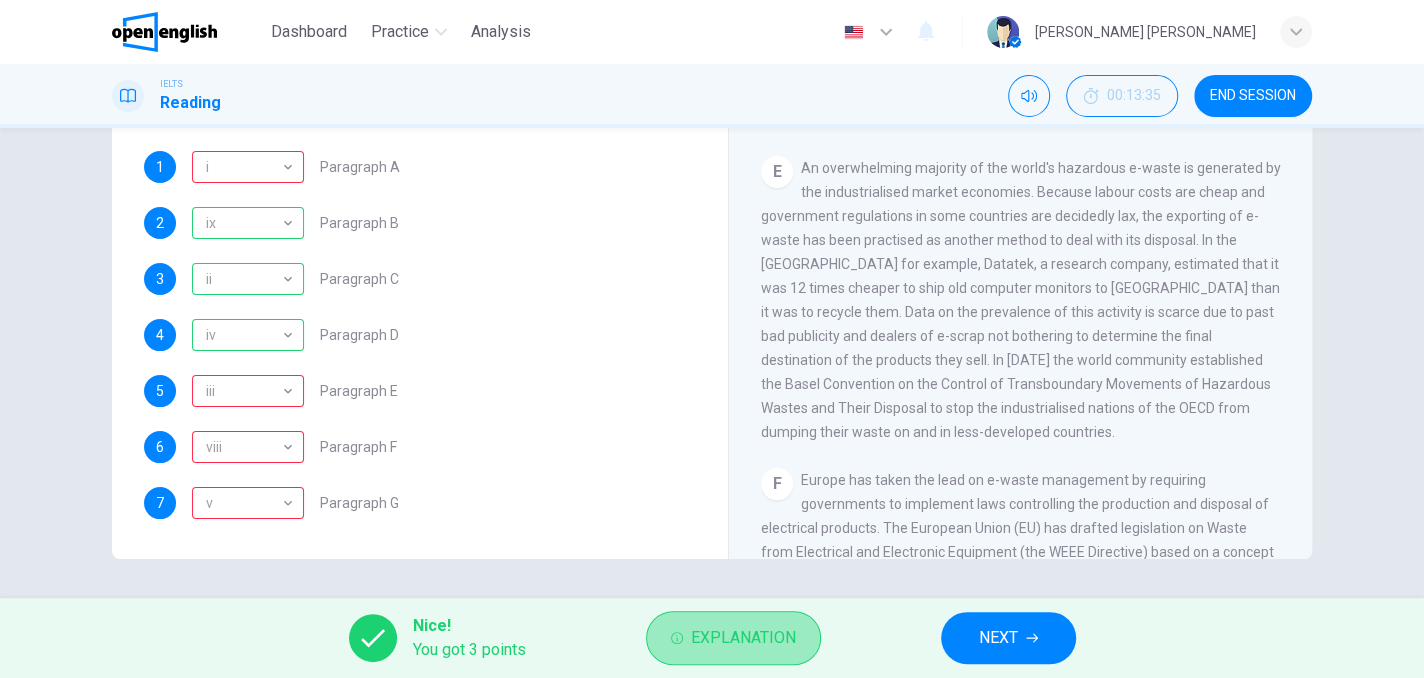 click on "Explanation" at bounding box center (743, 638) 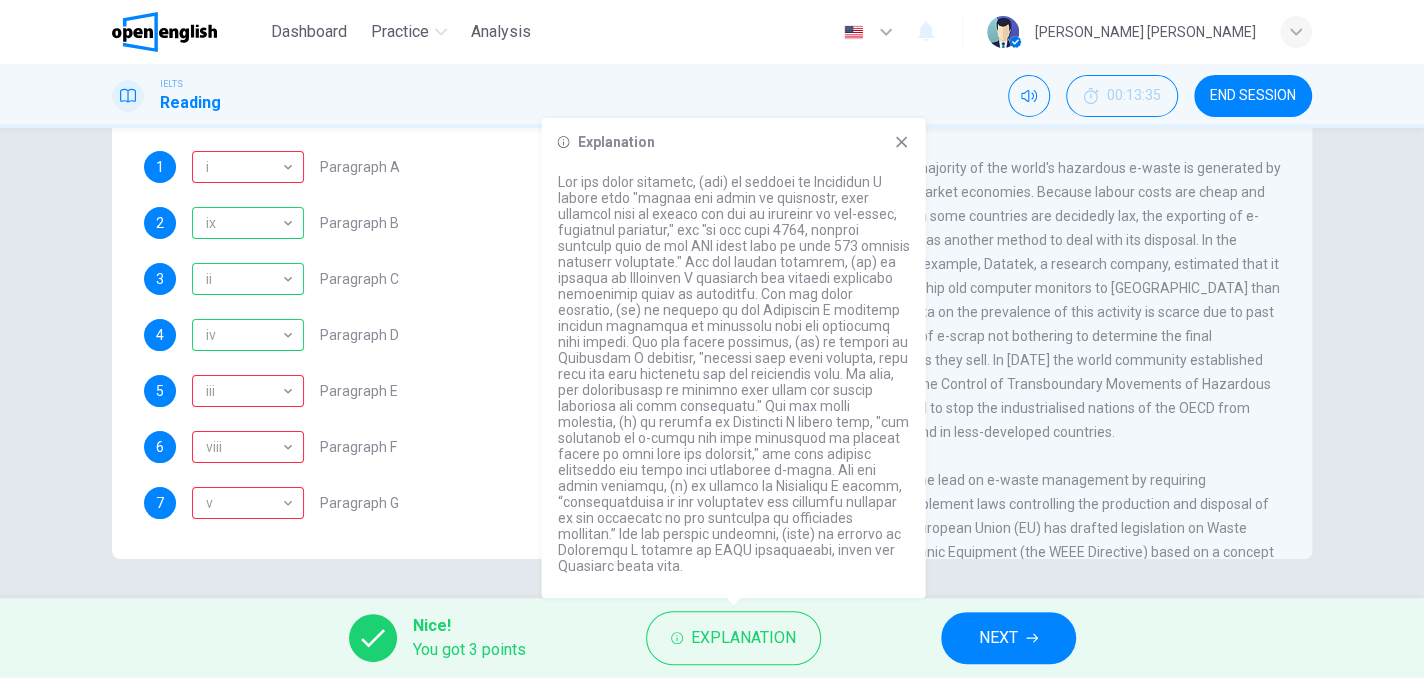 click on "Nice! You got 3
points Explanation NEXT" at bounding box center (712, 638) 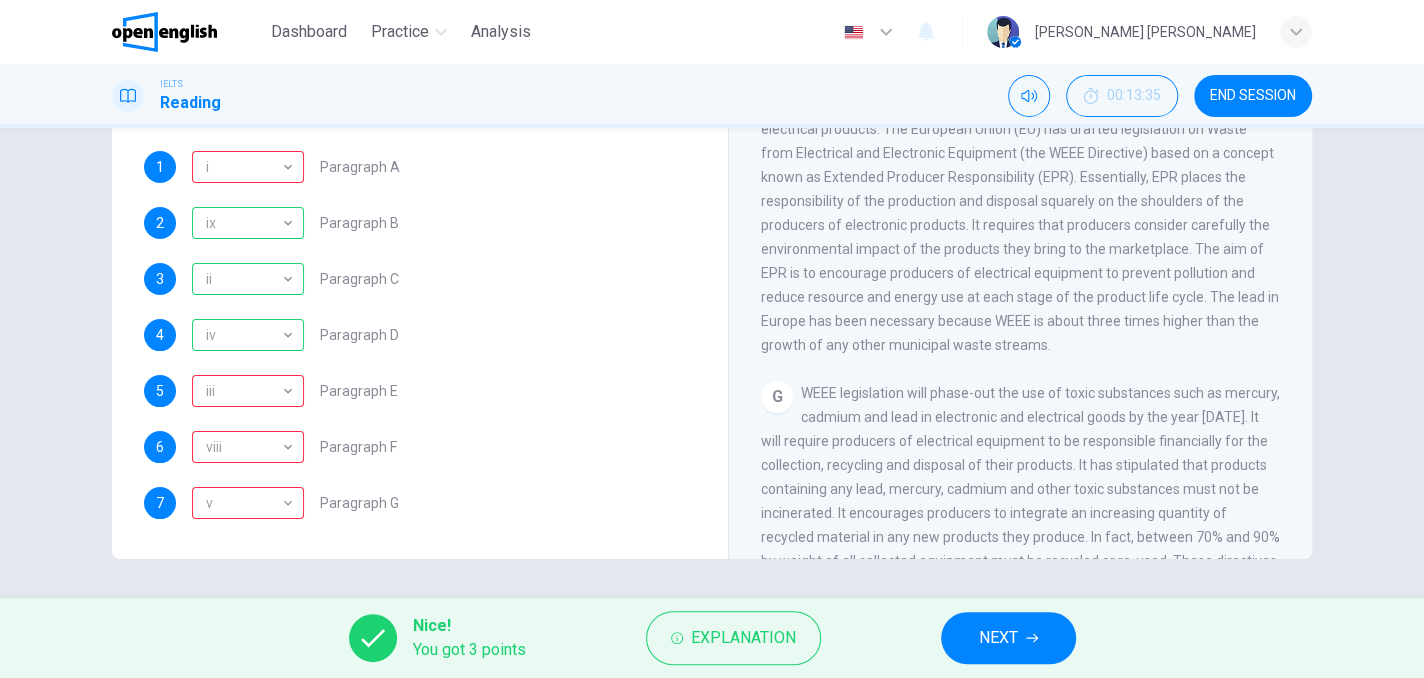 scroll, scrollTop: 1769, scrollLeft: 0, axis: vertical 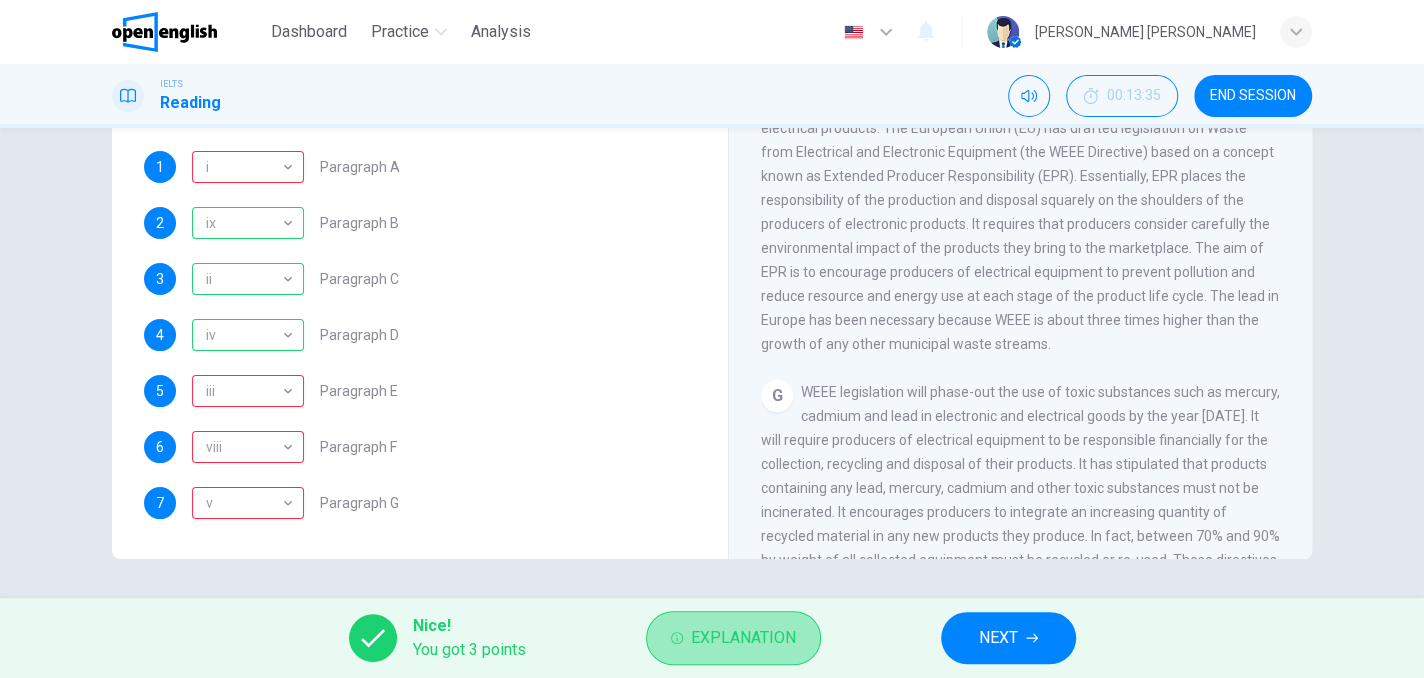 click on "Explanation" at bounding box center (733, 638) 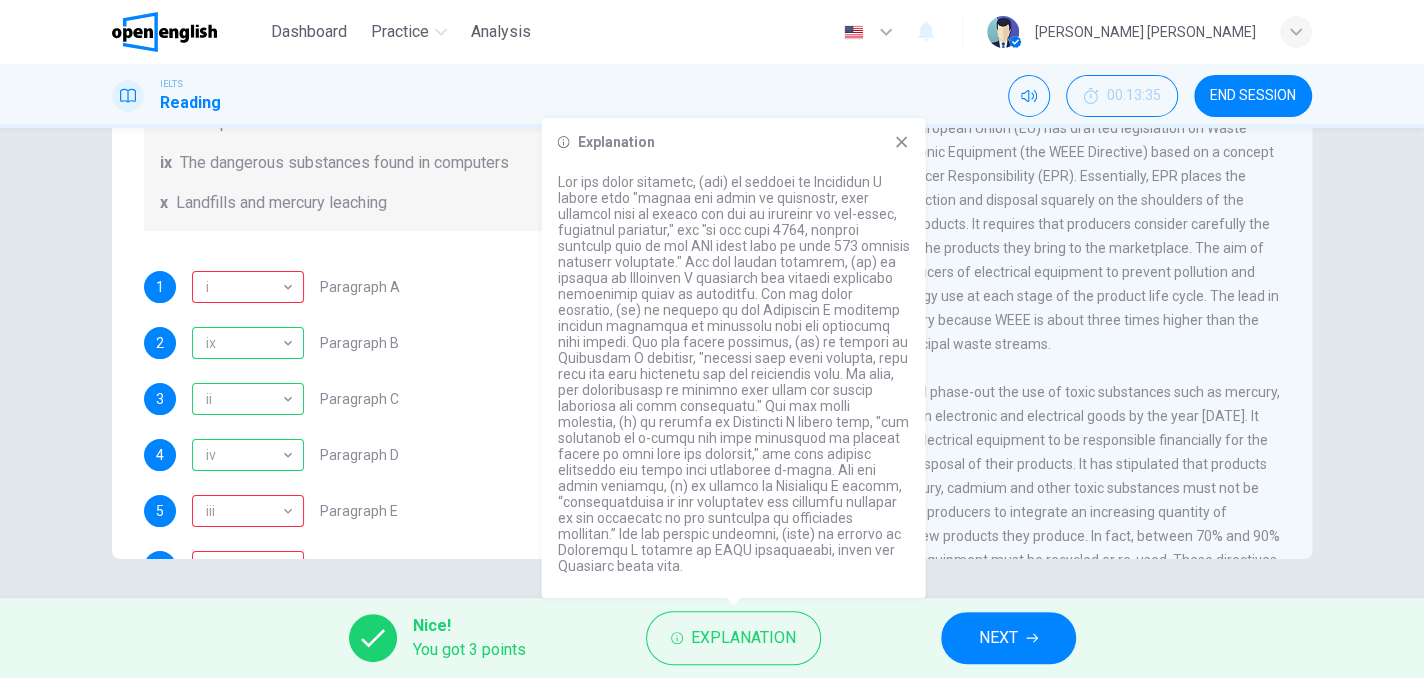 scroll, scrollTop: 488, scrollLeft: 0, axis: vertical 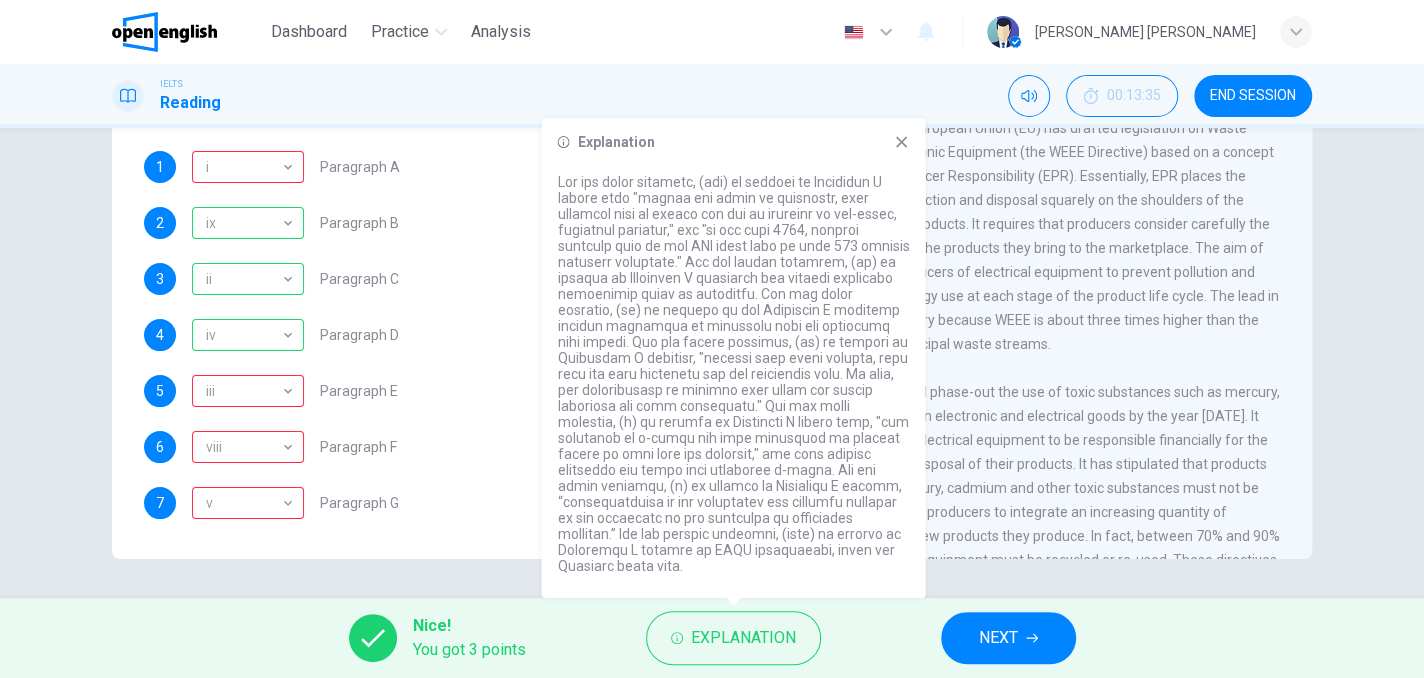 click on "Questions 1 - 7 The Reading Passage has 7 paragraphs,  A-G .
Choose the correct heading for each paragraph from the list of headings below.
Write the correct number,  i-x , in the boxes below. List of Headings i Exporting e-waste ii The hazards of burning computer junk iii Blame developed countries for e-waste iv Landfills are not satisfactory v Producer’s legal responsibility vi The dangers of computer circuit boards vii Electronic changes bring waste viii European e-waste laws ix The dangerous substances found in computers x Landfills and mercury leaching 1 i * ​ Paragraph A 2 ix ** ​ Paragraph B 3 ii ** ​ Paragraph C 4 iv ** ​ Paragraph D 5 iii *** ​ Paragraph E 6 viii **** ​ Paragraph F 7 v * ​ Paragraph G The Intense Rate of Change in the World CLICK TO ZOOM Click to Zoom A B C D E F G" at bounding box center [712, 363] 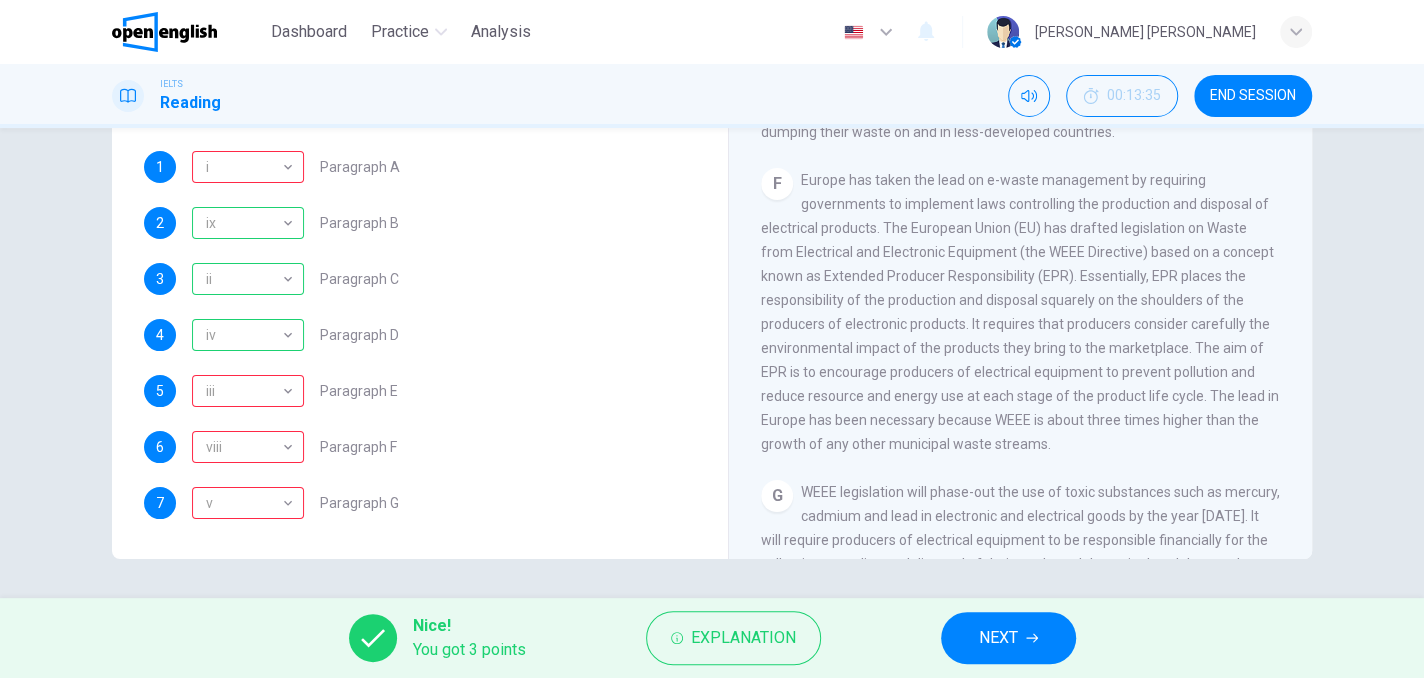 scroll, scrollTop: 1769, scrollLeft: 0, axis: vertical 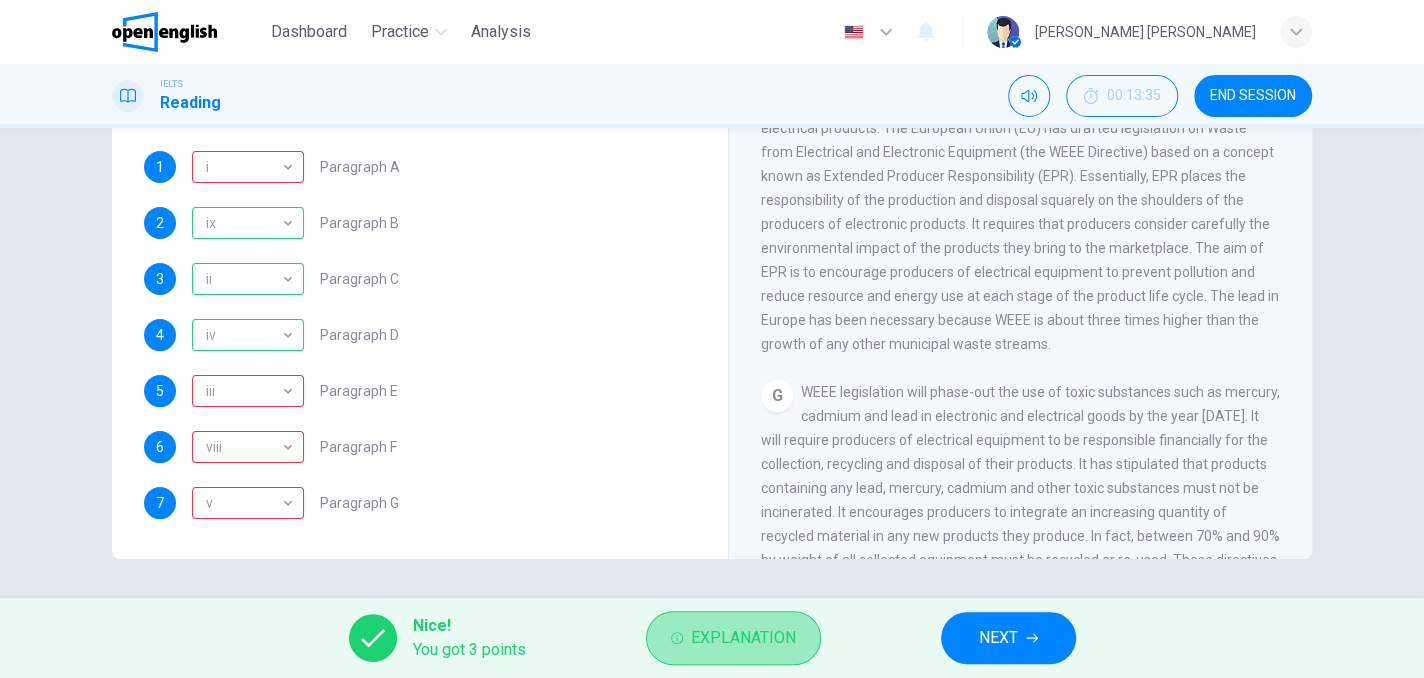 click on "Explanation" at bounding box center (743, 638) 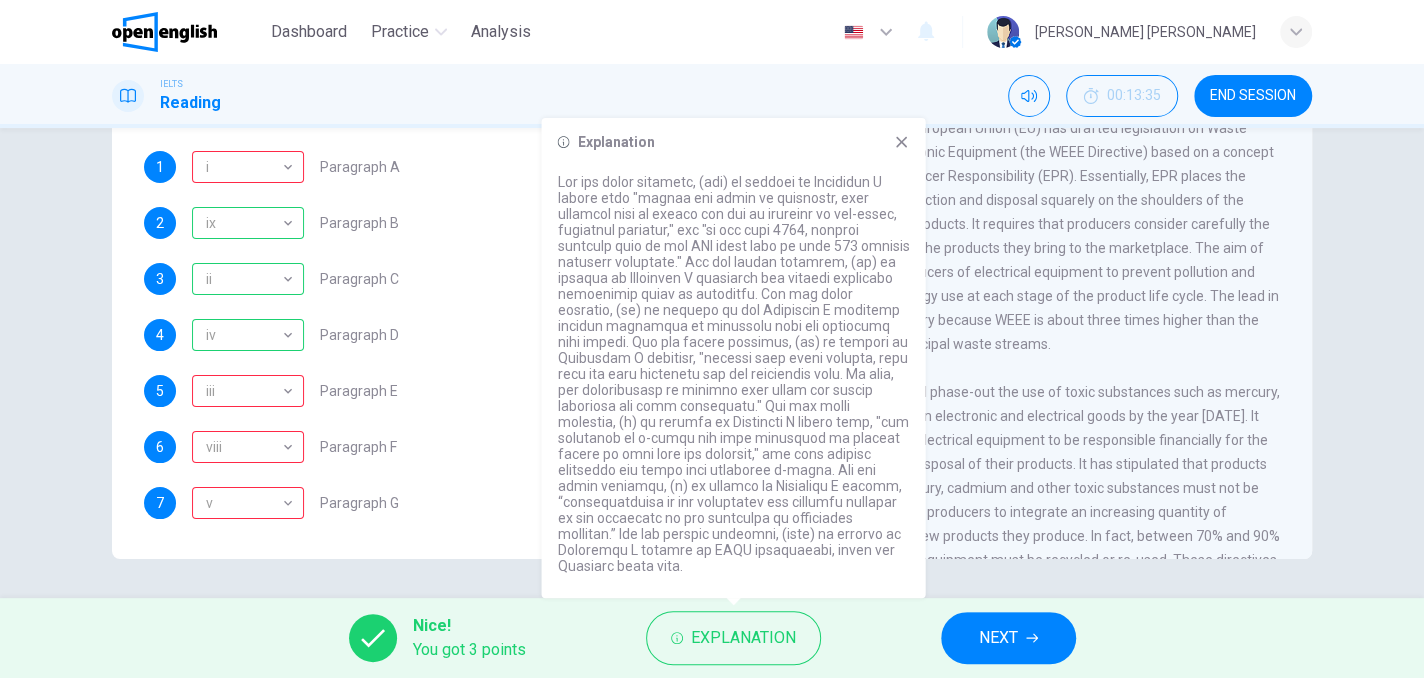 click on "CLICK TO ZOOM Click to Zoom A The intense rate of change in the world gives rise to numerous new products – many of them electronic. What is brand new and state-of-the-art one month is quickly relegated to 'old model' status the next. Within the world of computing, this frenetic pace of change has led to millions of out-dated, worthless products. Keystone, an American-based research company, reported that 'in 2005, one computer became obsolete for every new one introduced in the market. By the year 2010, experts estimate that in the USA there will be over 500 million obsolete computers. Most of these computers will be destined for landfills, incinerators or hazardous waste exports.' Old, outdated keyboards, monitors and hard drives all combine to produce what is now widely known as 'e-waste' and the way to appropriately dispose of them is proving to be a challenge. B C D E F G" at bounding box center [1034, 255] 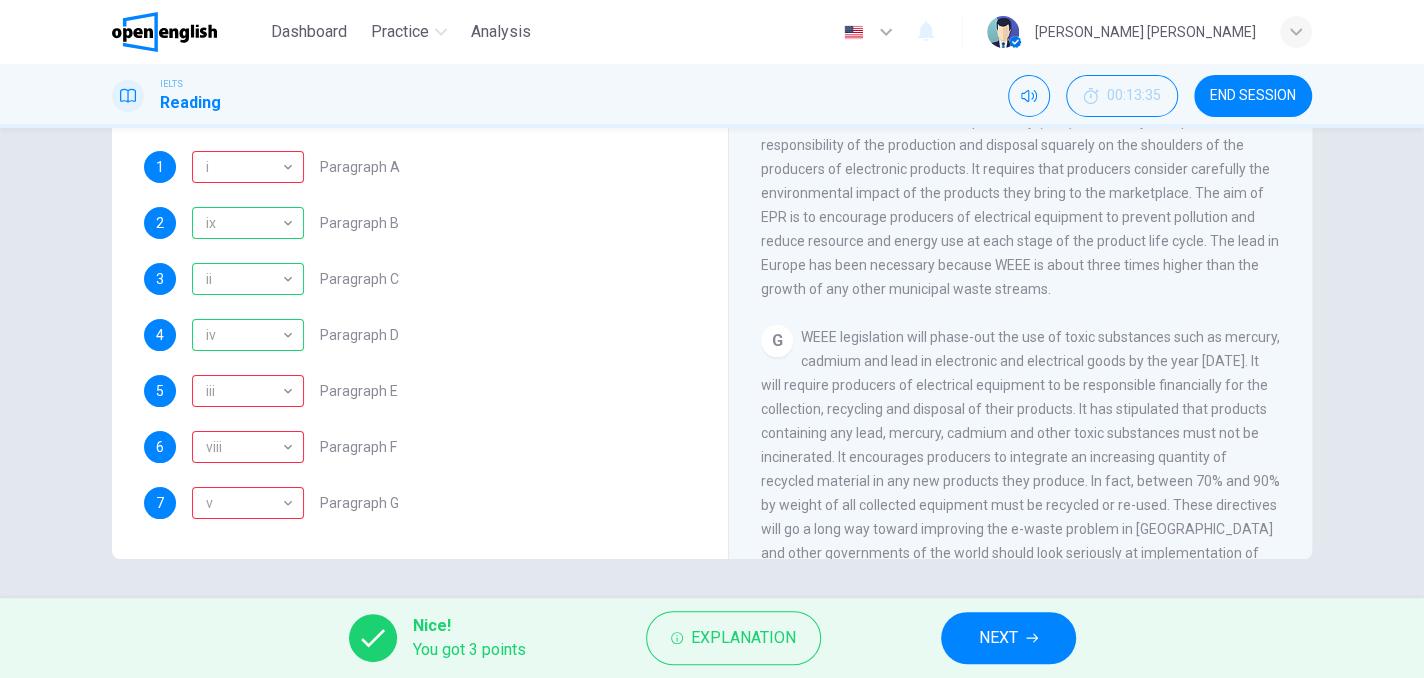 scroll, scrollTop: 1769, scrollLeft: 0, axis: vertical 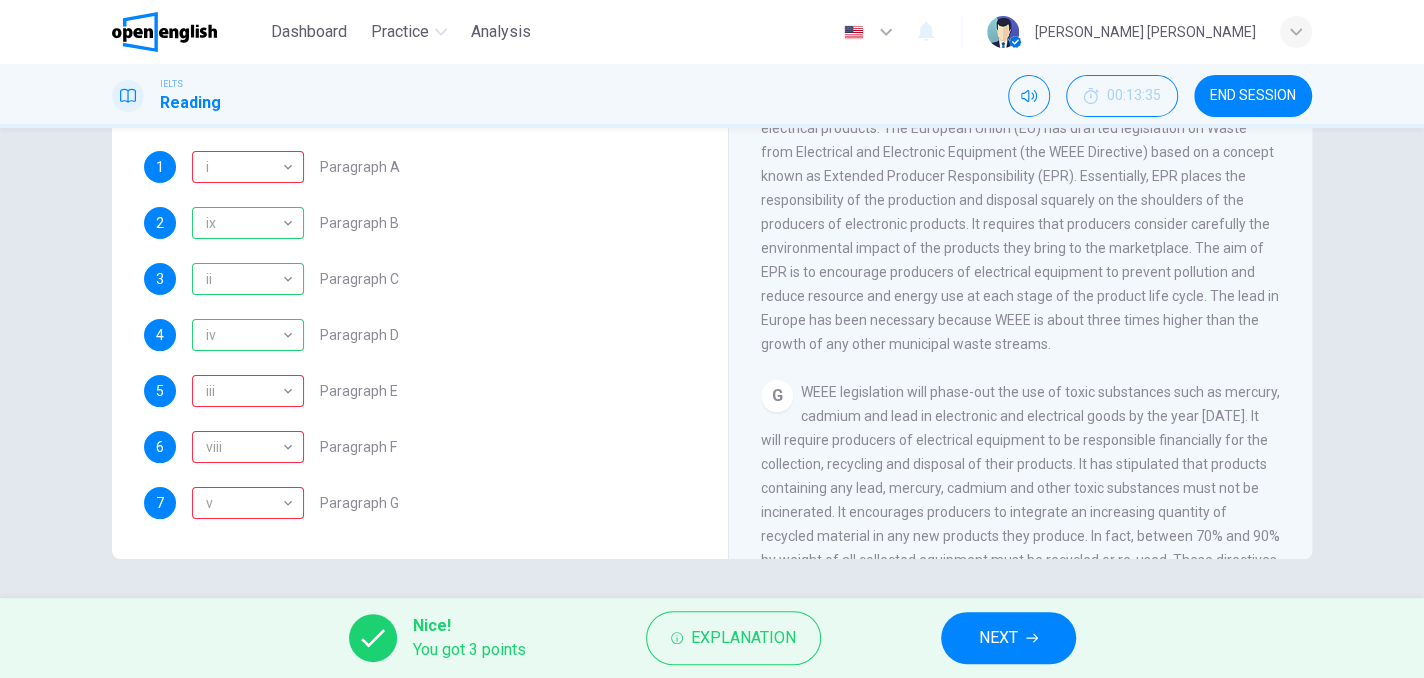 click on "END SESSION" at bounding box center (1253, 96) 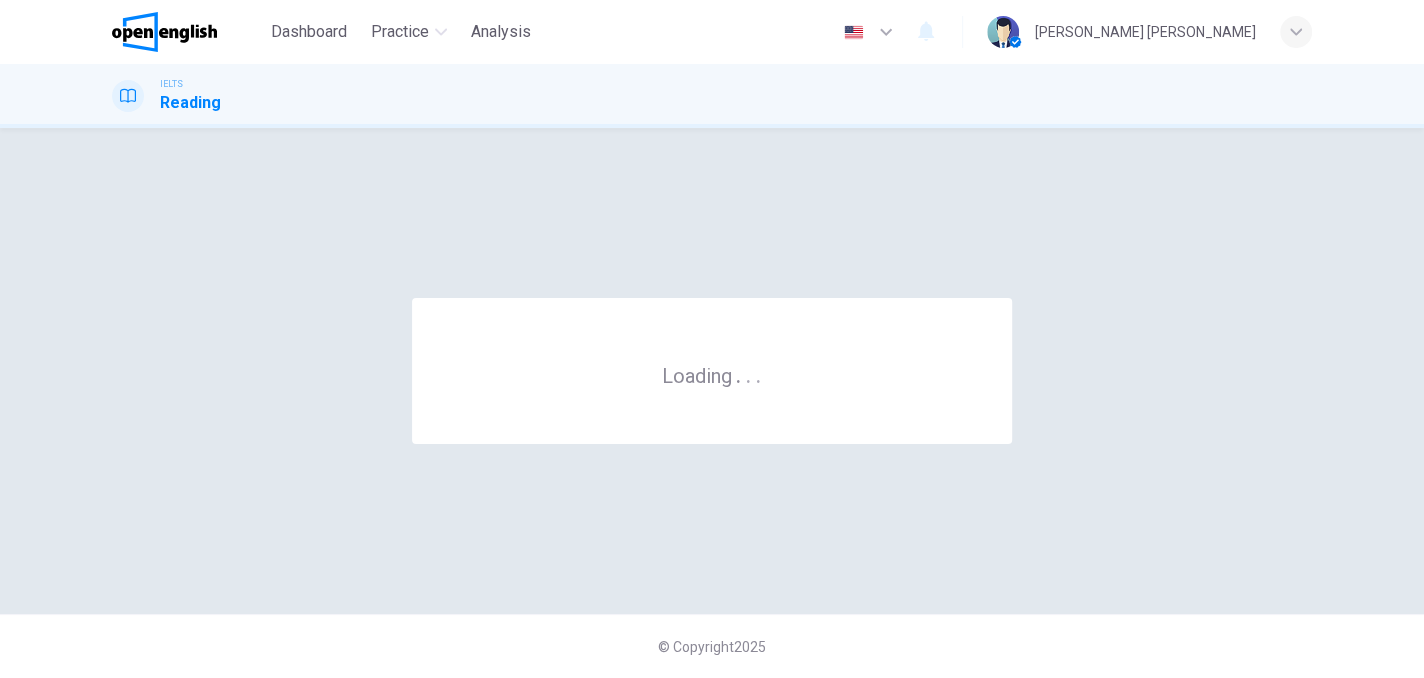 scroll, scrollTop: 0, scrollLeft: 0, axis: both 